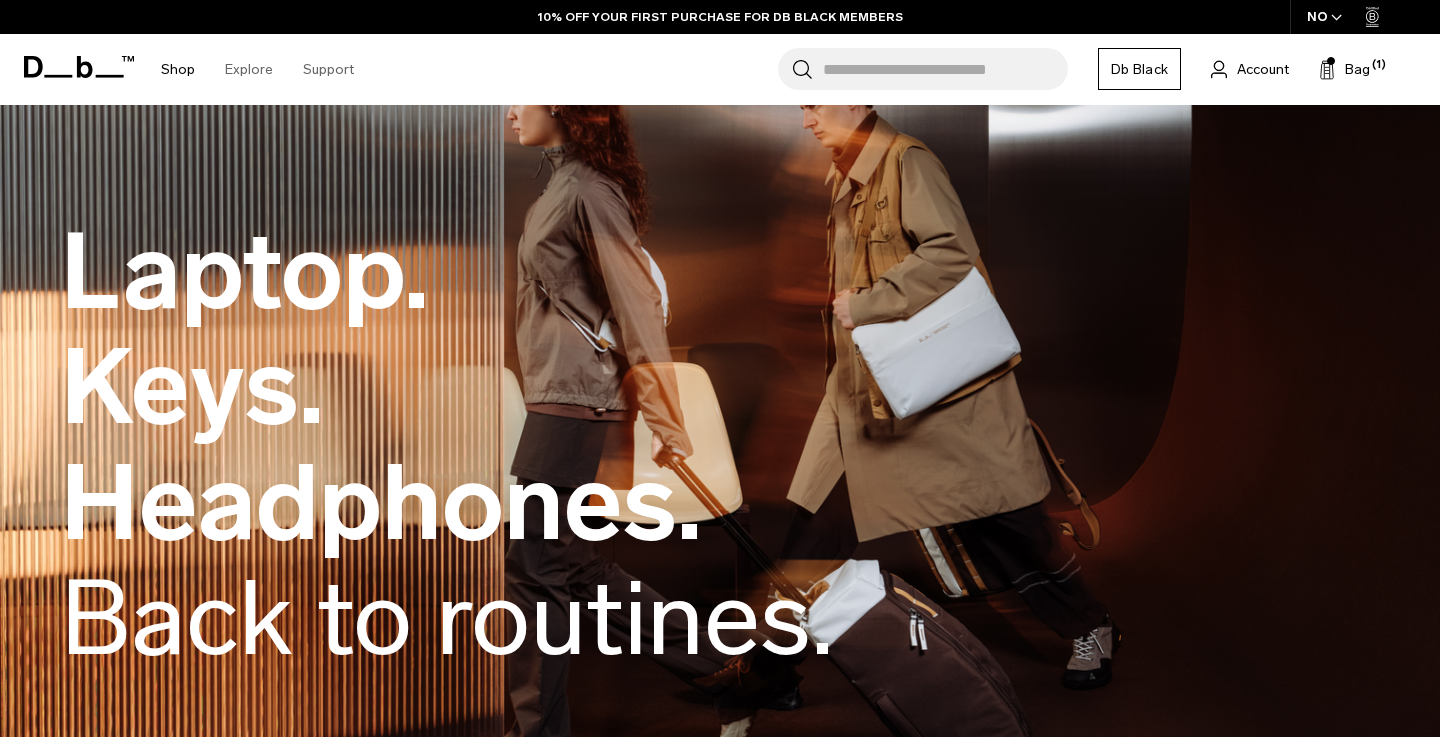 scroll, scrollTop: 0, scrollLeft: 0, axis: both 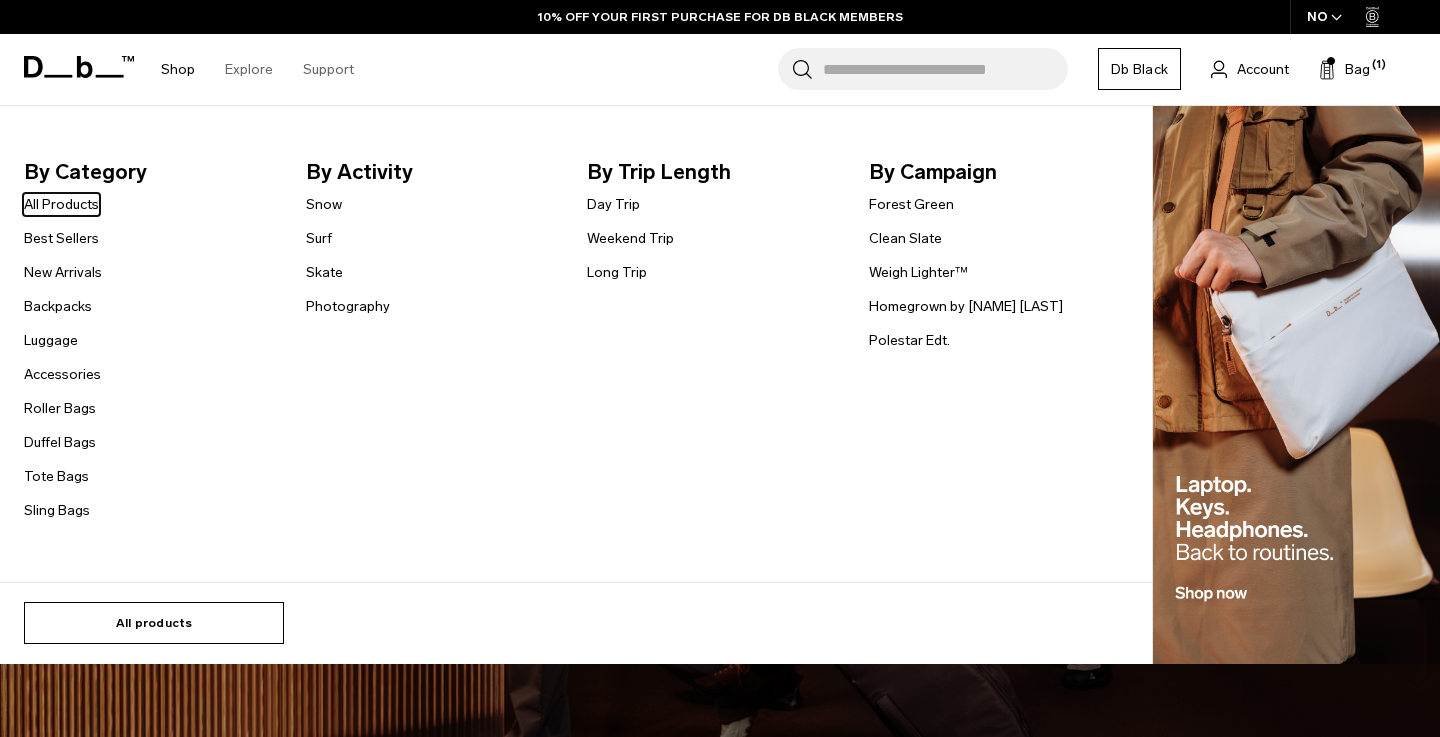 click on "All products" at bounding box center [154, 623] 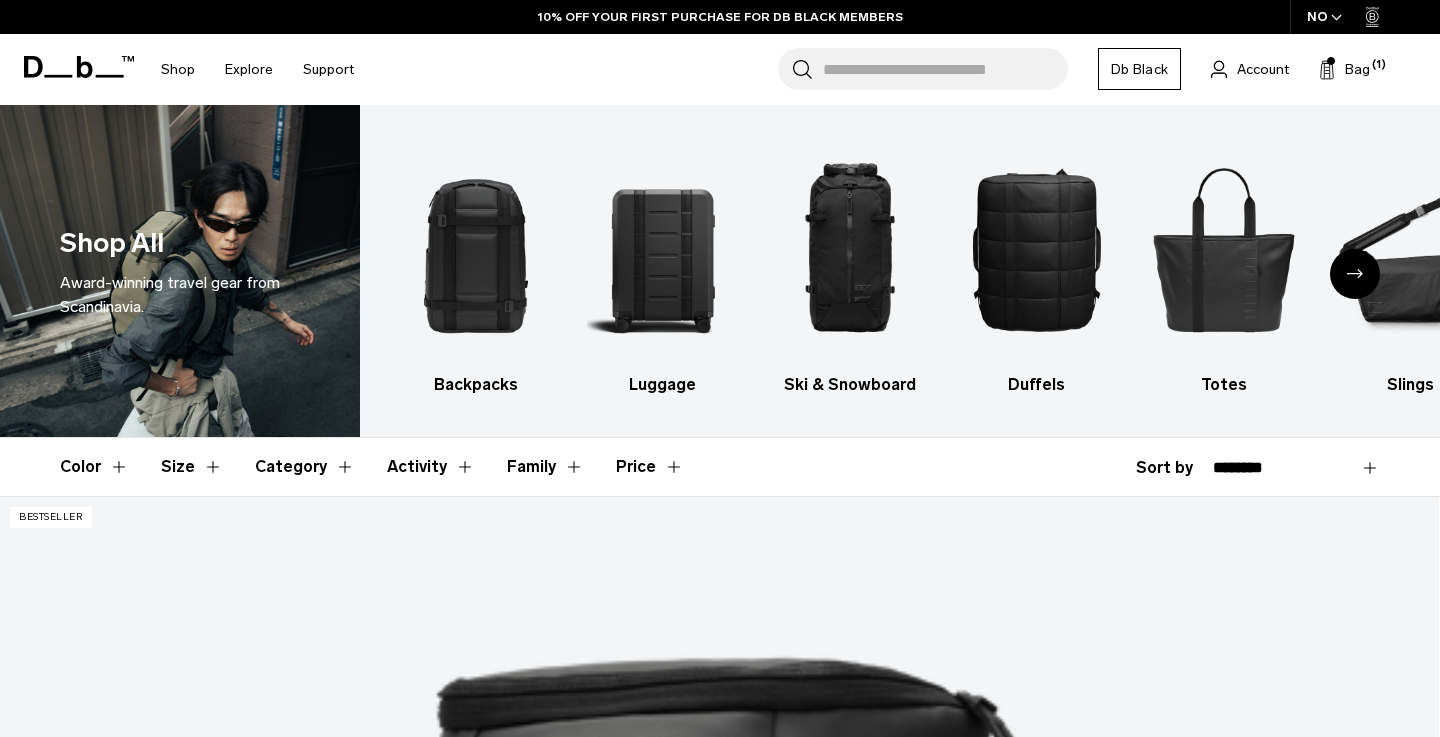 scroll, scrollTop: 0, scrollLeft: 0, axis: both 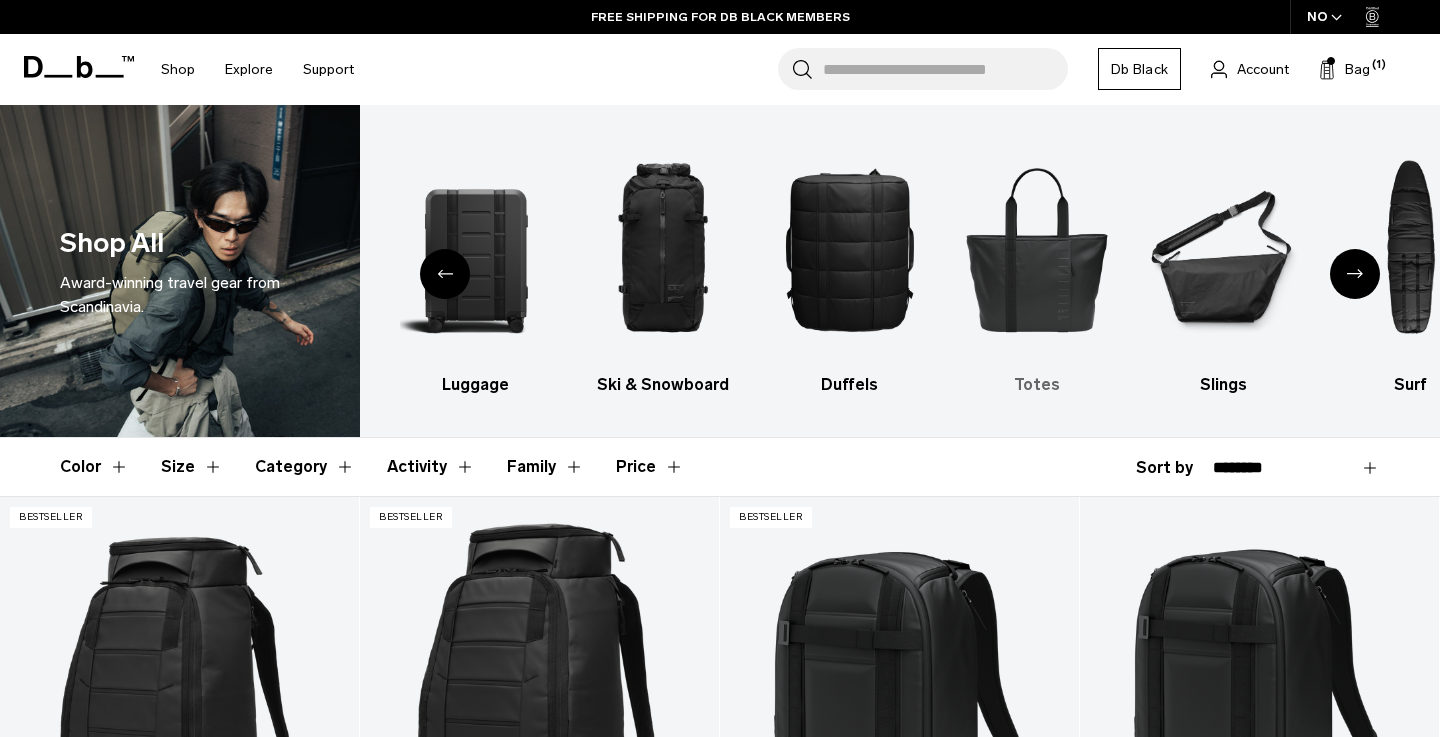 click at bounding box center [1037, 249] 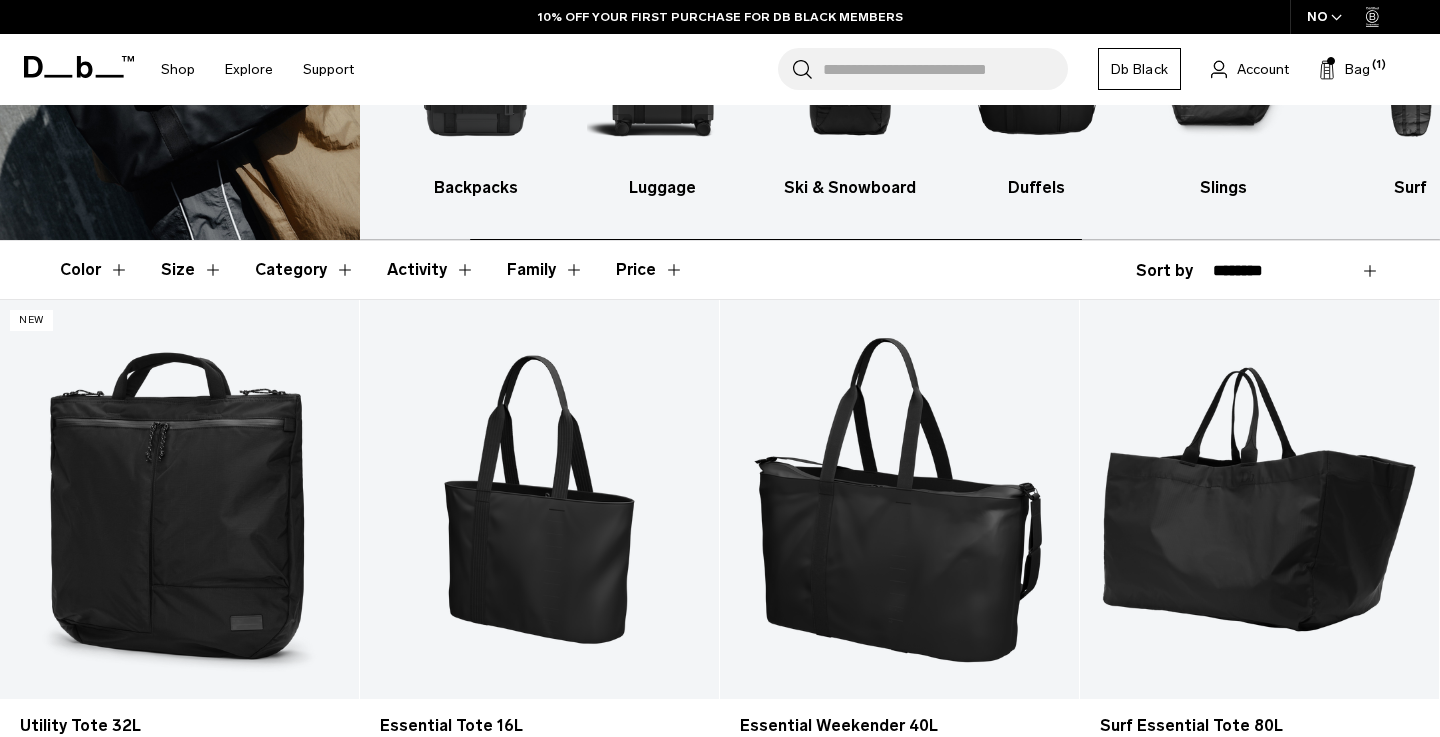 scroll, scrollTop: 0, scrollLeft: 0, axis: both 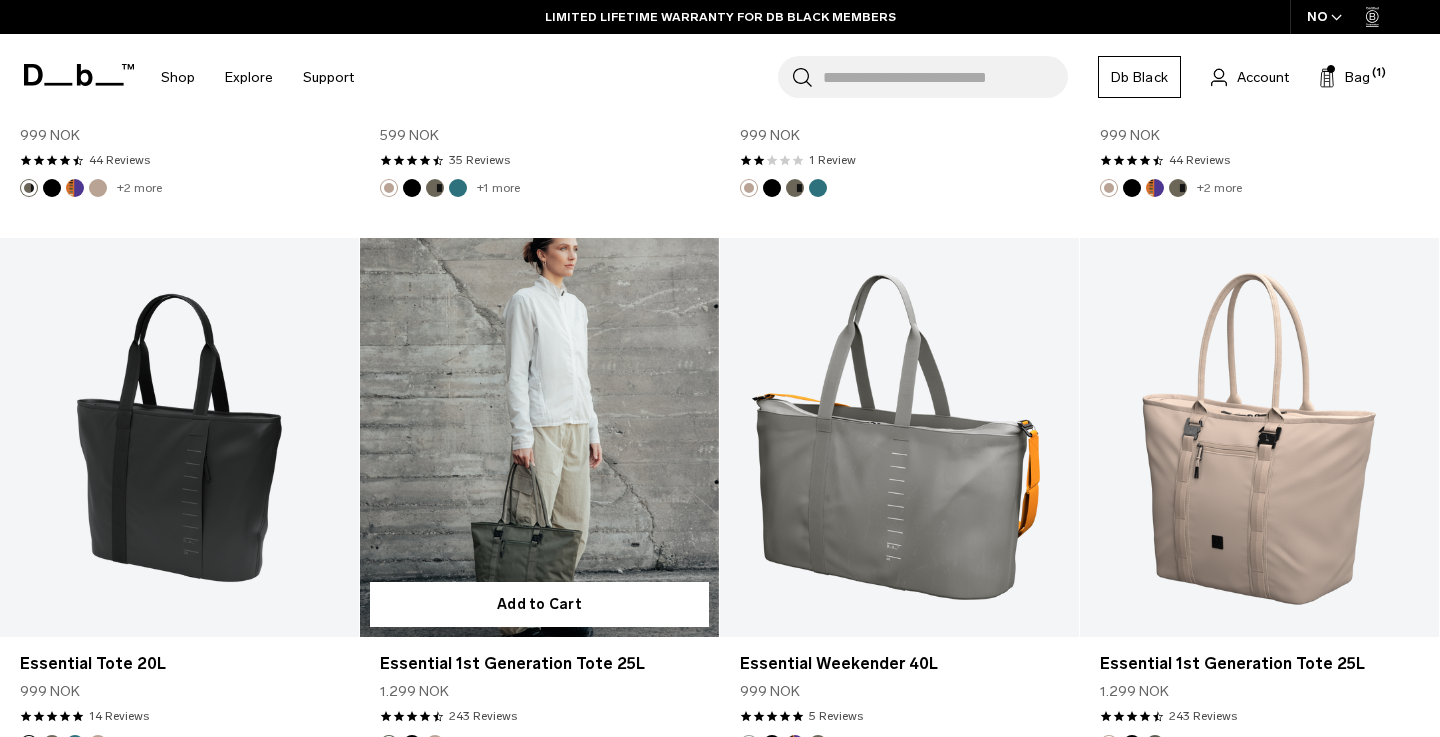 click at bounding box center (539, 437) 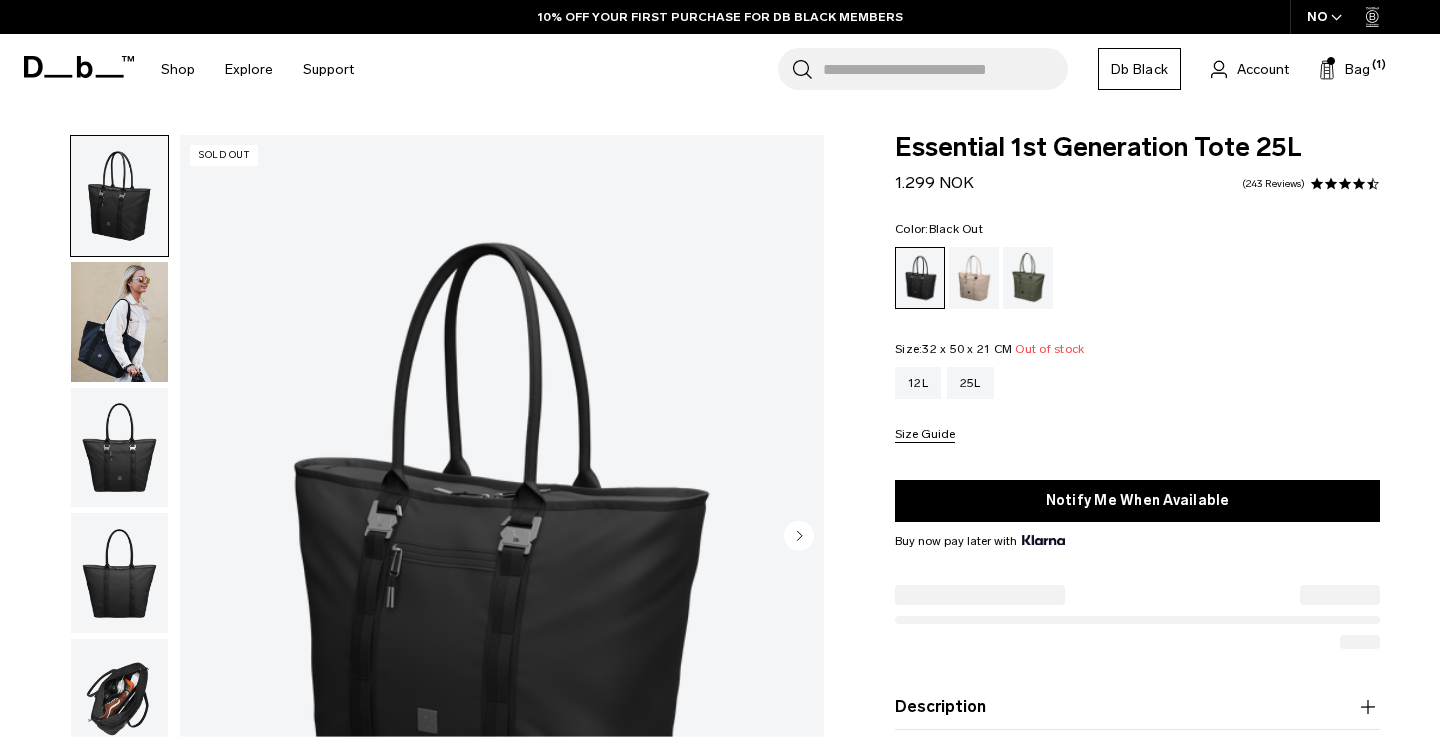 scroll, scrollTop: 0, scrollLeft: 0, axis: both 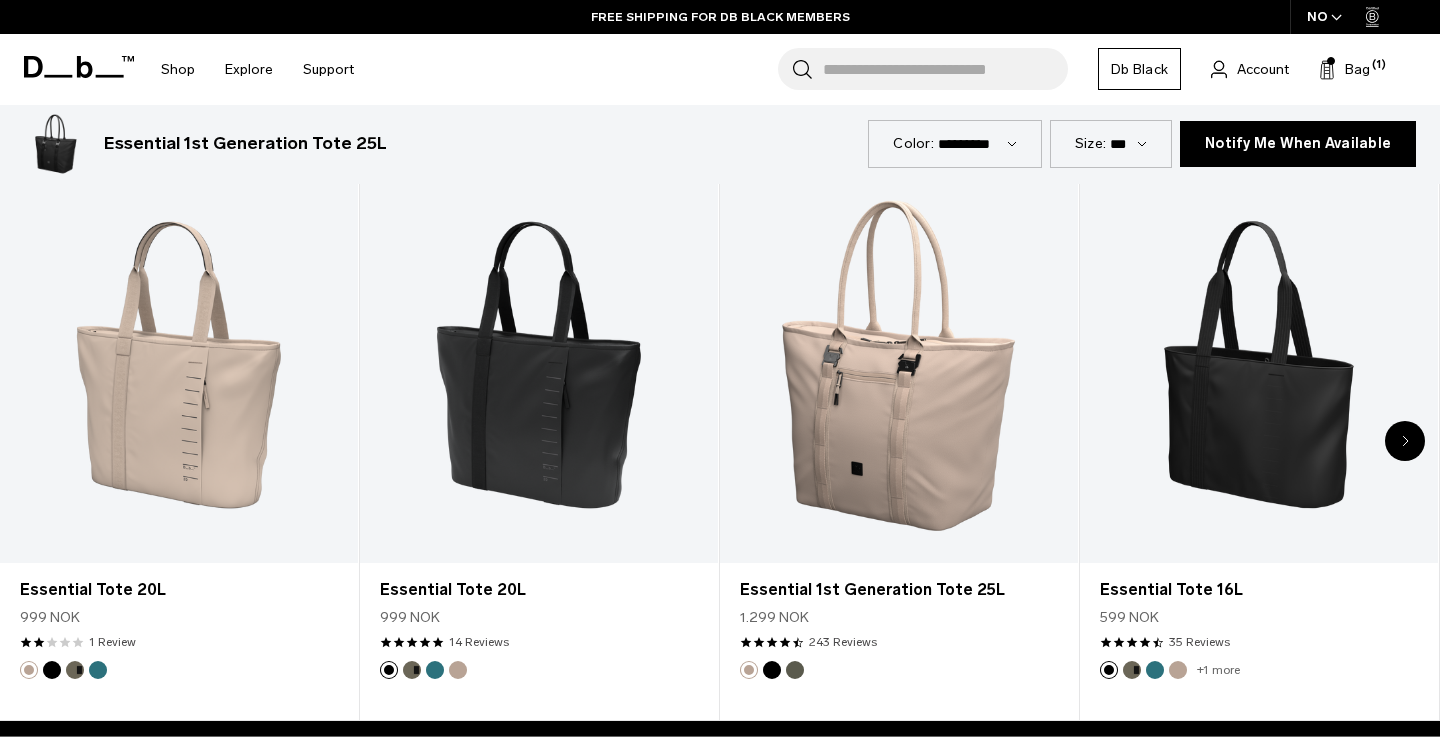click 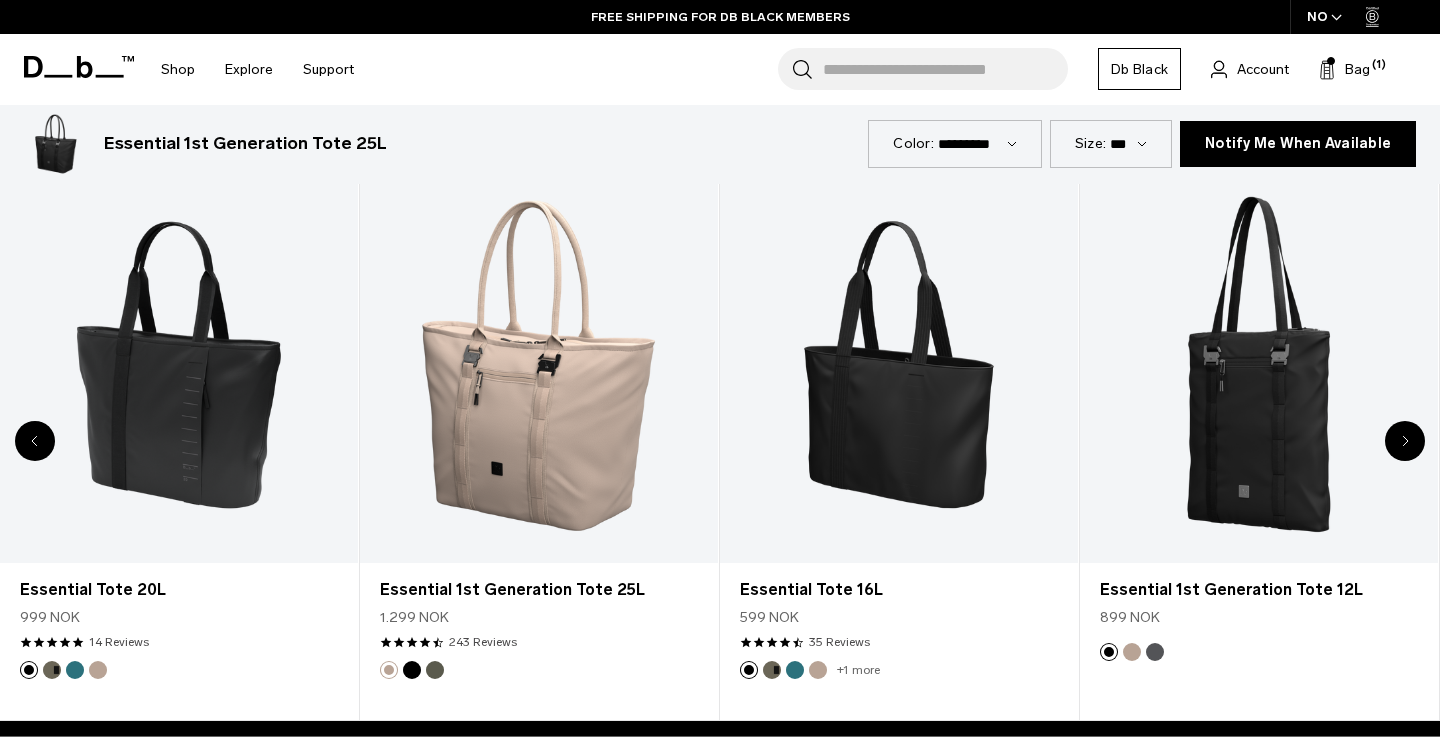 click 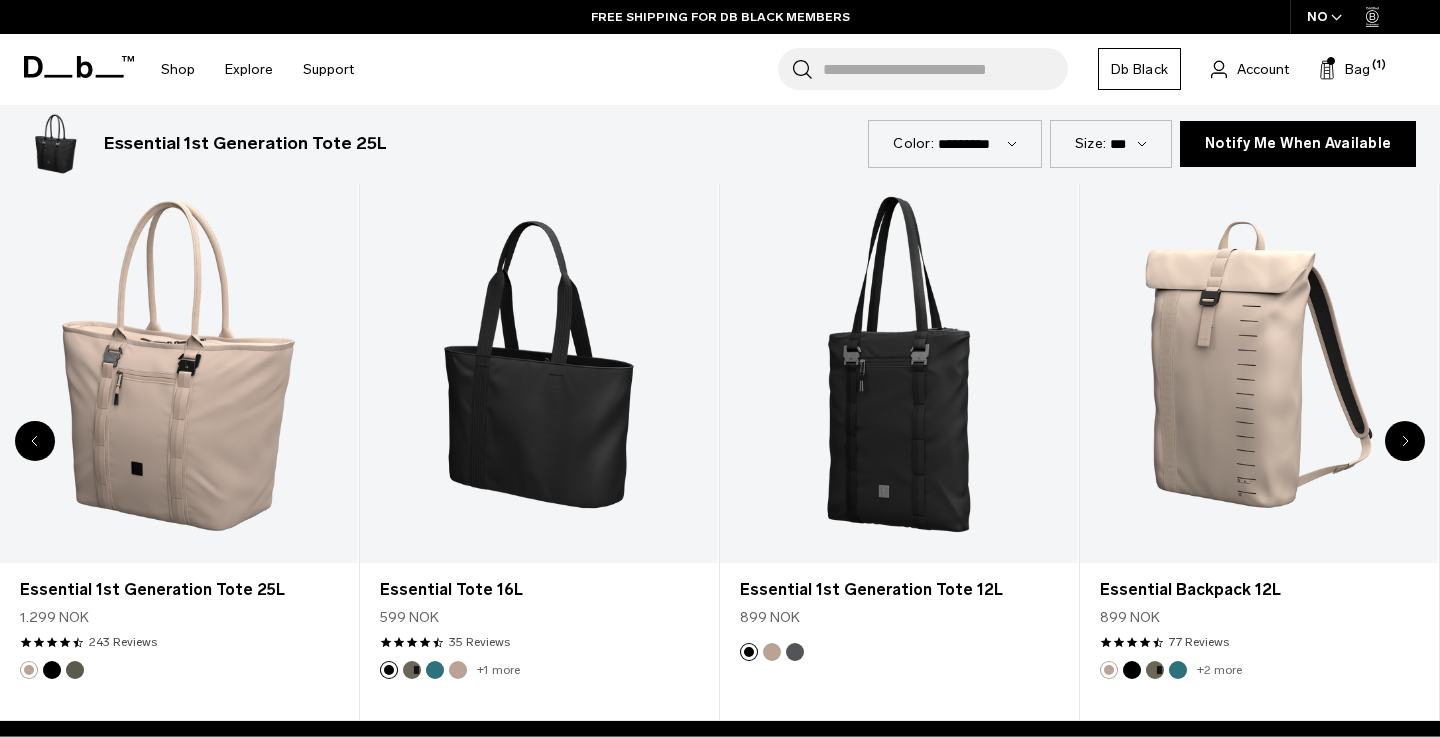 click 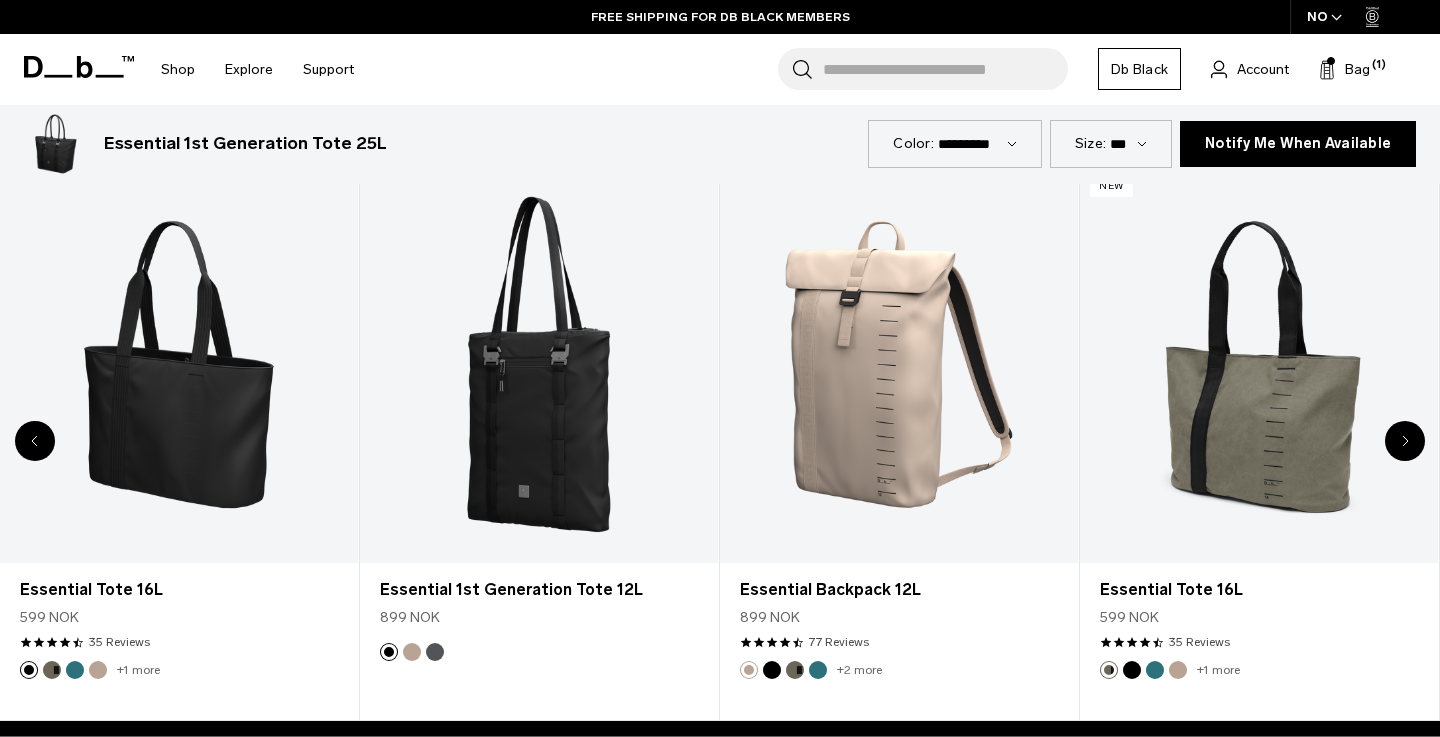 click 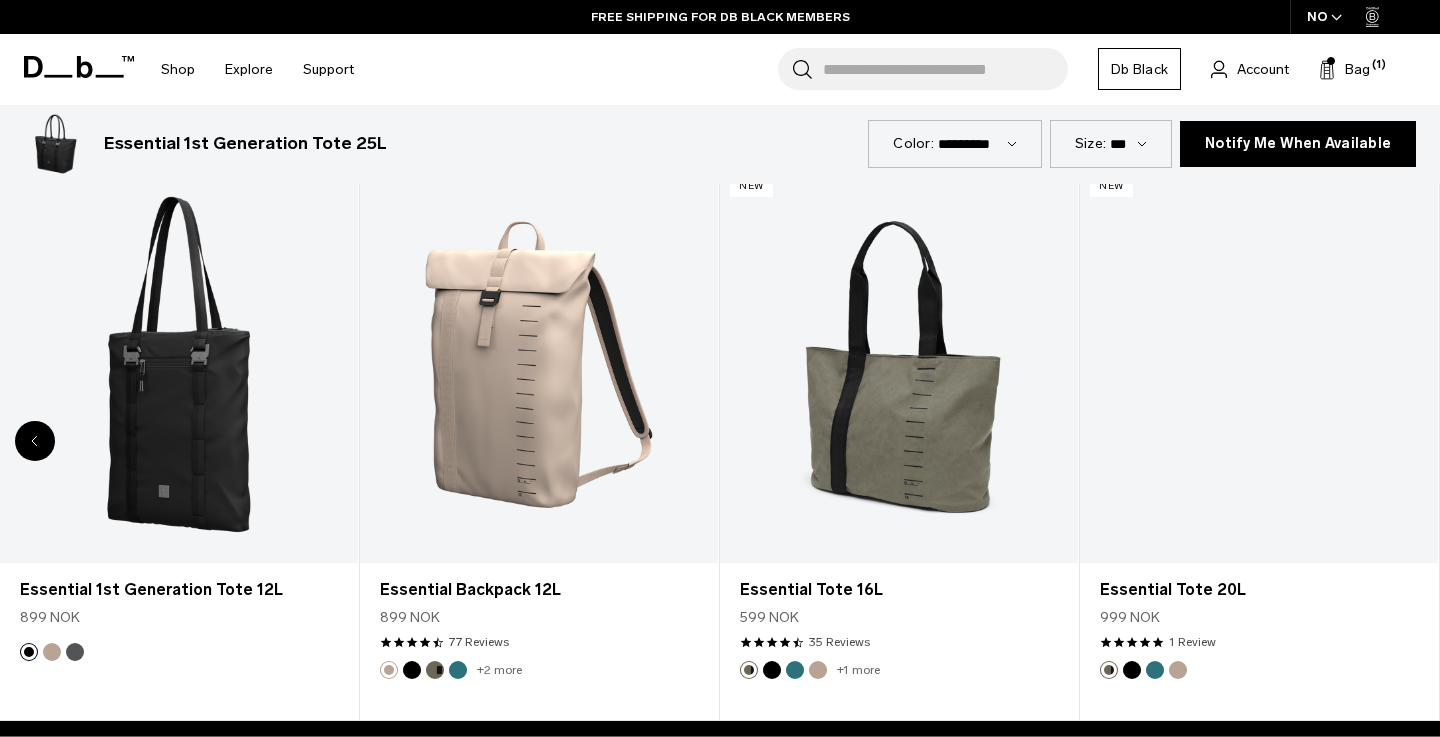 click at bounding box center [1259, 365] 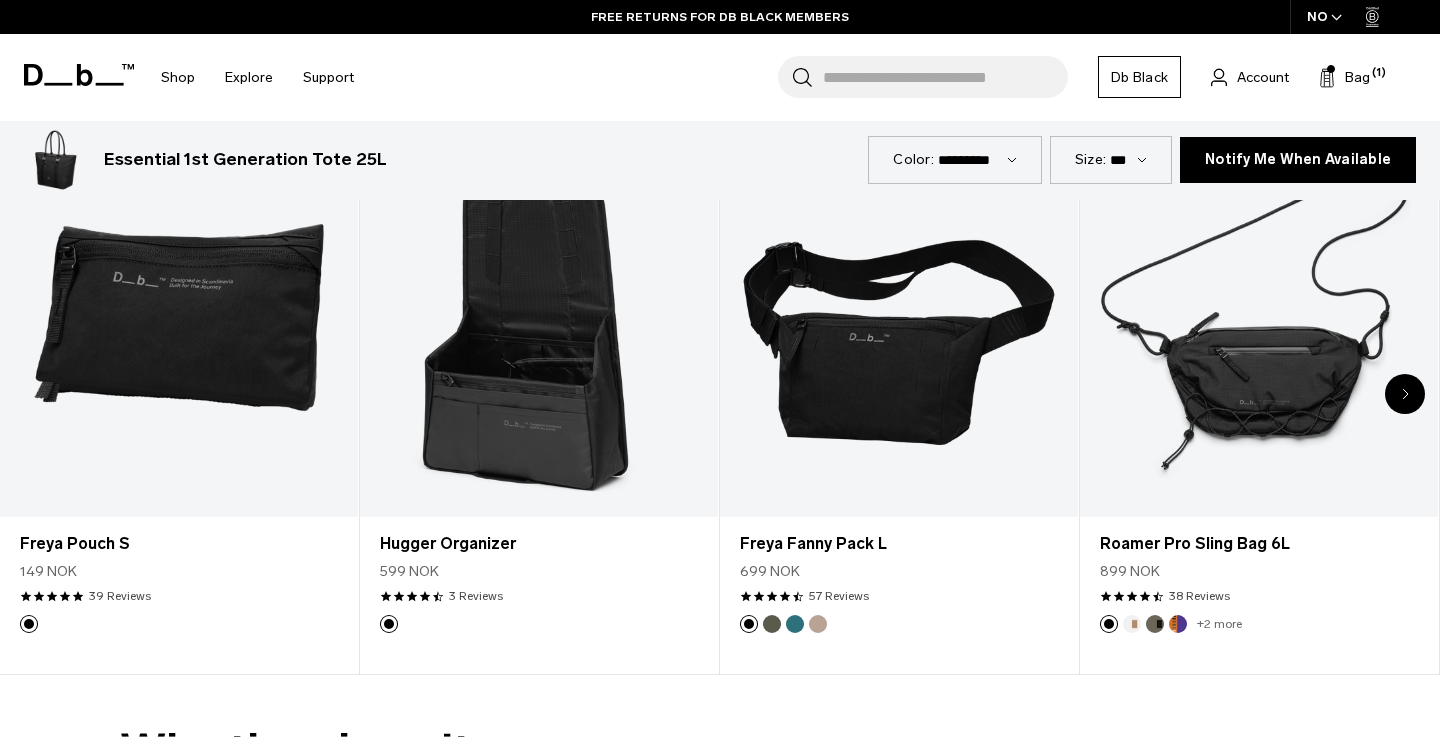 scroll, scrollTop: 4176, scrollLeft: 0, axis: vertical 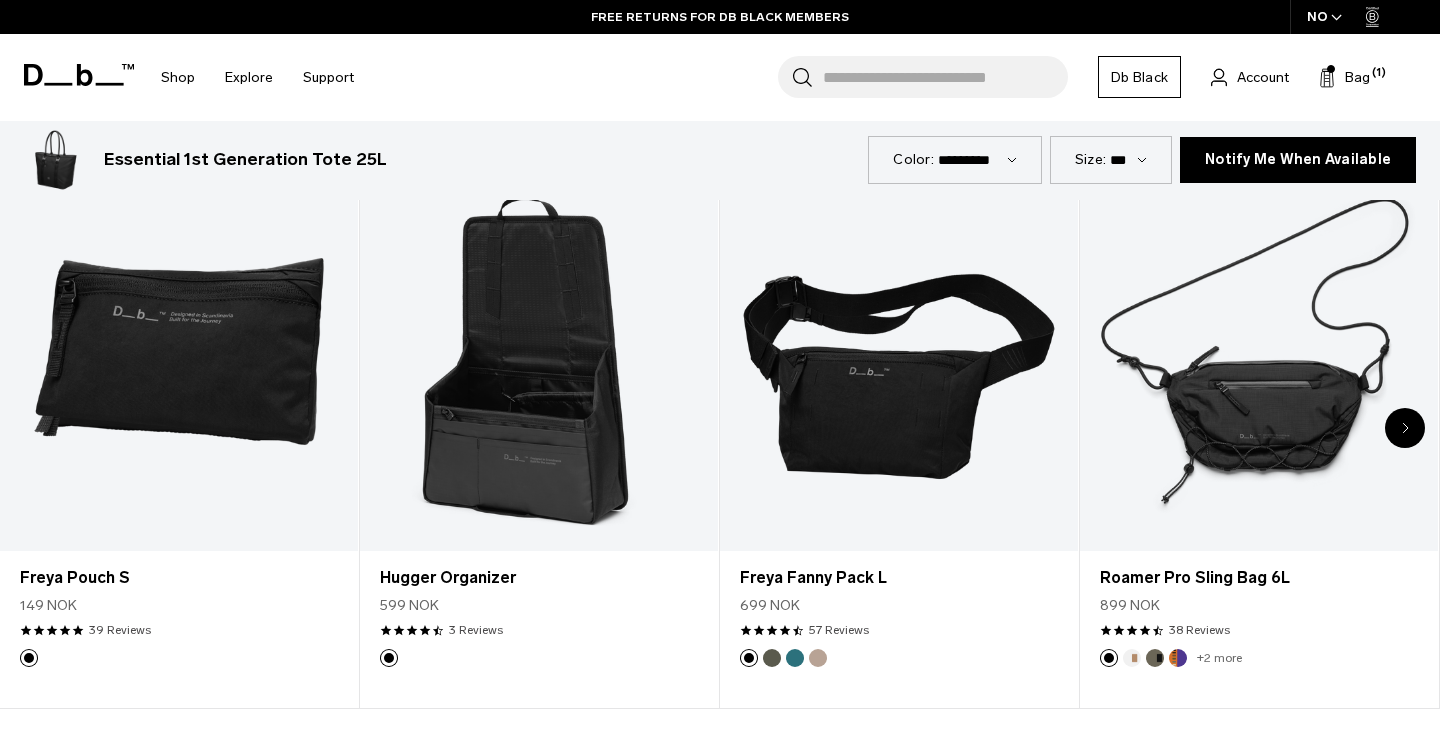 click at bounding box center [1405, 428] 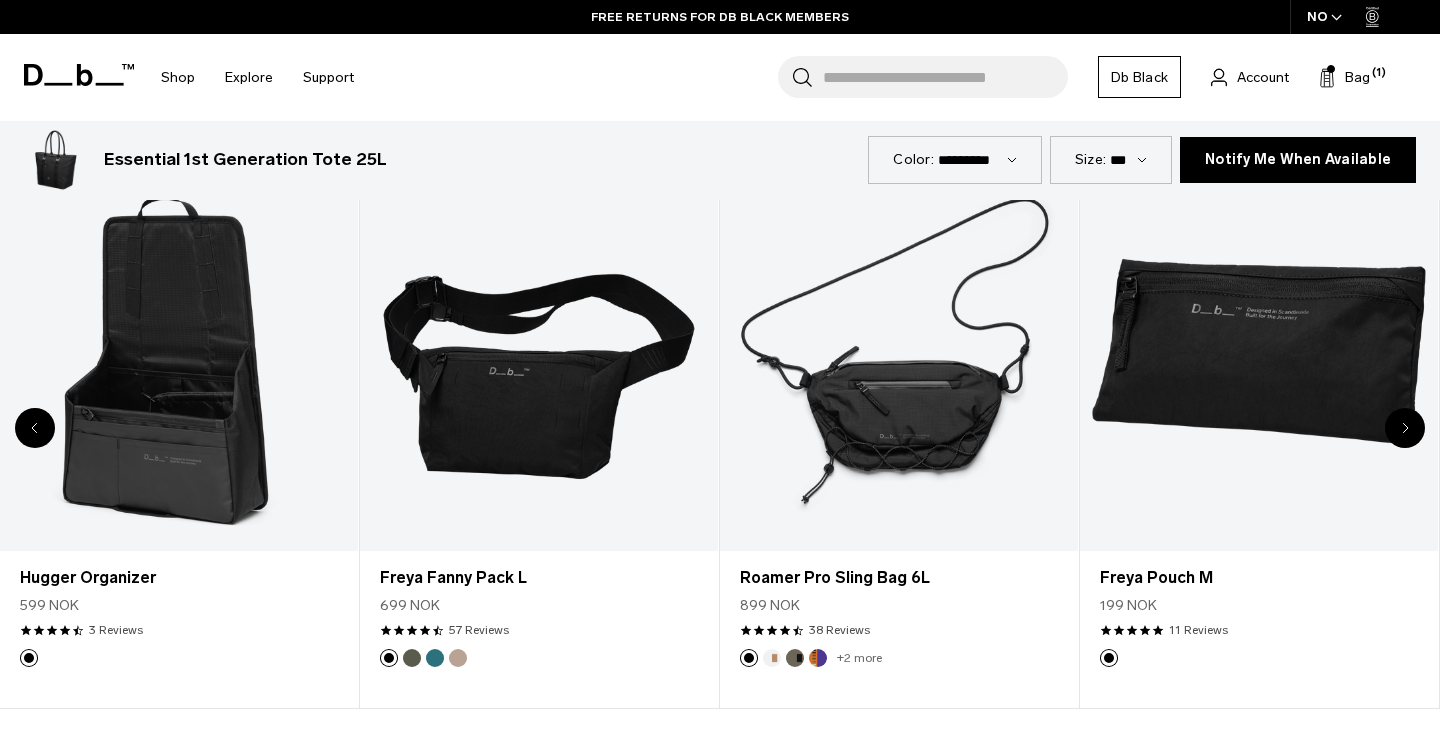 click at bounding box center (1405, 428) 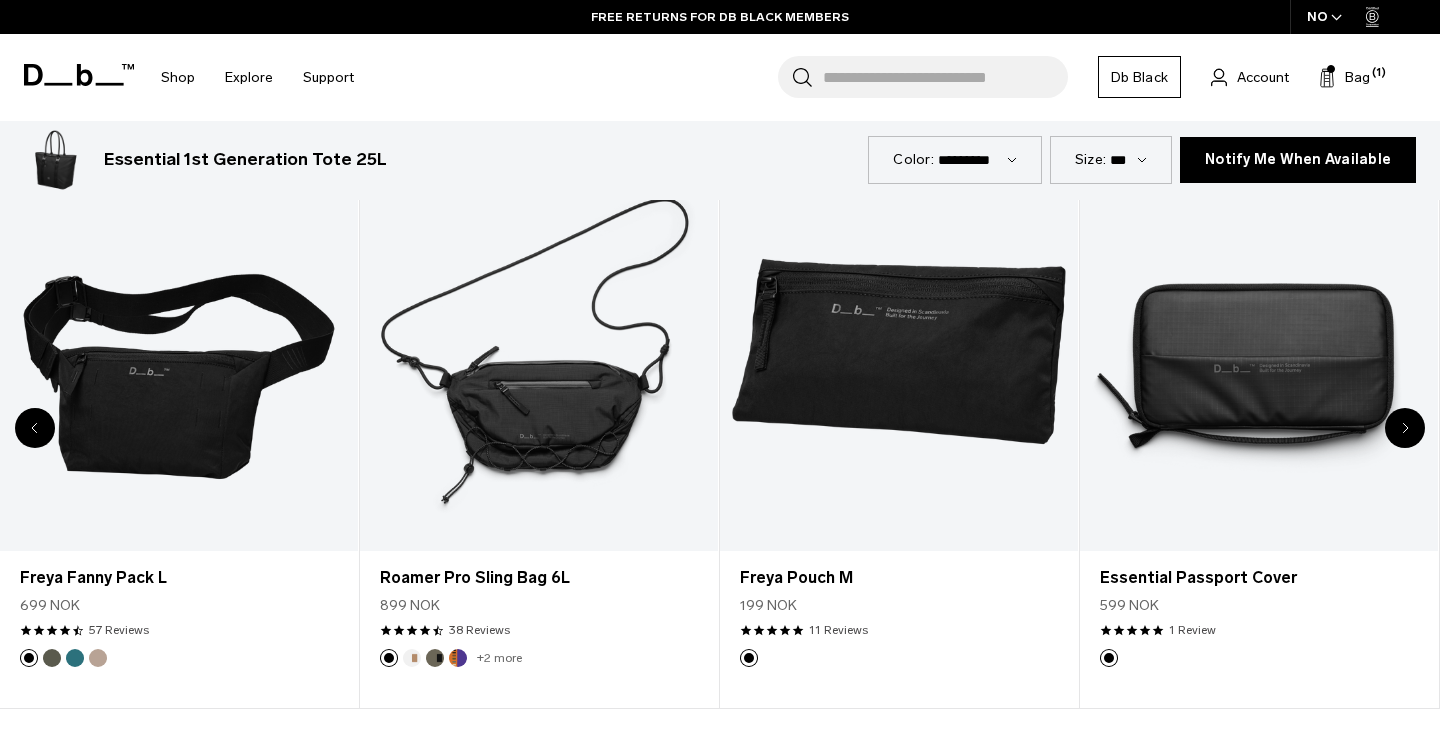 click at bounding box center [1405, 428] 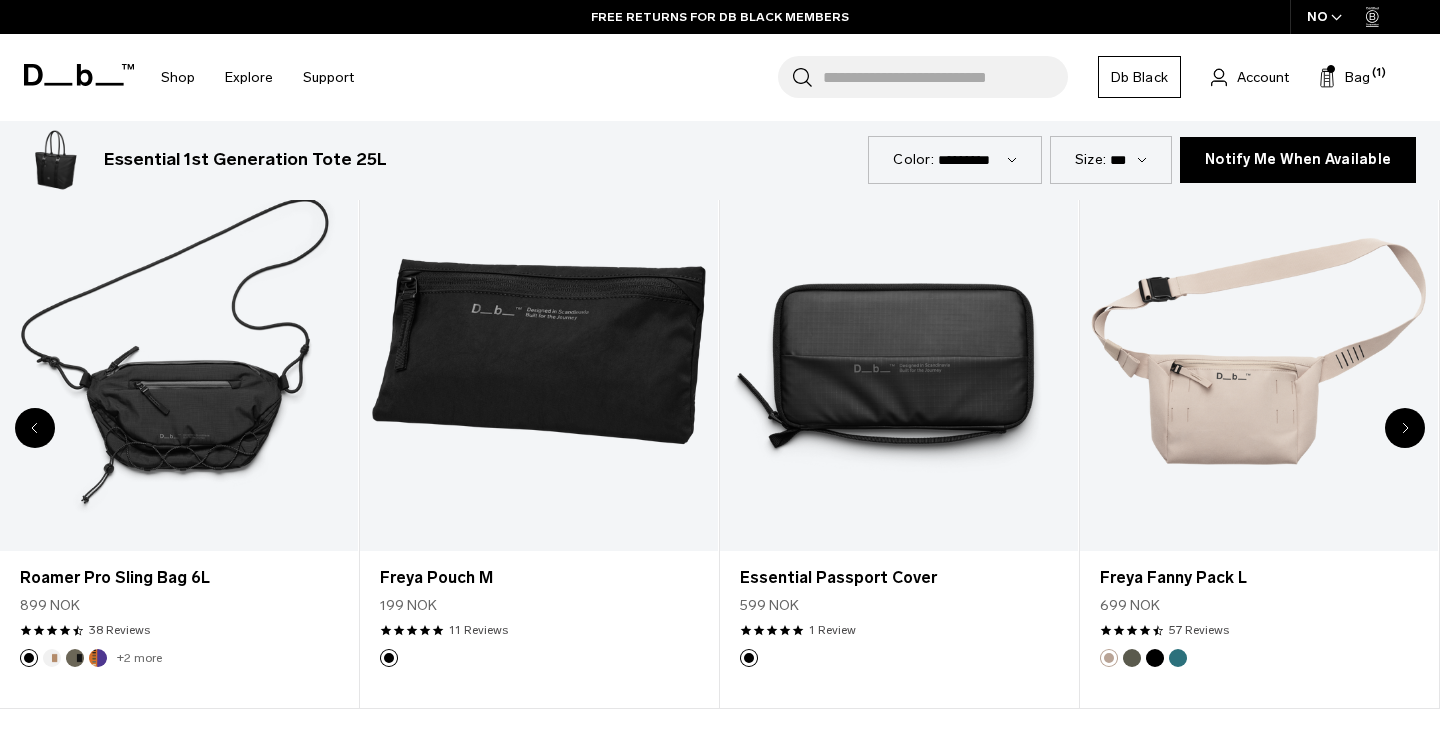 click at bounding box center (1405, 428) 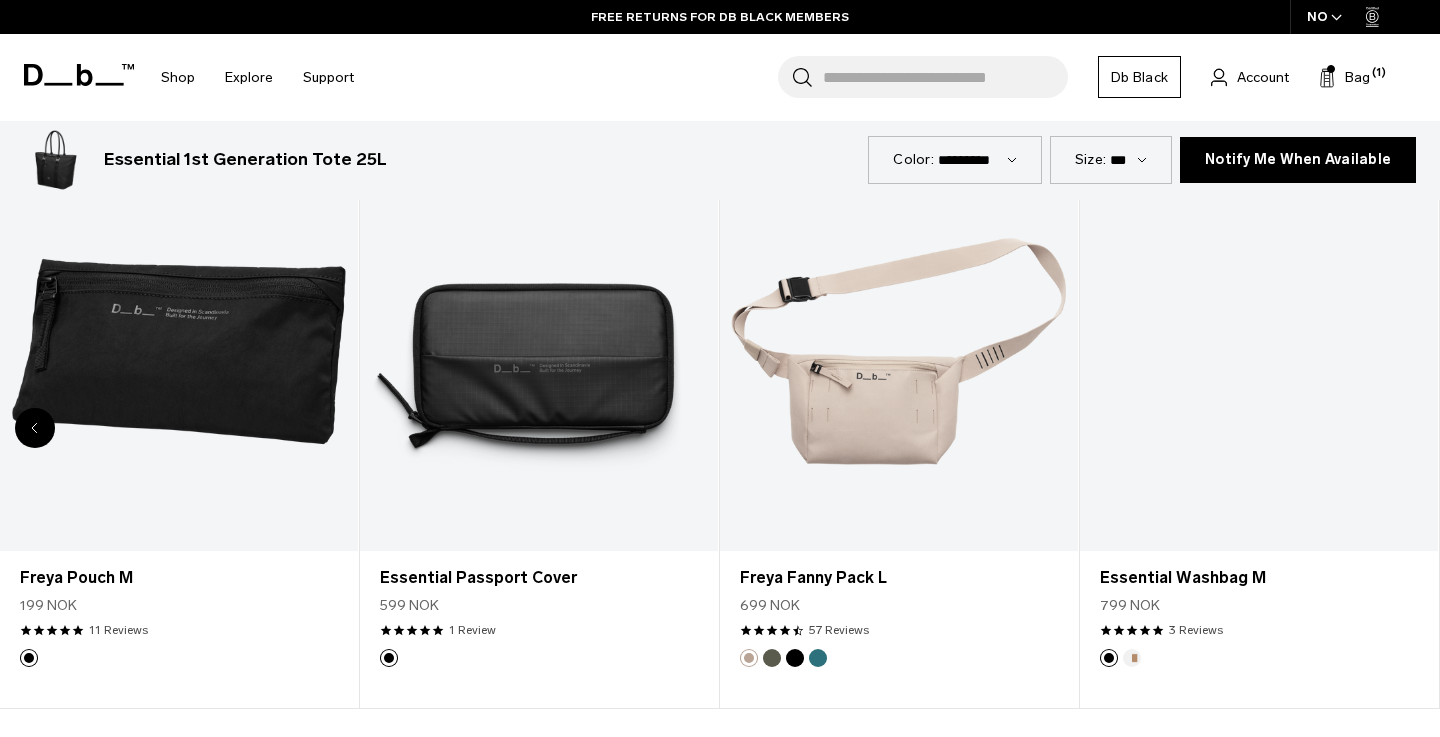 click at bounding box center (1259, 352) 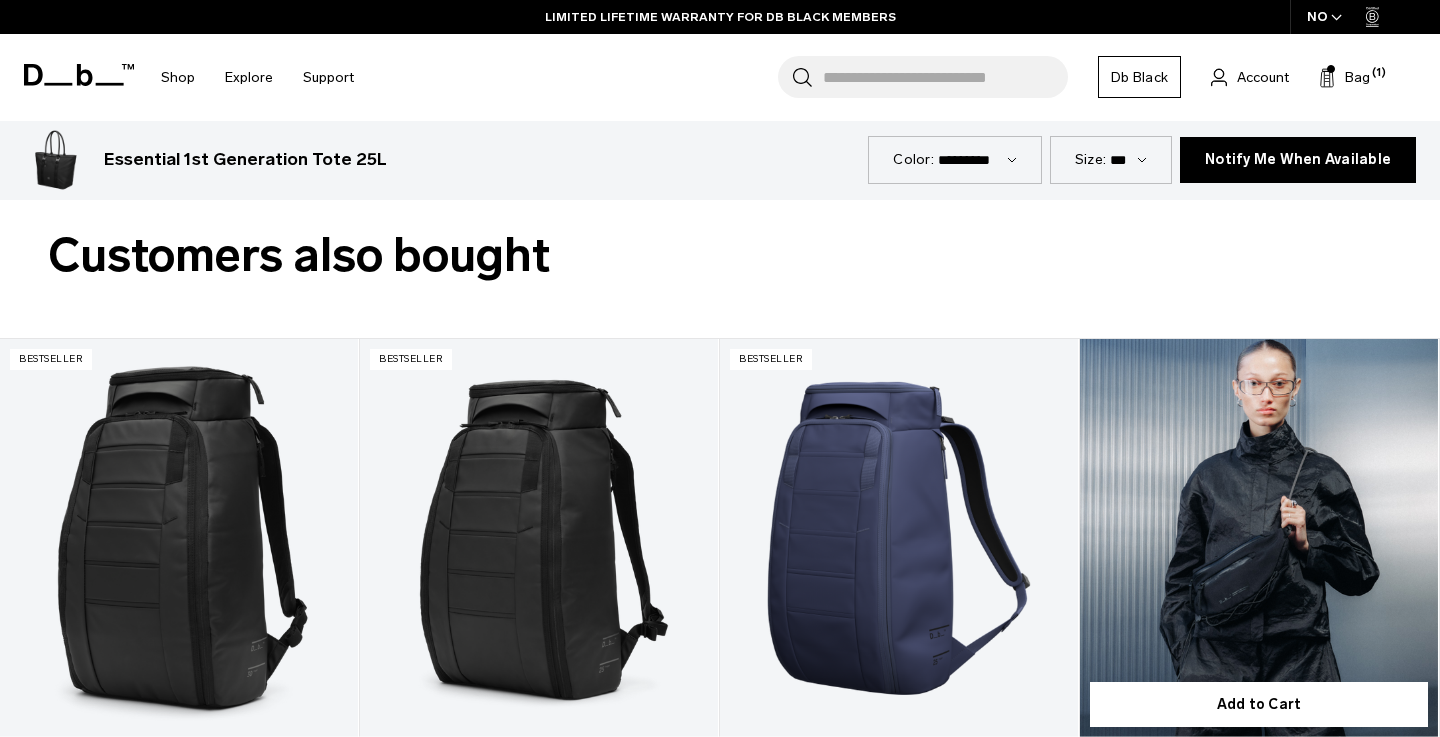 scroll, scrollTop: 3273, scrollLeft: 0, axis: vertical 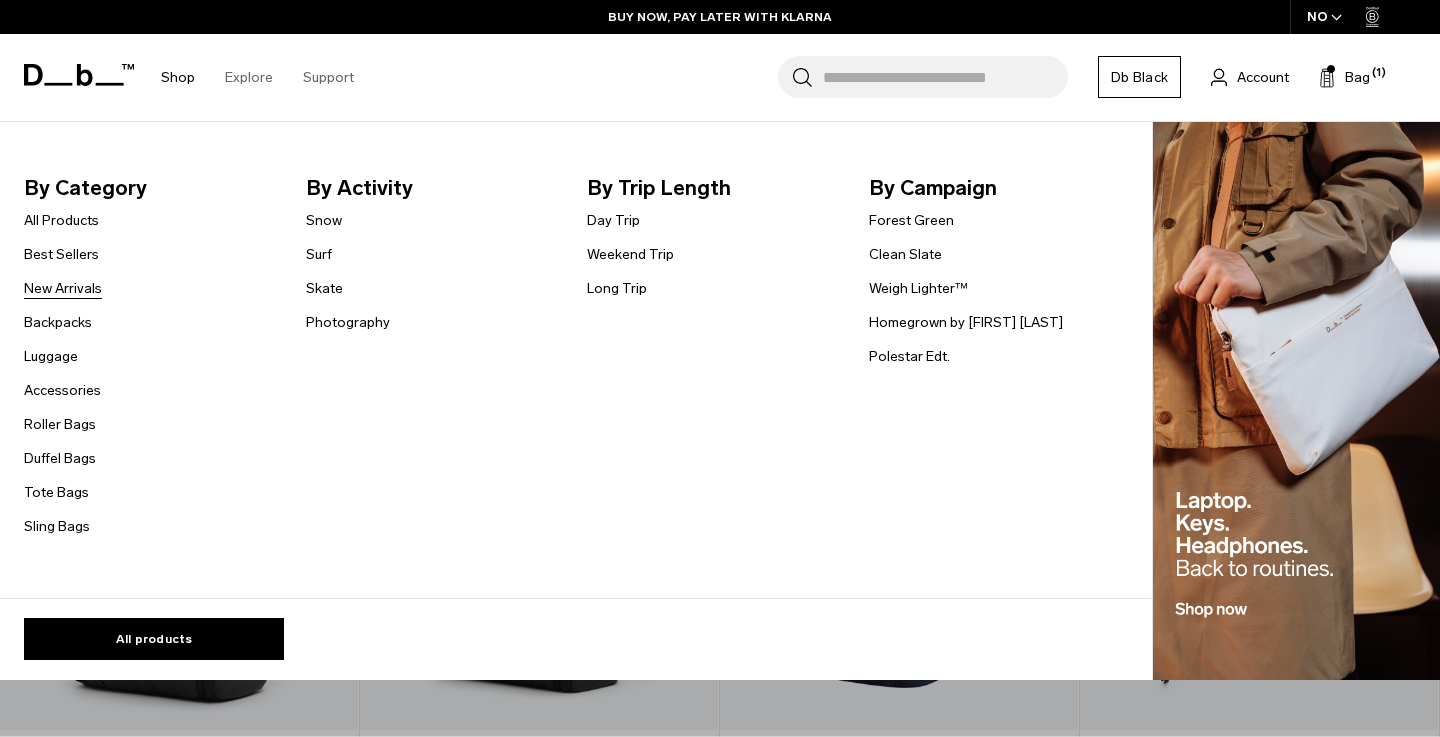 click on "New Arrivals" at bounding box center [63, 288] 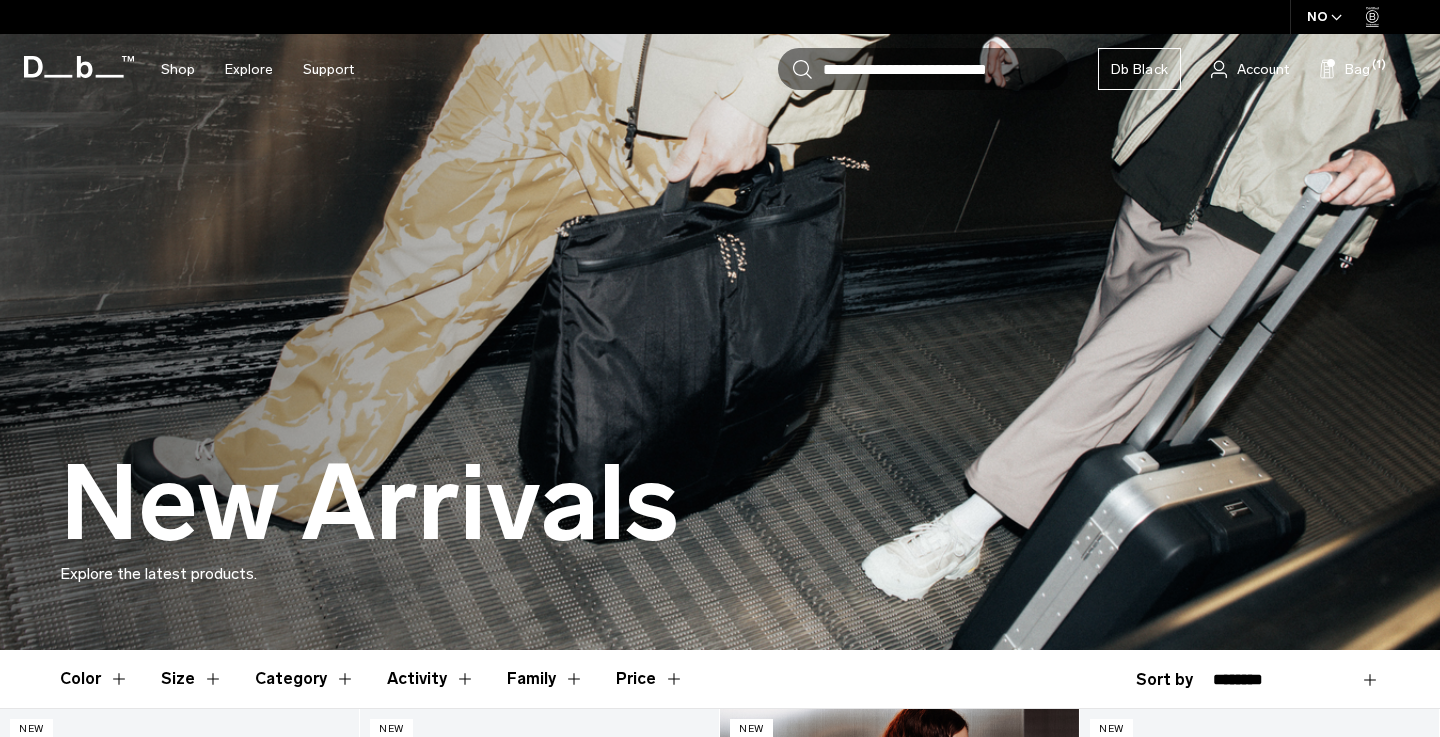 scroll, scrollTop: 536, scrollLeft: 0, axis: vertical 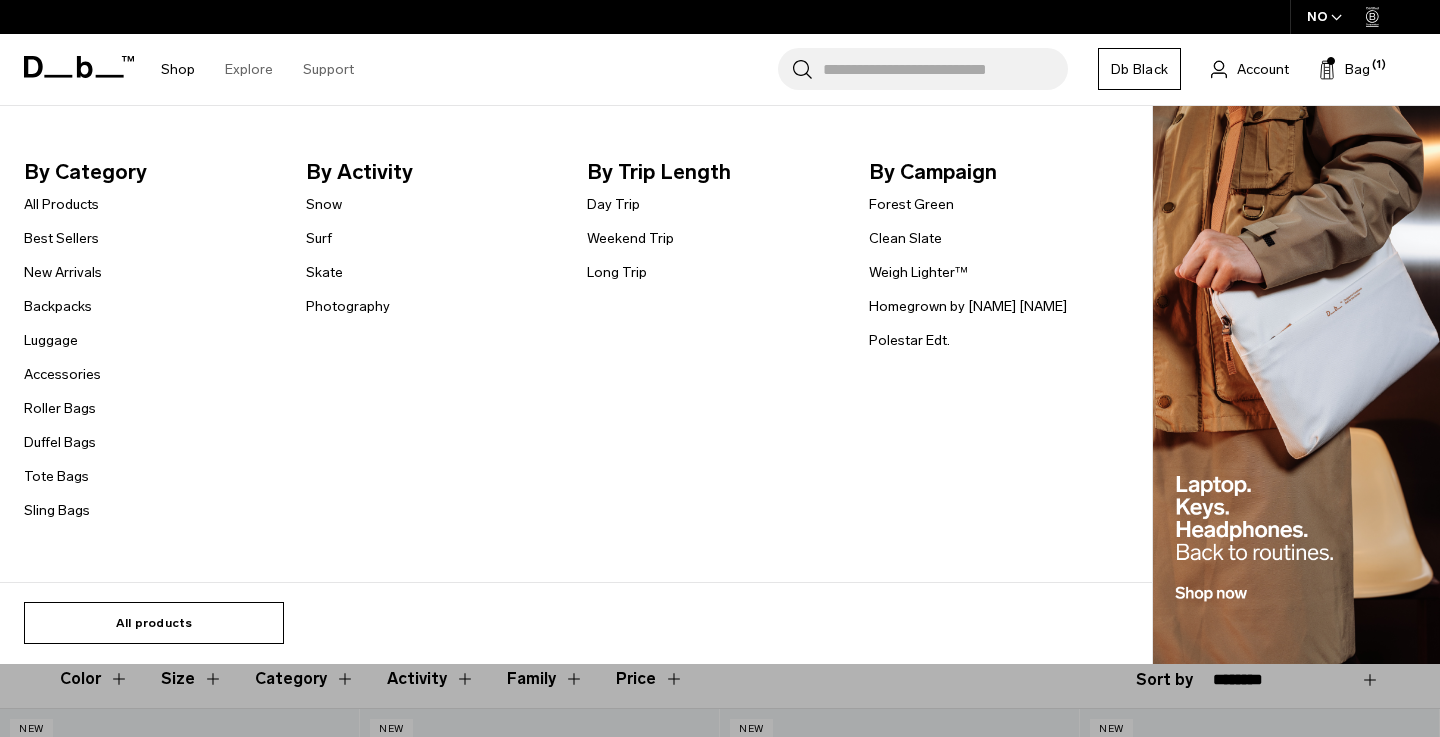 click on "All products" at bounding box center [154, 623] 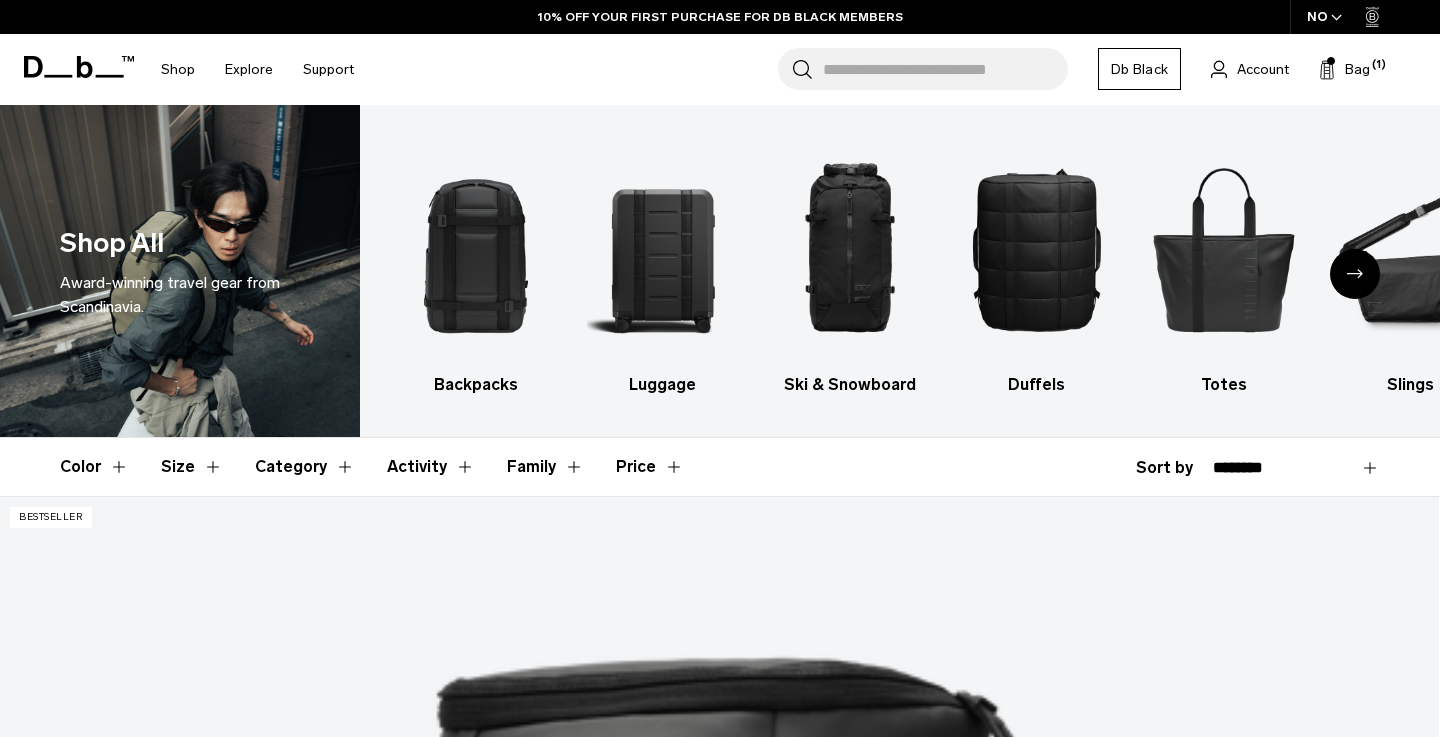 scroll, scrollTop: 1722, scrollLeft: 0, axis: vertical 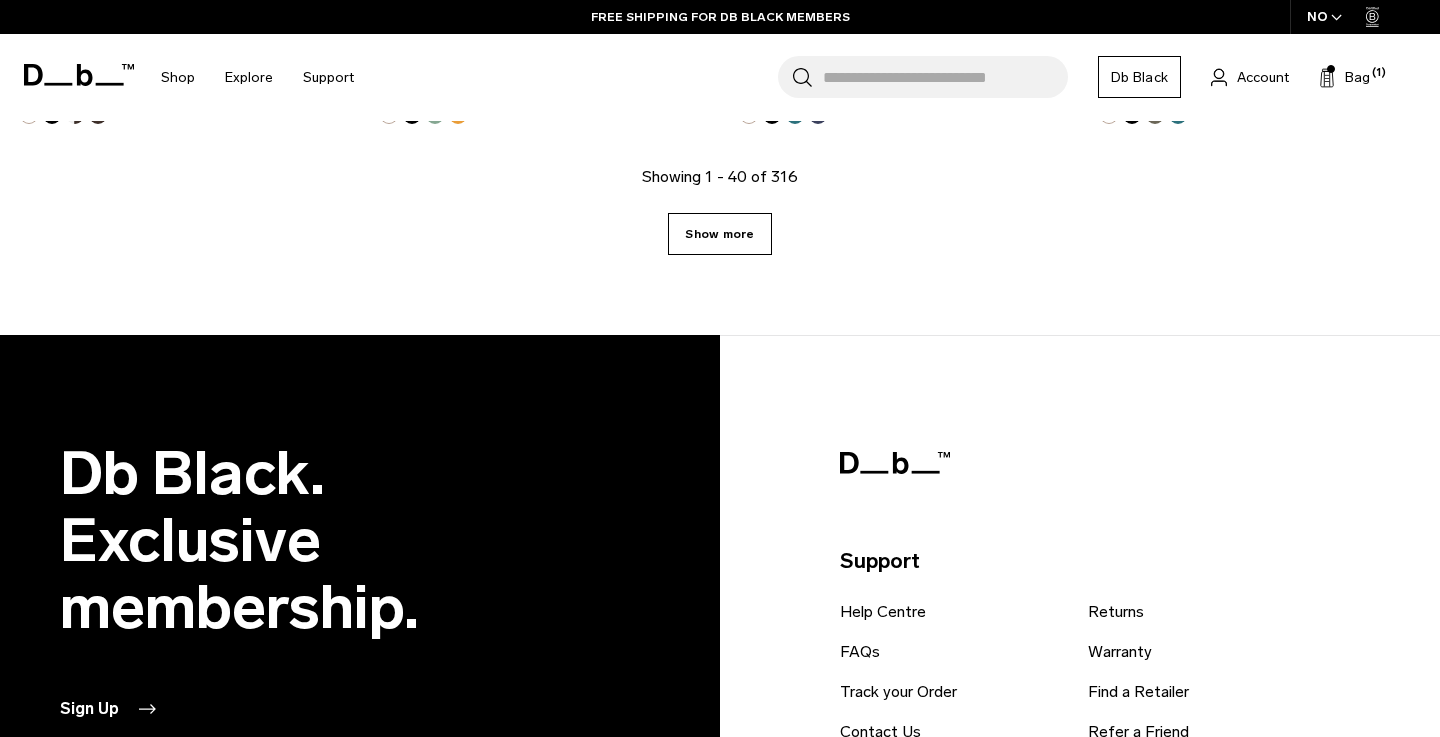 click on "Show more" at bounding box center (719, 234) 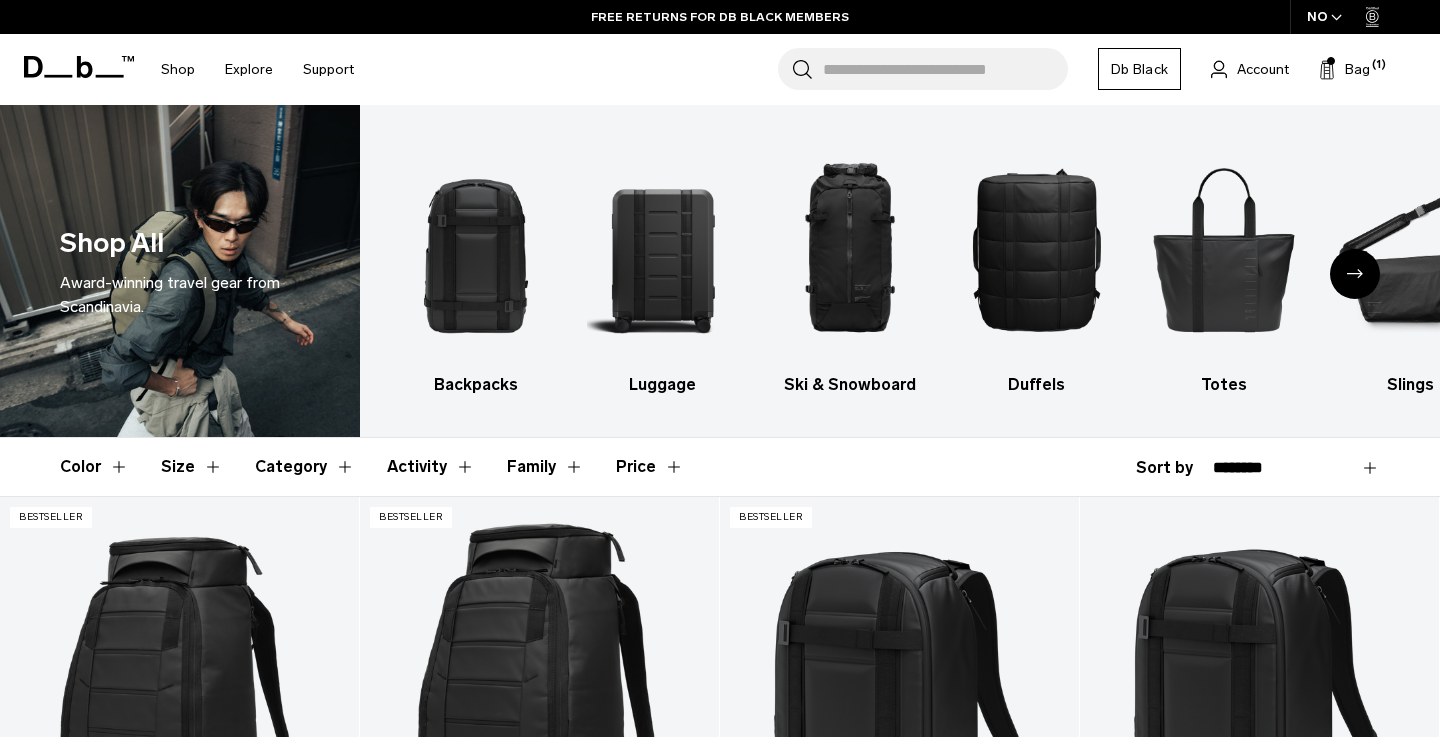 scroll, scrollTop: 0, scrollLeft: 0, axis: both 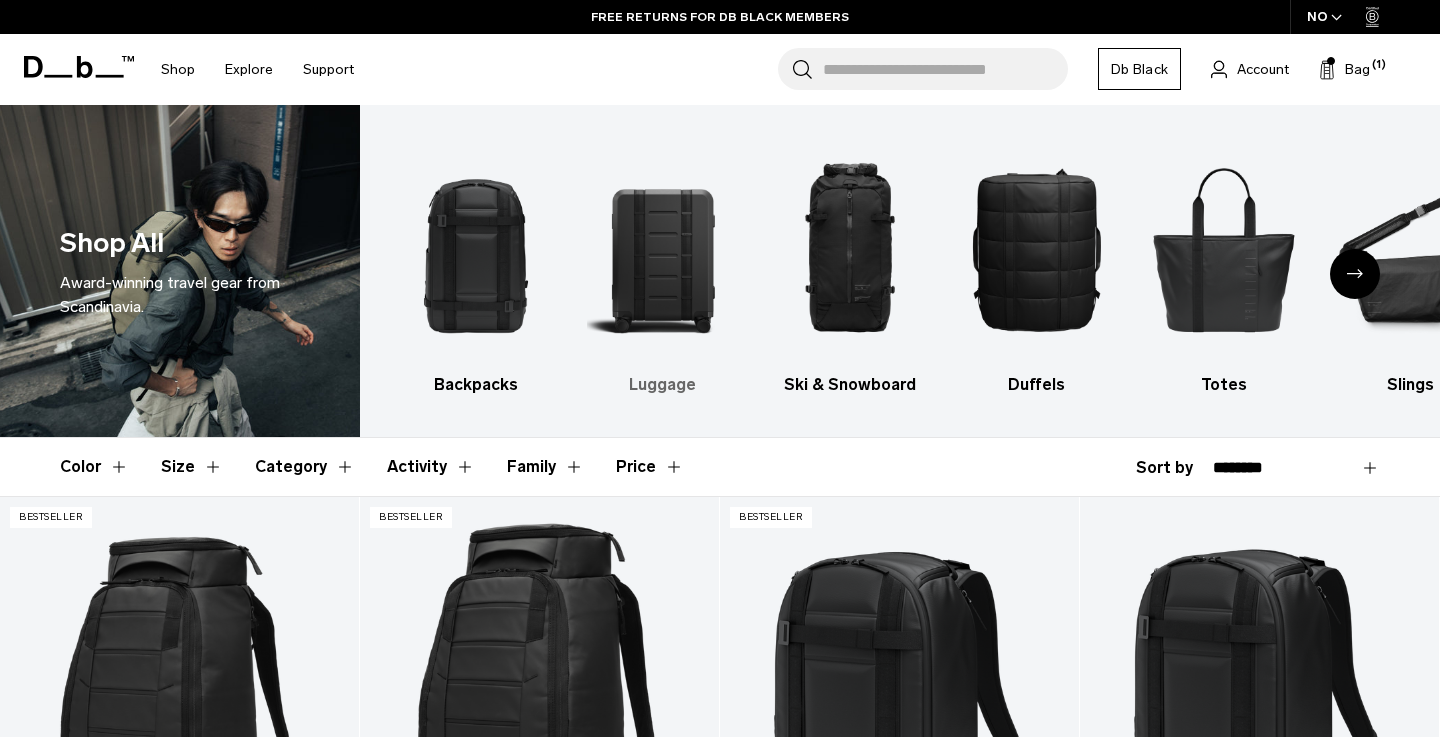 click at bounding box center [663, 249] 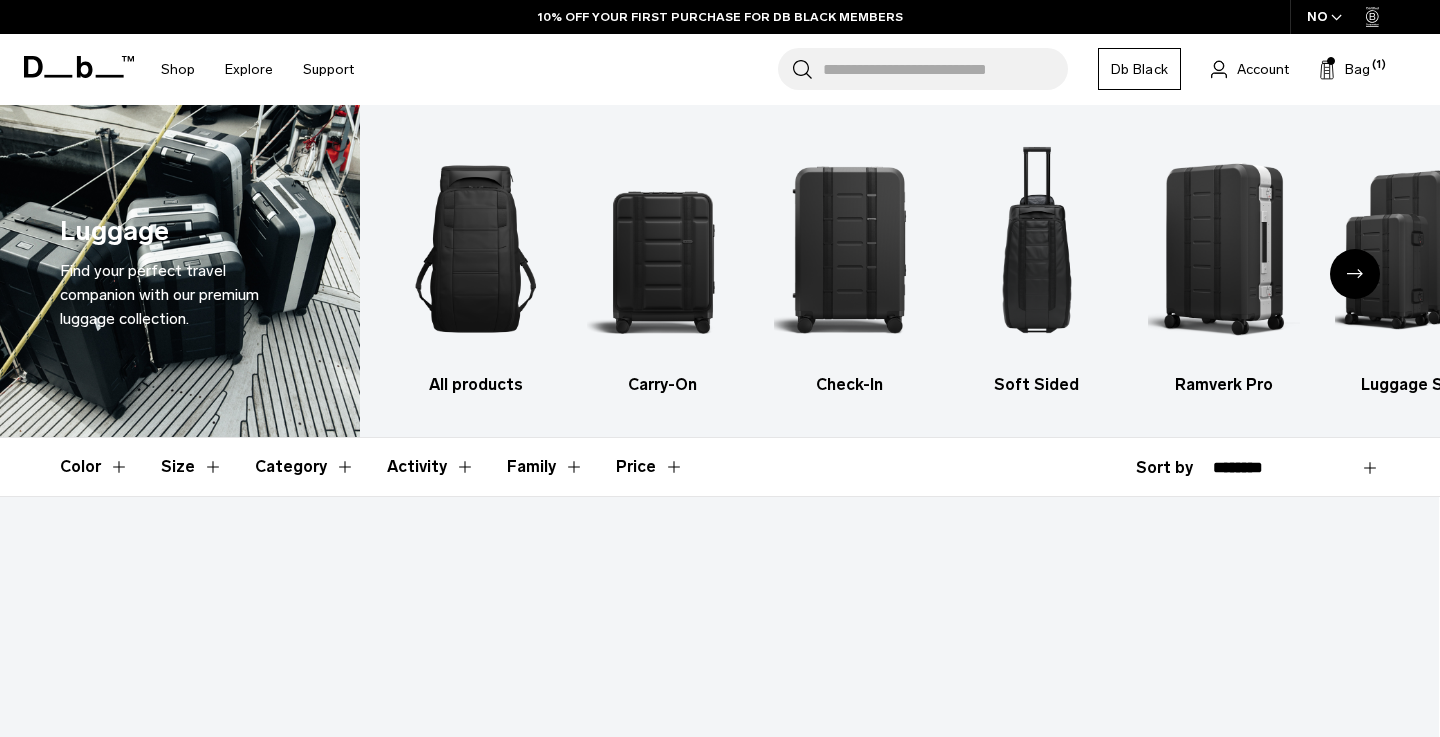 scroll, scrollTop: 1262, scrollLeft: 0, axis: vertical 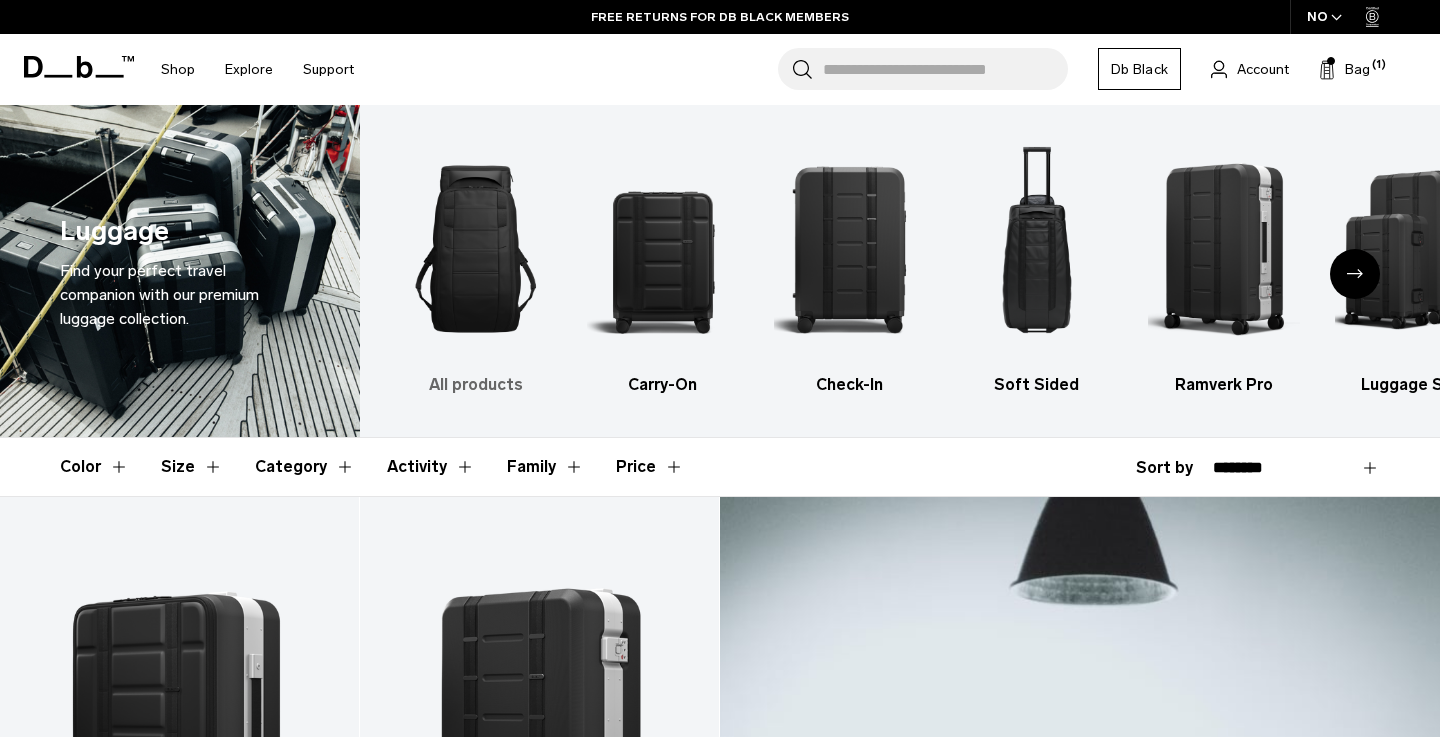 click at bounding box center (476, 249) 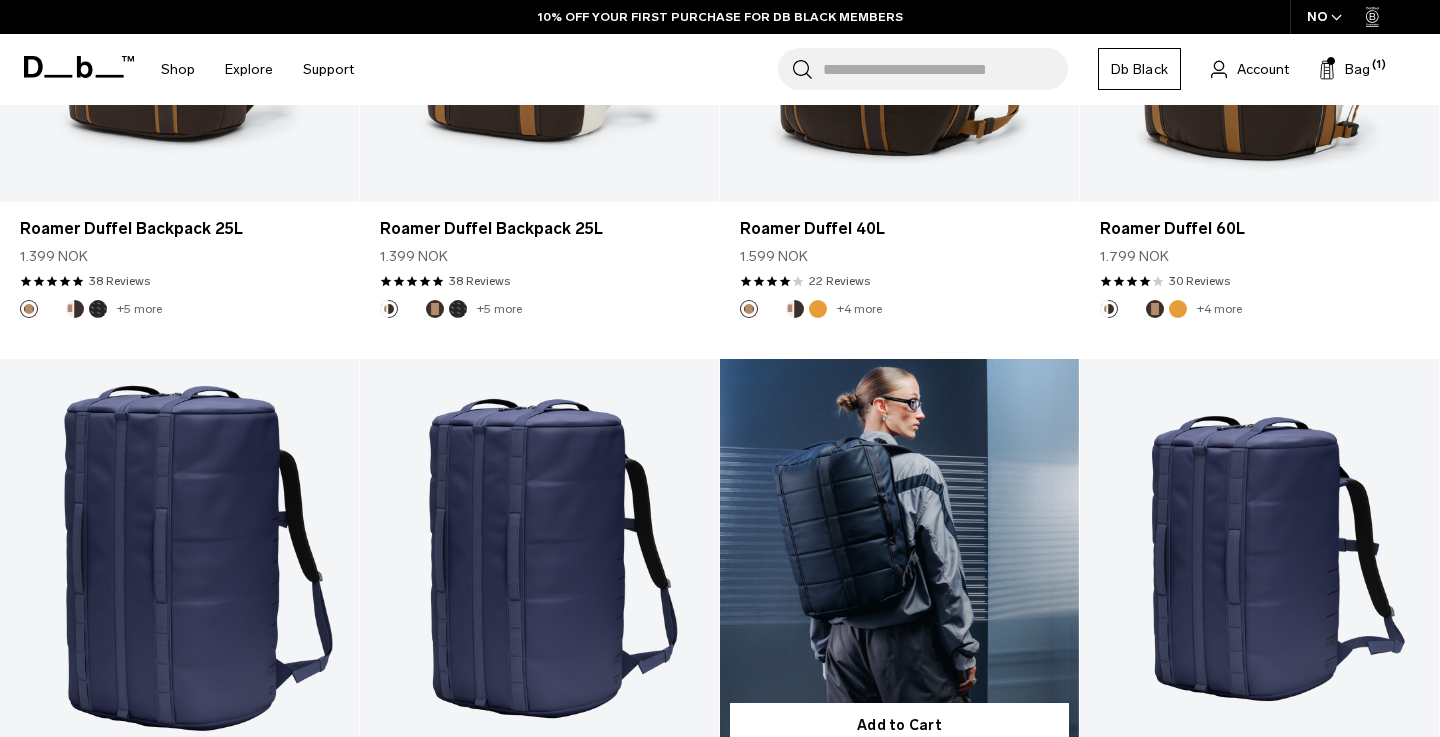 scroll, scrollTop: 1451, scrollLeft: 0, axis: vertical 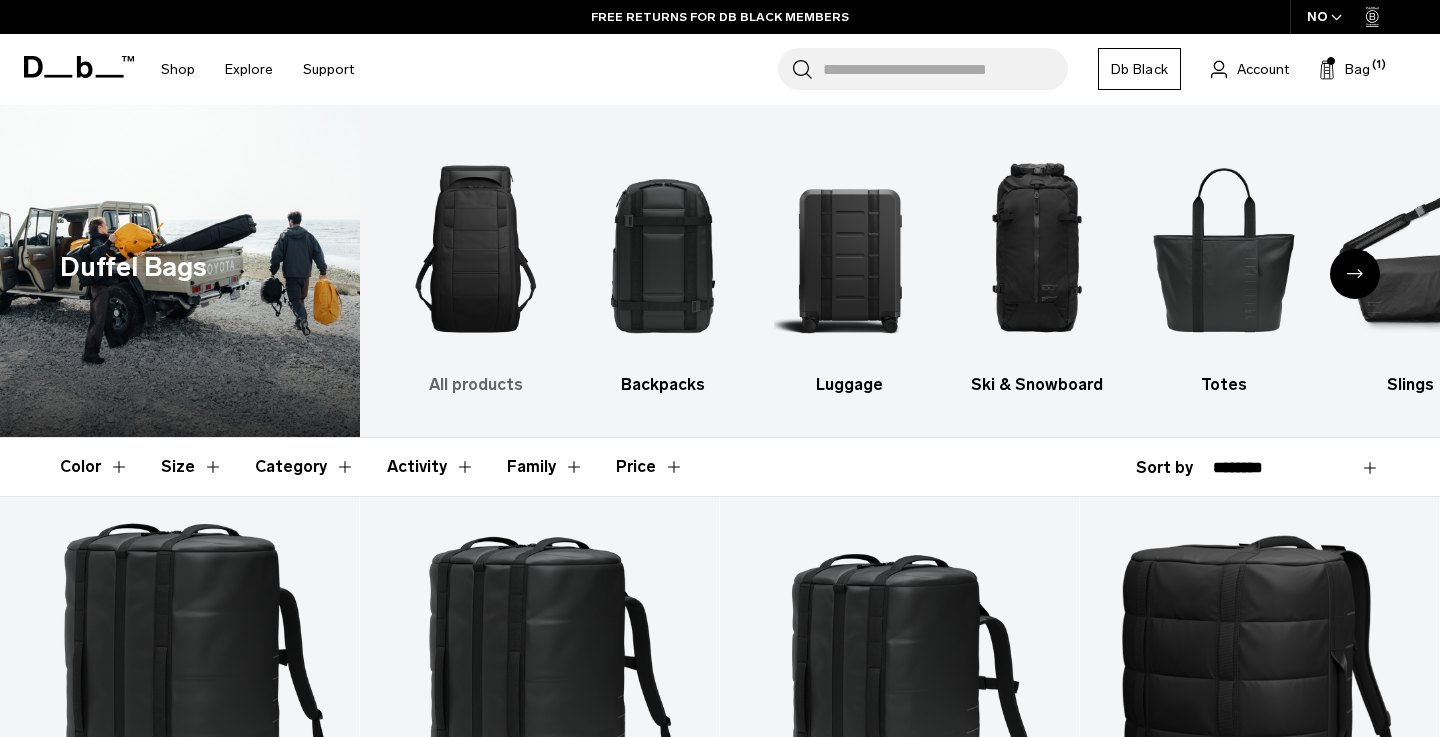 click at bounding box center (476, 249) 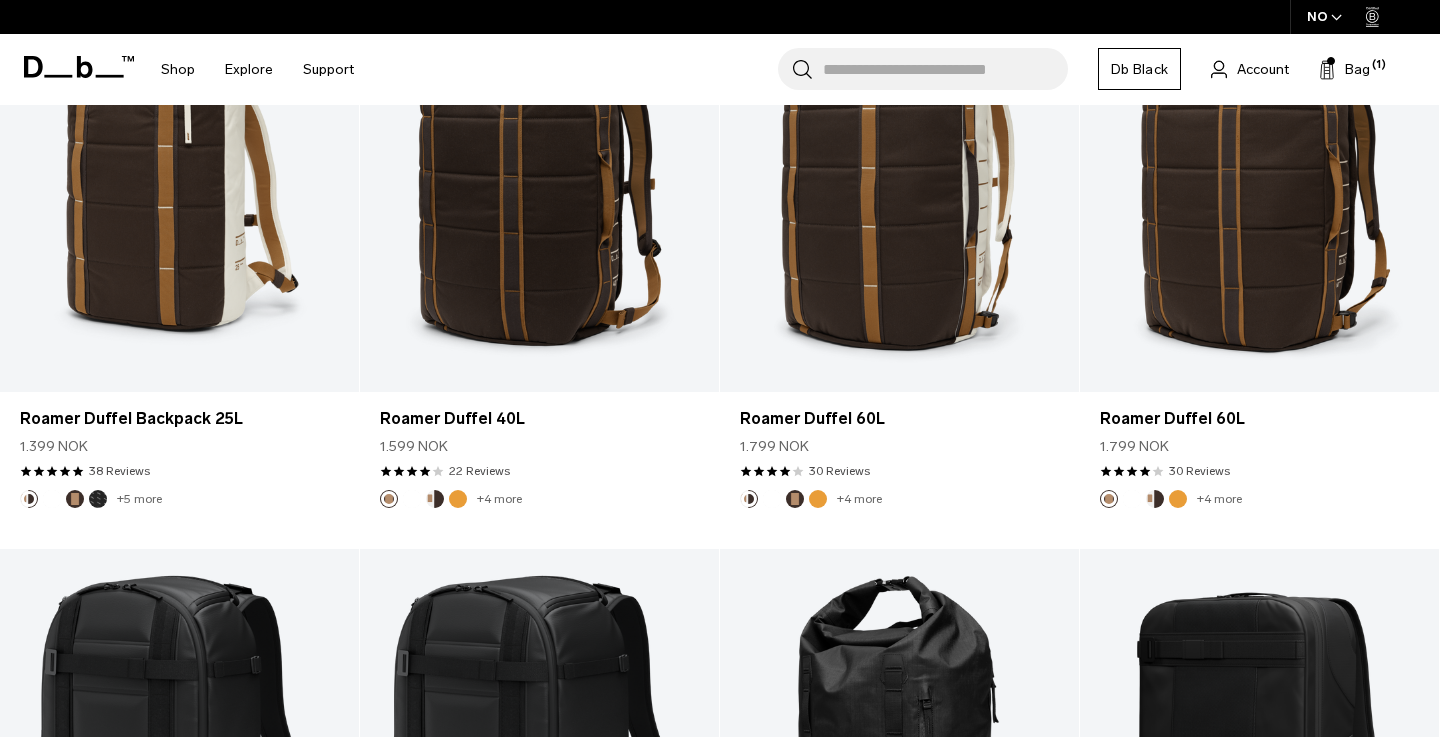 scroll, scrollTop: 2510, scrollLeft: 0, axis: vertical 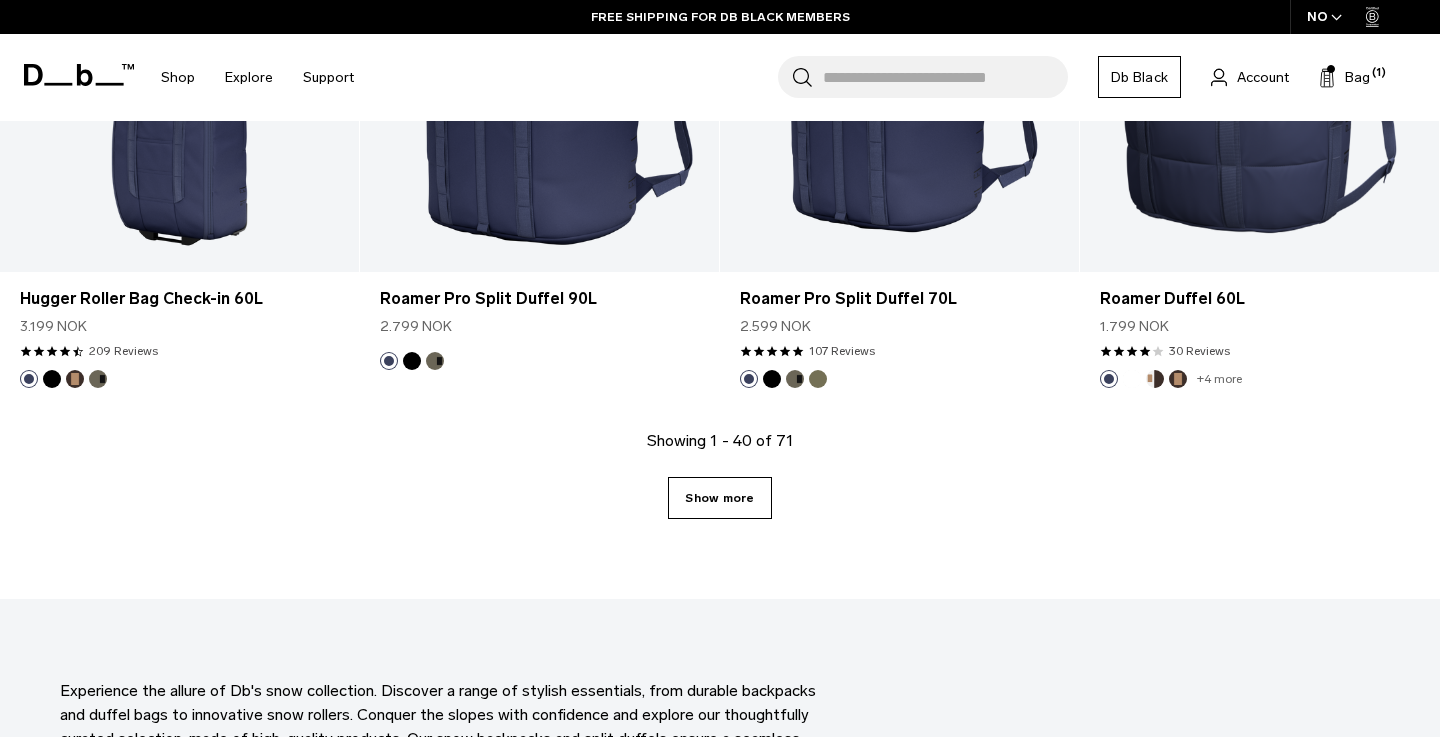 click on "Show more" at bounding box center [719, 498] 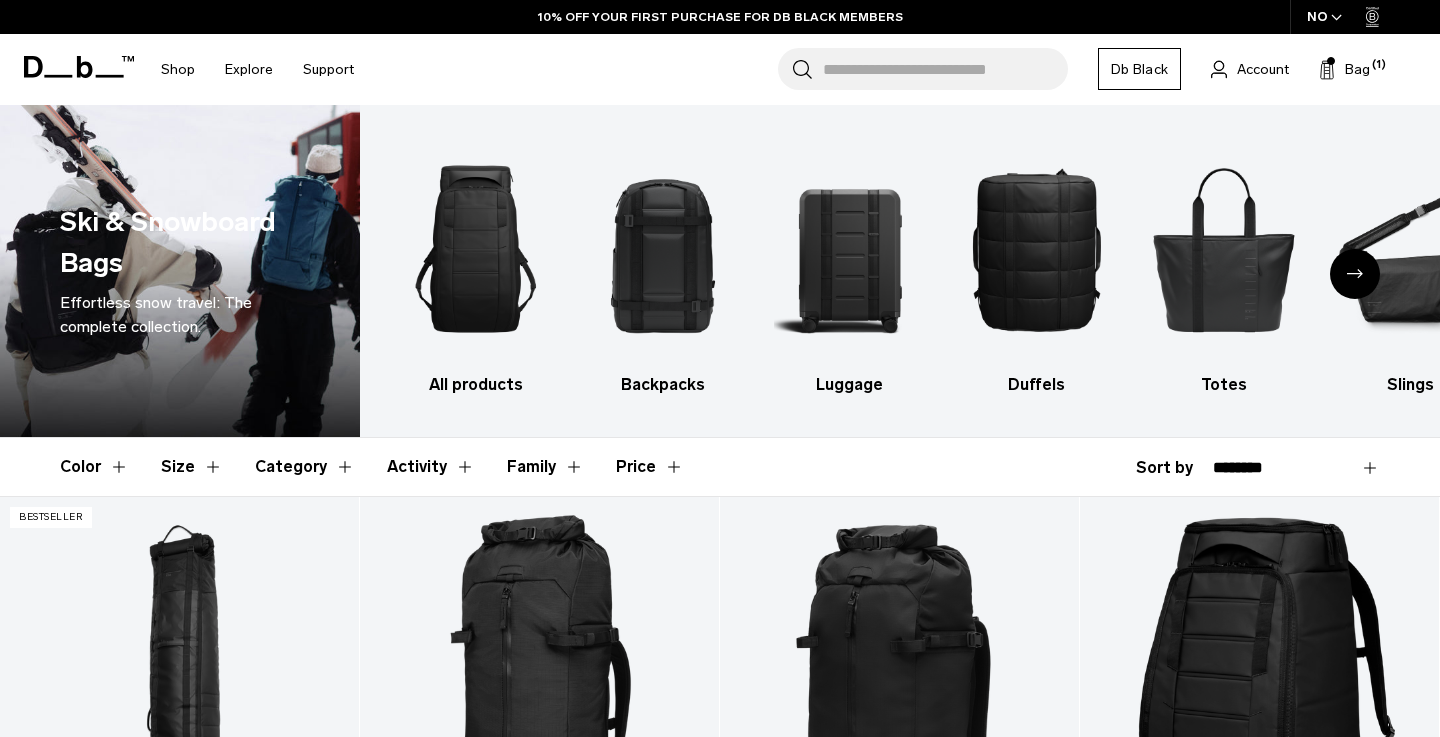 scroll, scrollTop: 0, scrollLeft: 0, axis: both 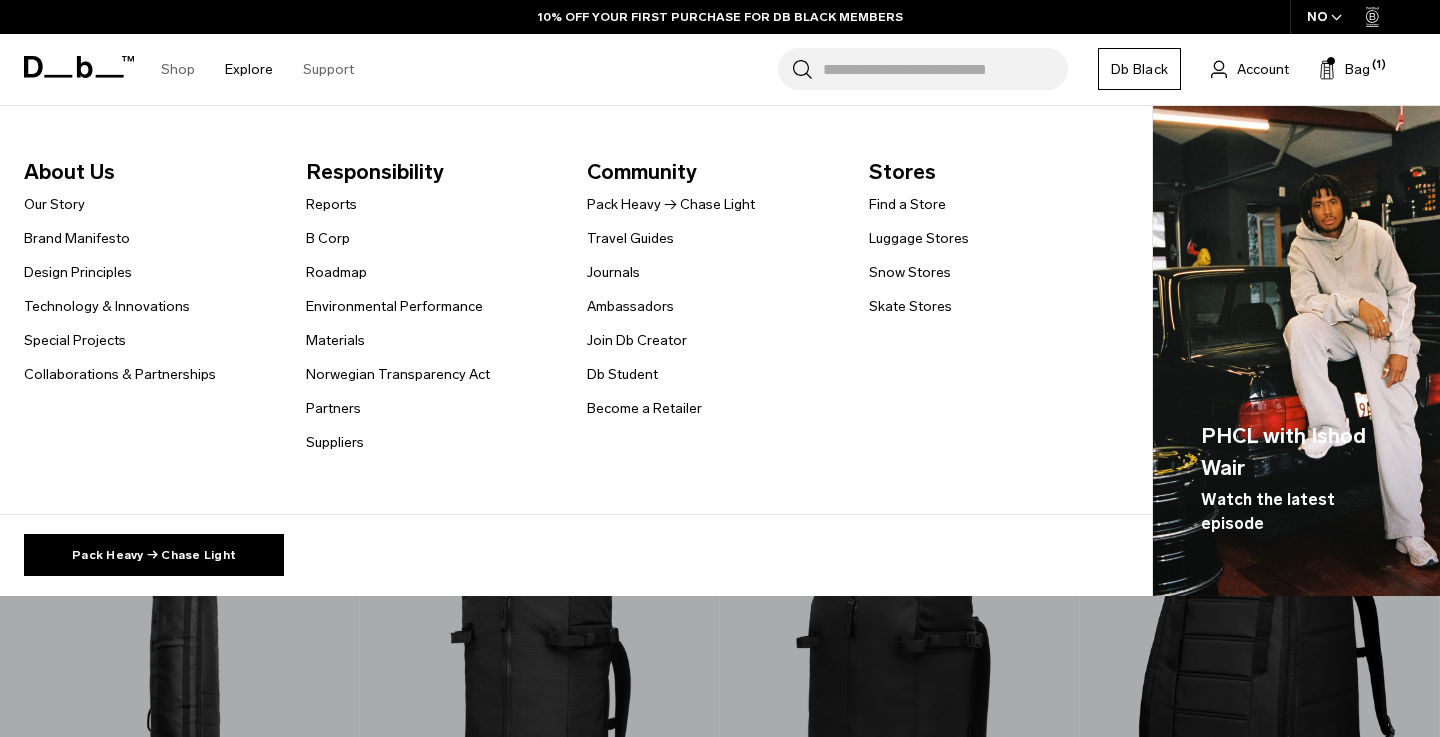 click on "Explore" at bounding box center [249, 69] 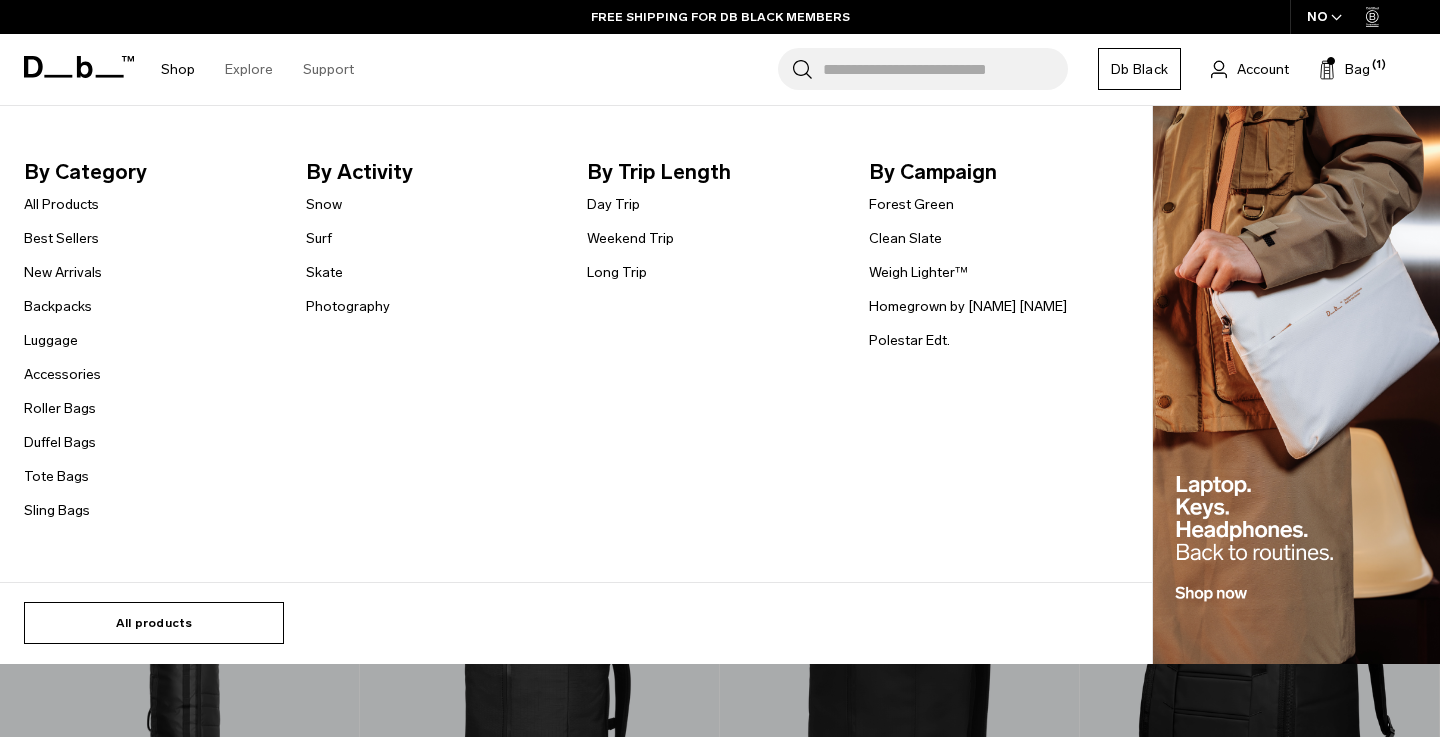 click on "All products" at bounding box center (154, 623) 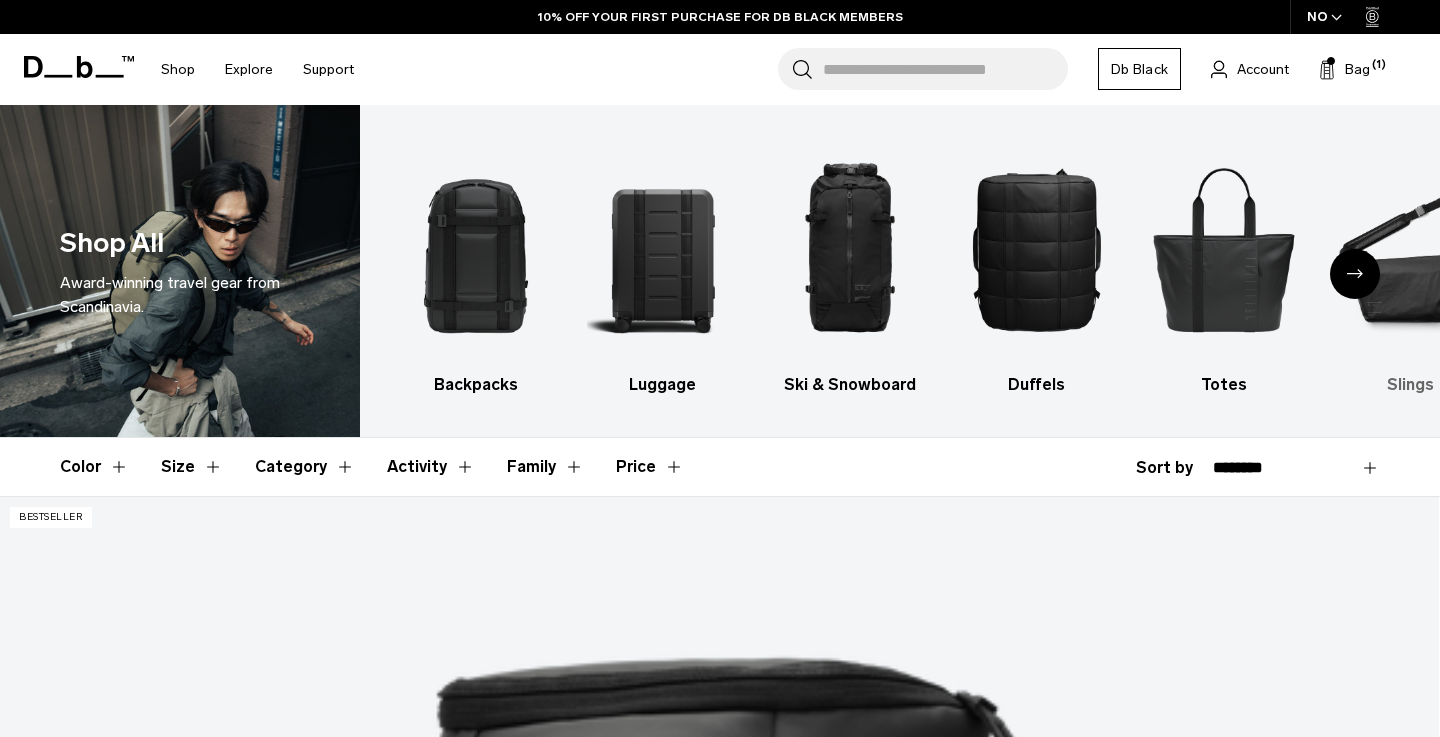 scroll, scrollTop: 0, scrollLeft: 0, axis: both 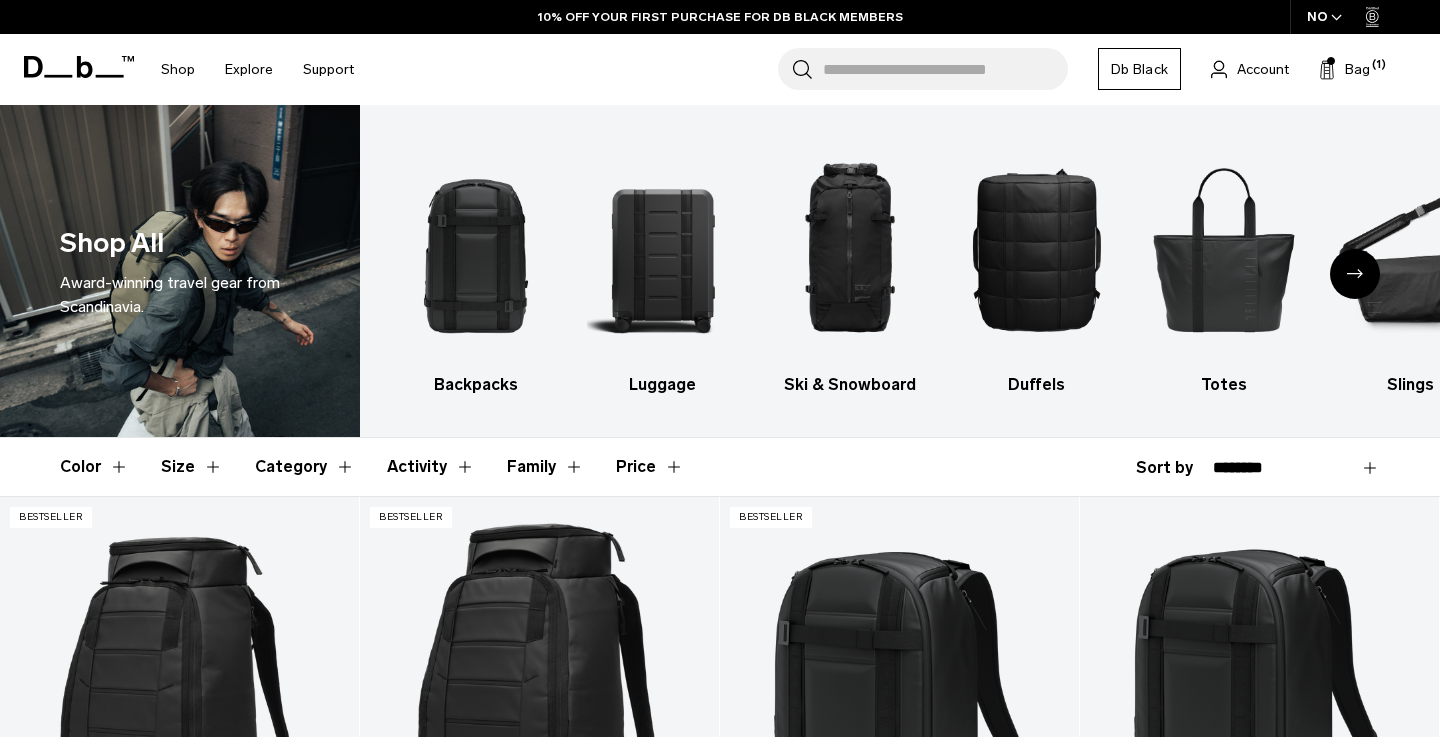 click 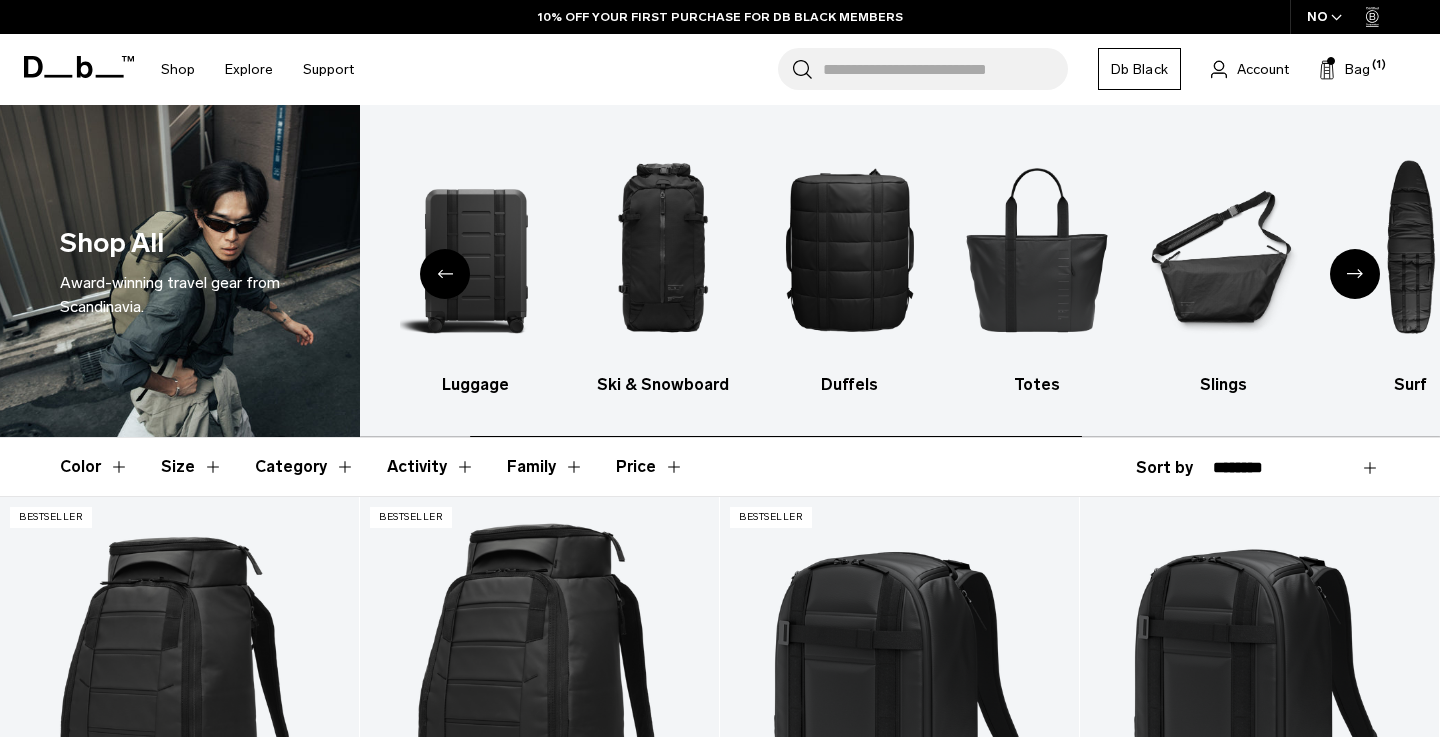 click 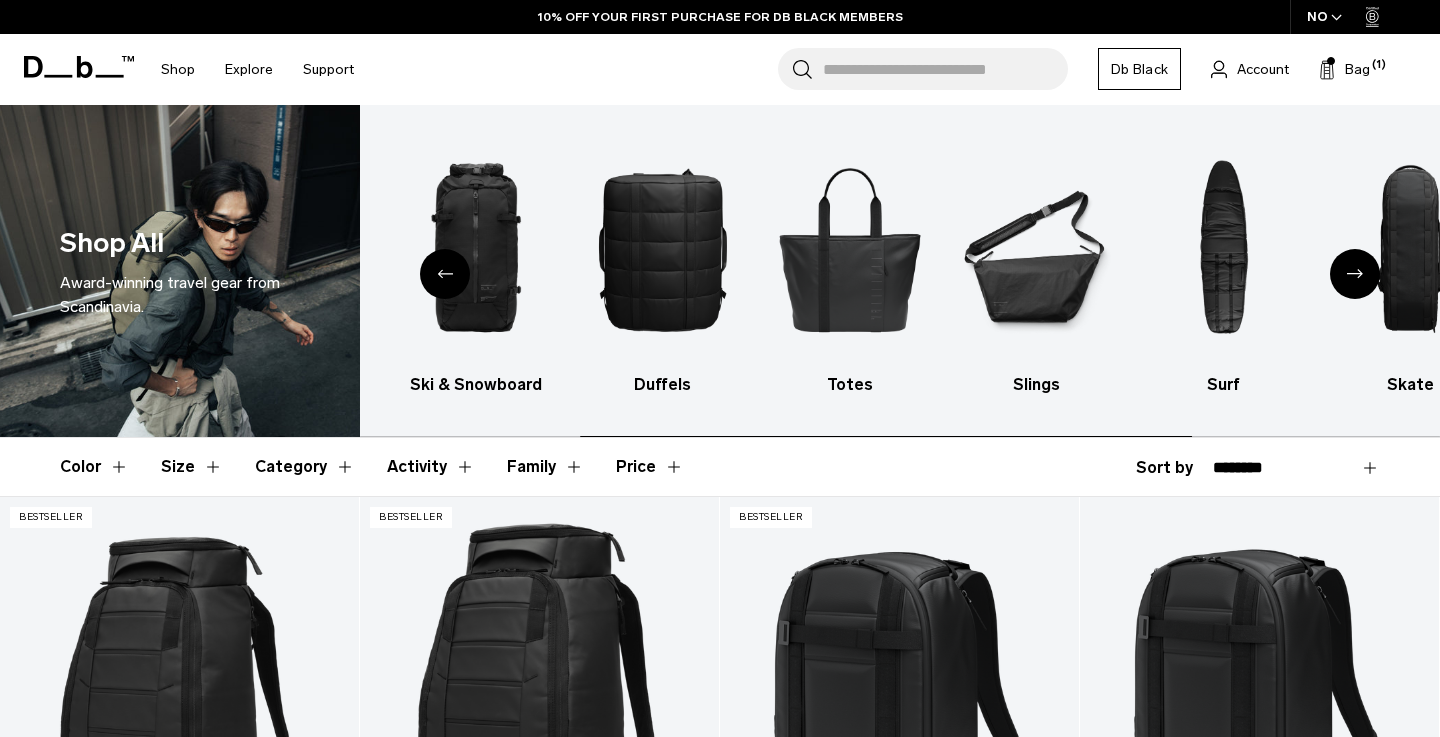 click 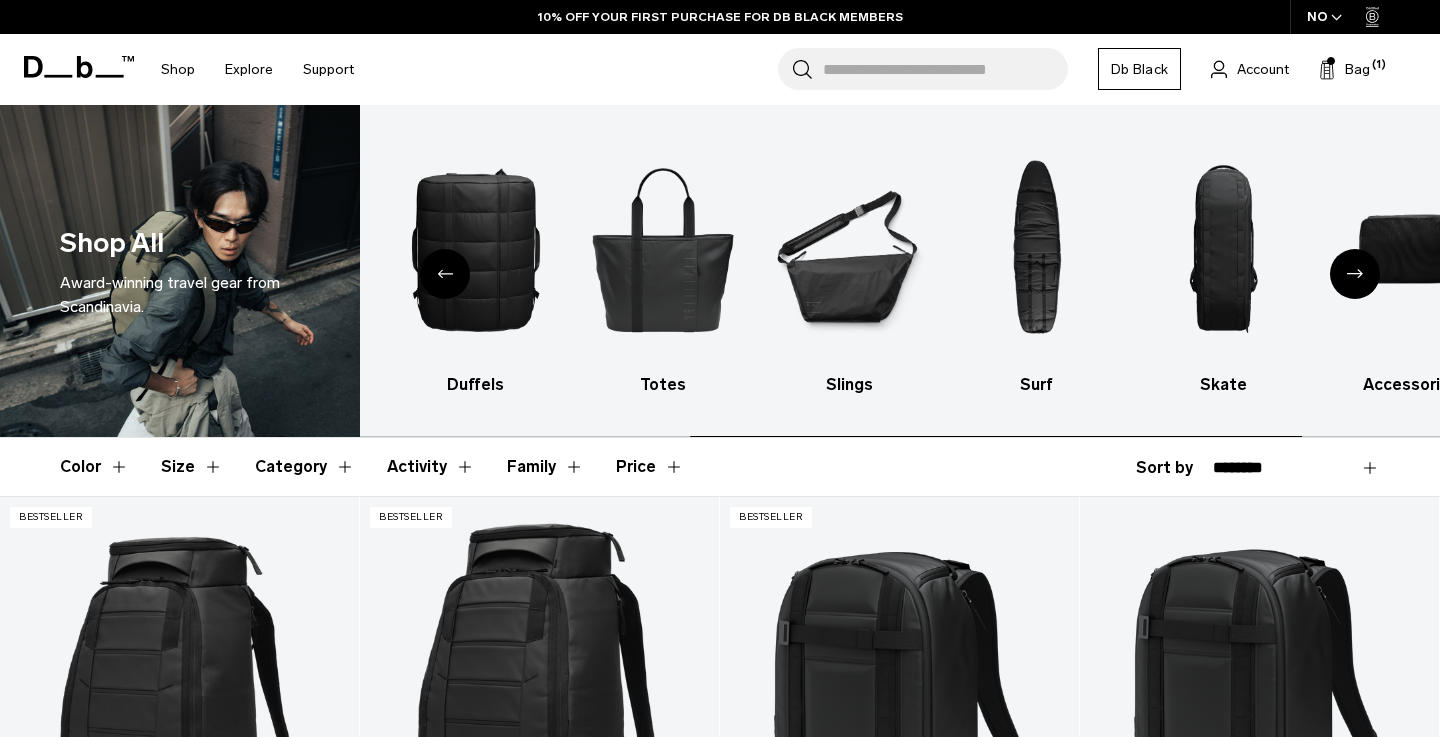 click 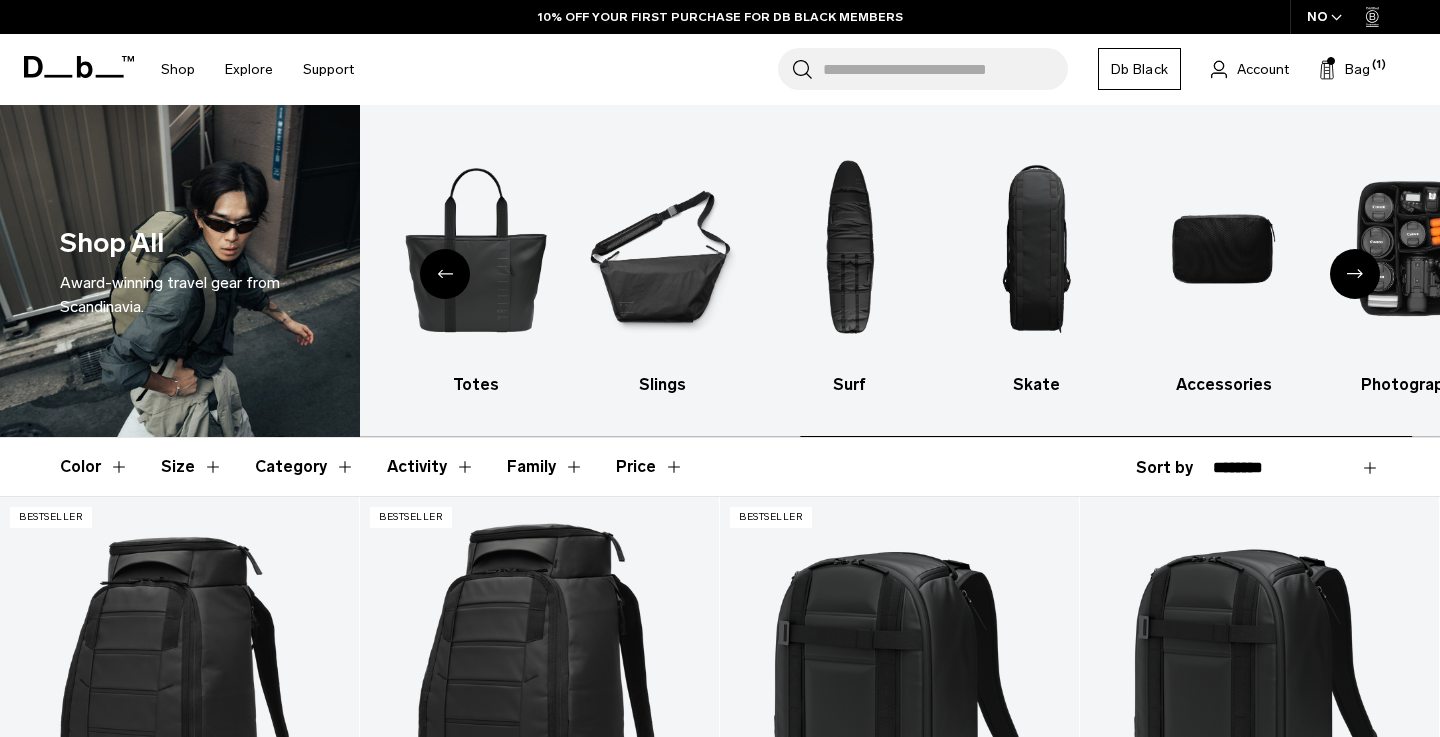 click 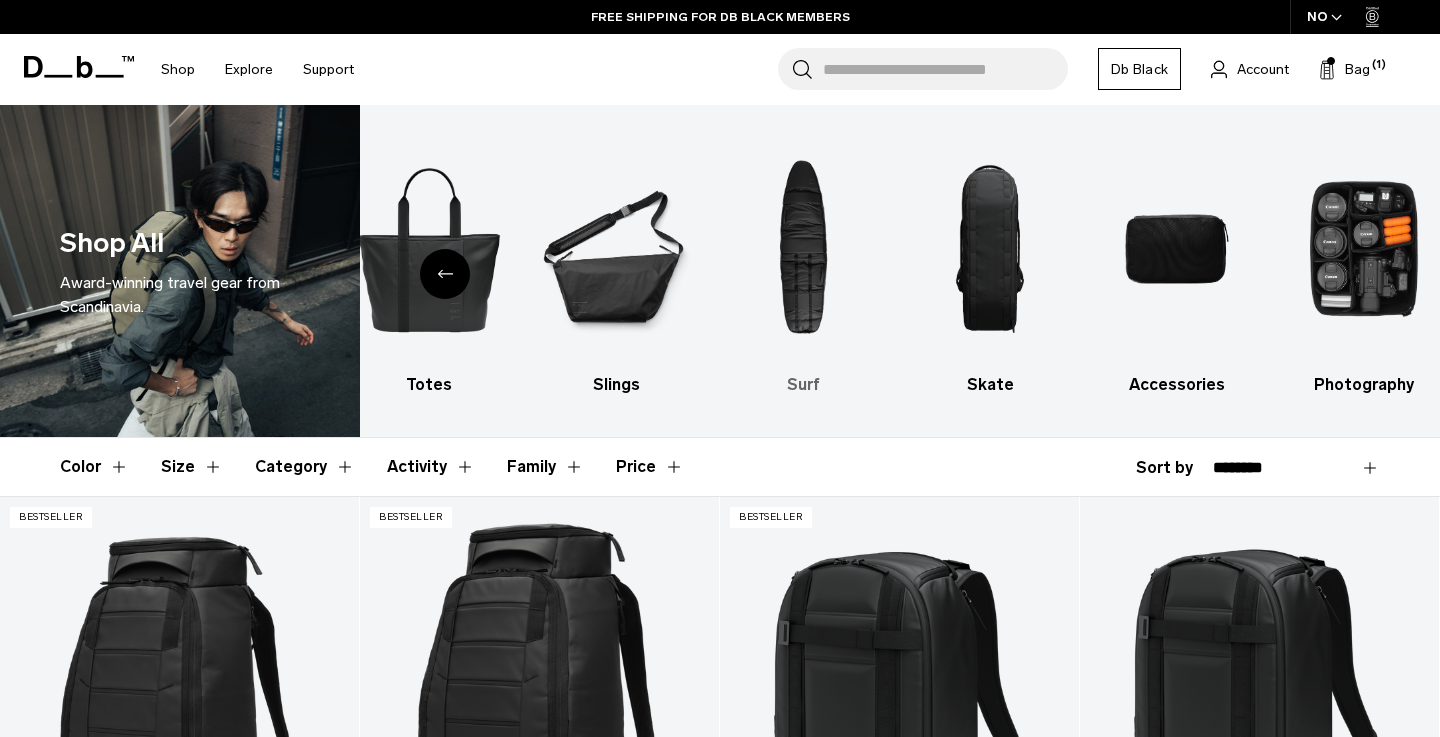 click at bounding box center (803, 249) 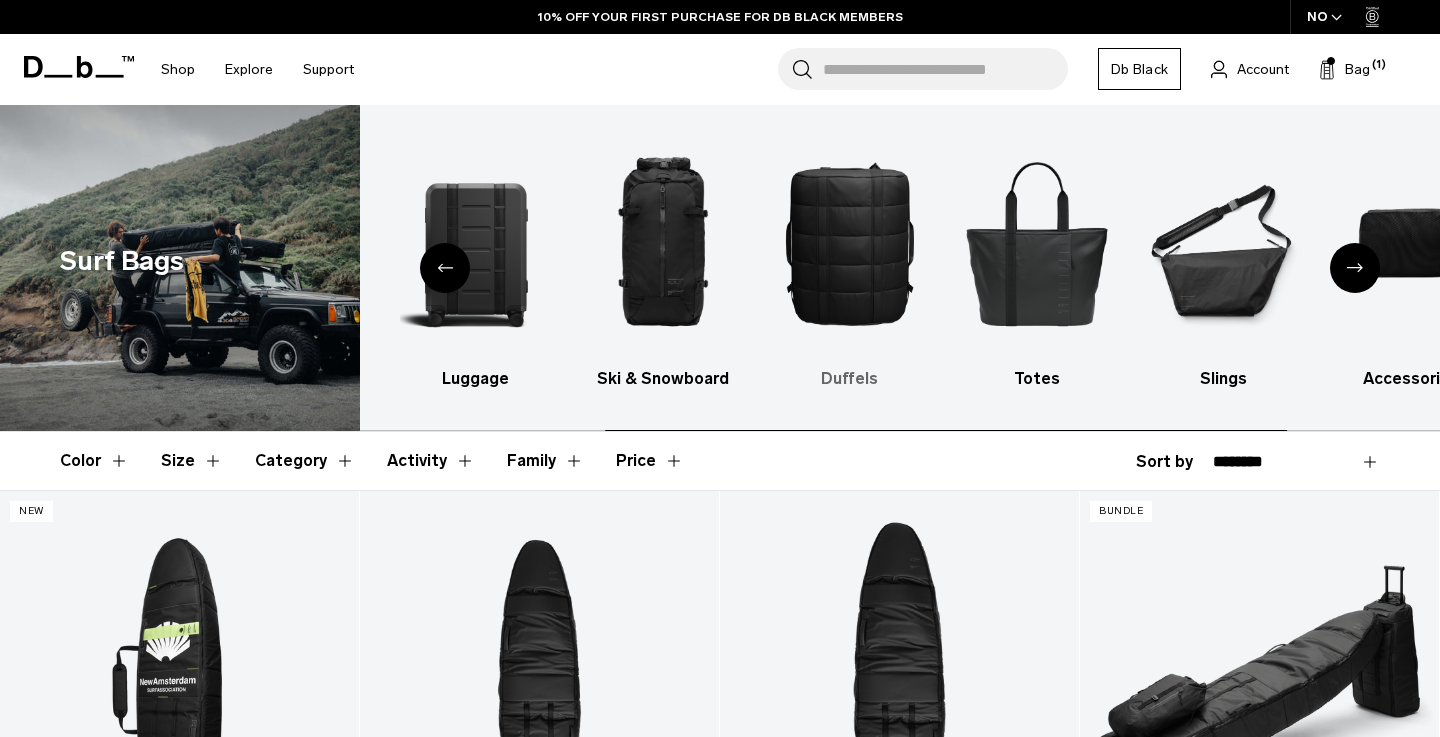 scroll, scrollTop: 6, scrollLeft: 0, axis: vertical 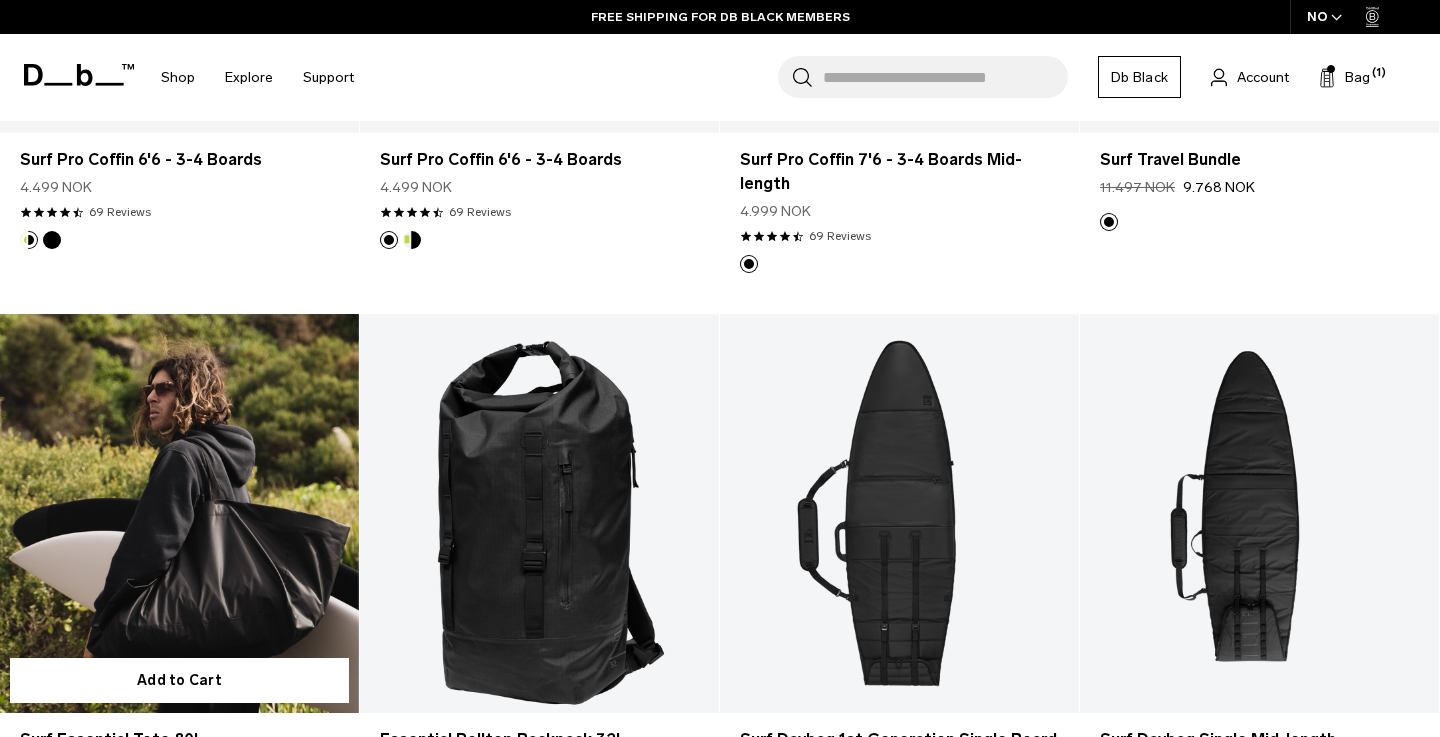 click at bounding box center (179, 513) 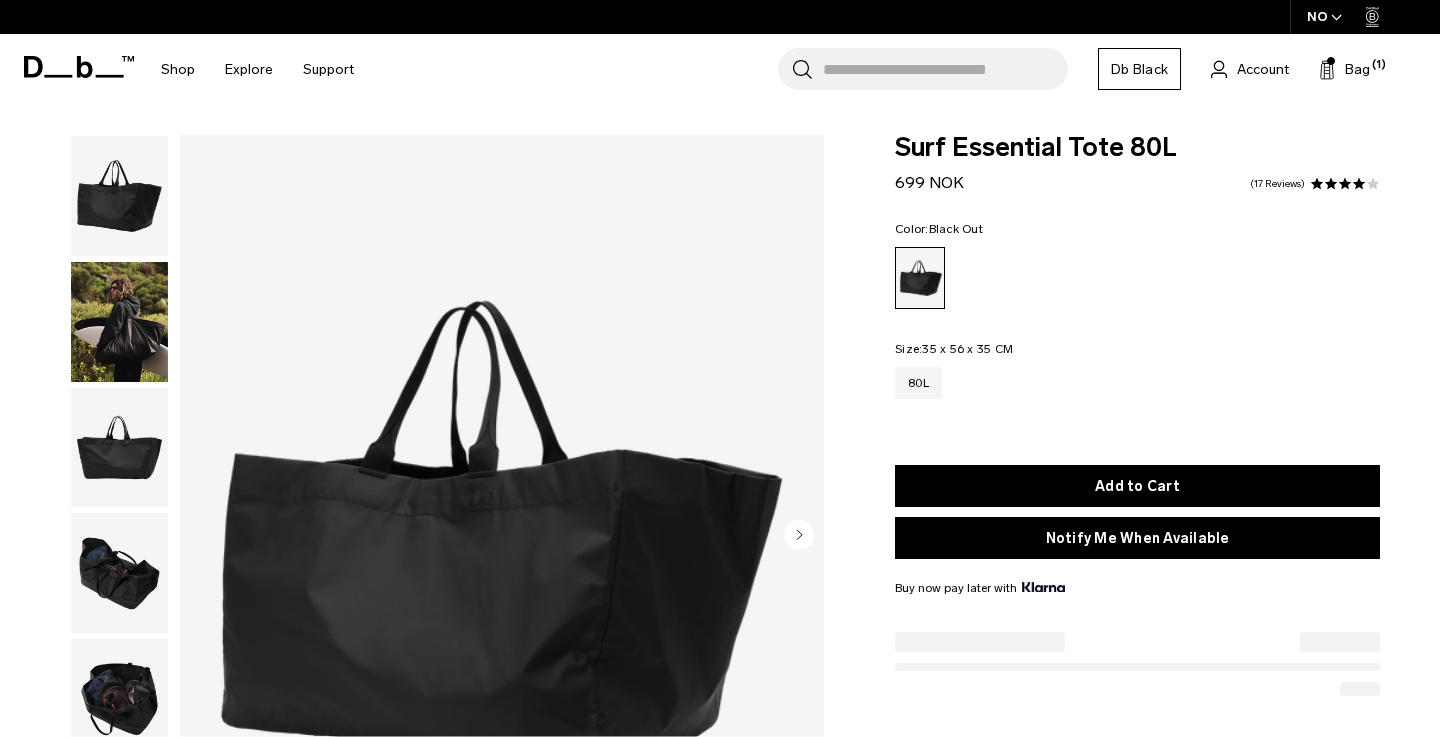 scroll, scrollTop: 576, scrollLeft: 0, axis: vertical 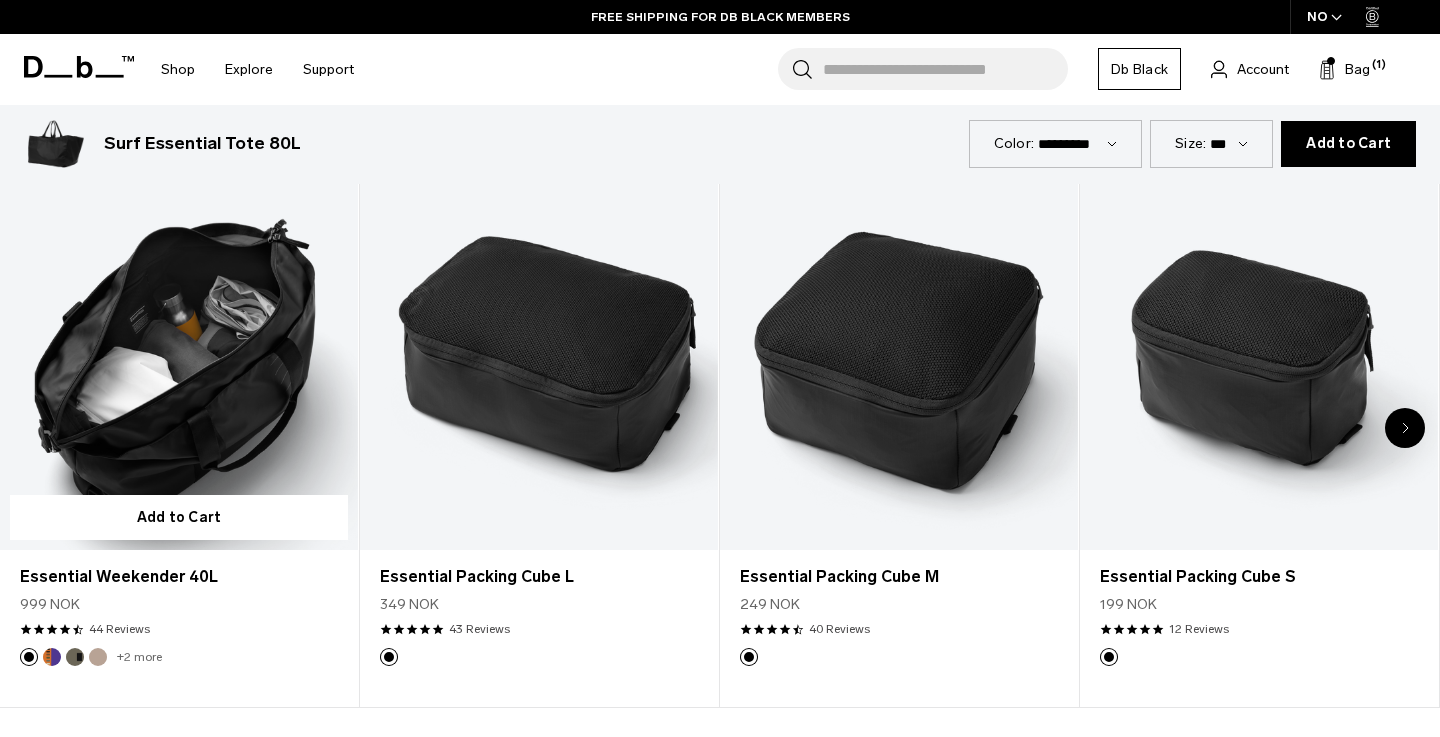 click at bounding box center (179, 351) 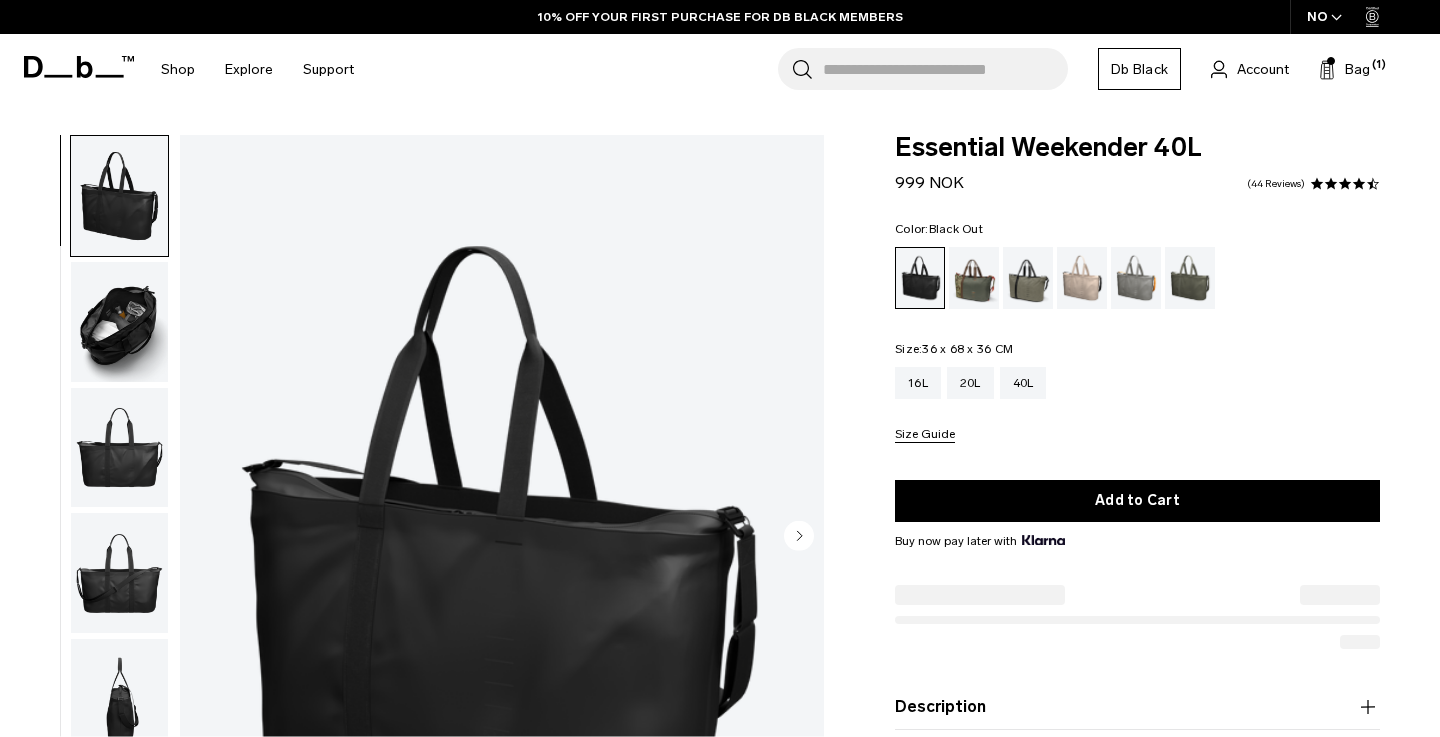 scroll, scrollTop: 0, scrollLeft: 0, axis: both 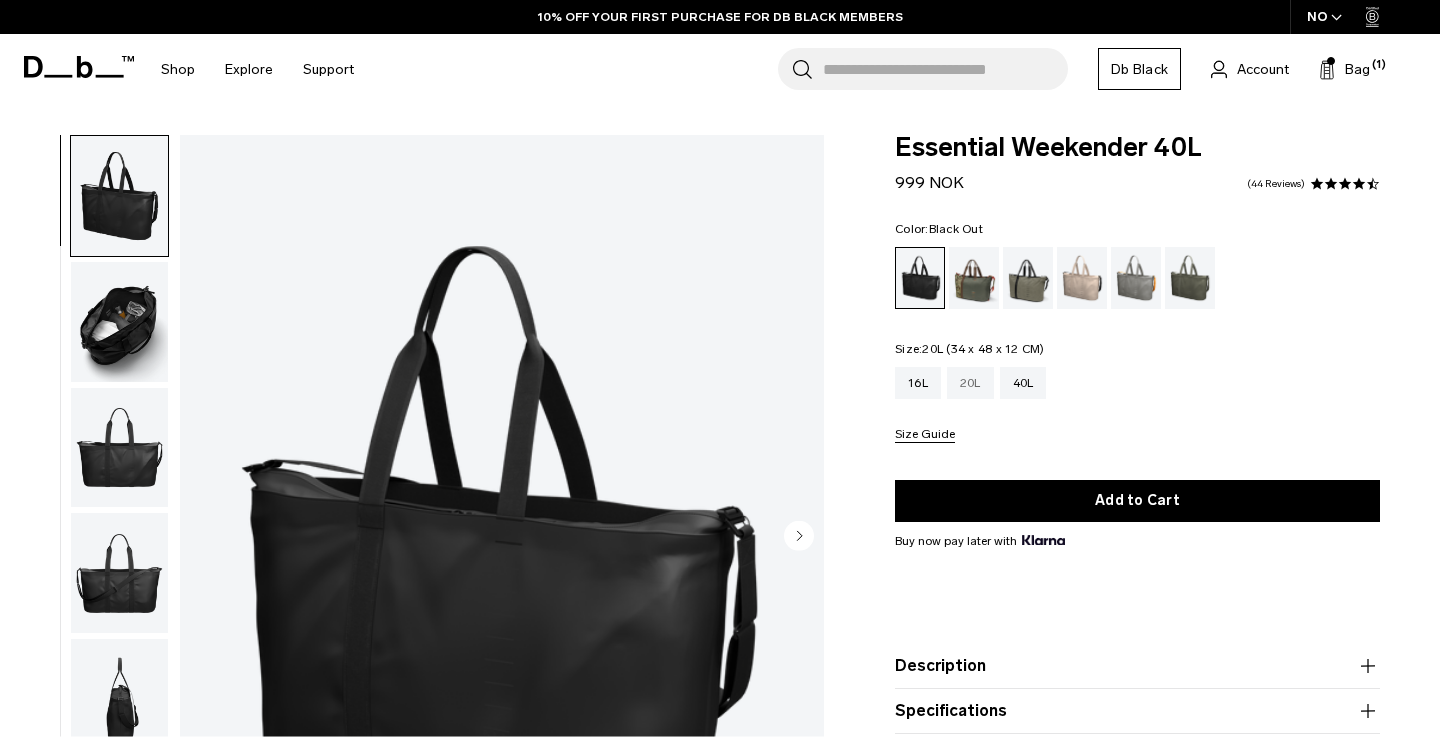 click on "20L" at bounding box center (970, 383) 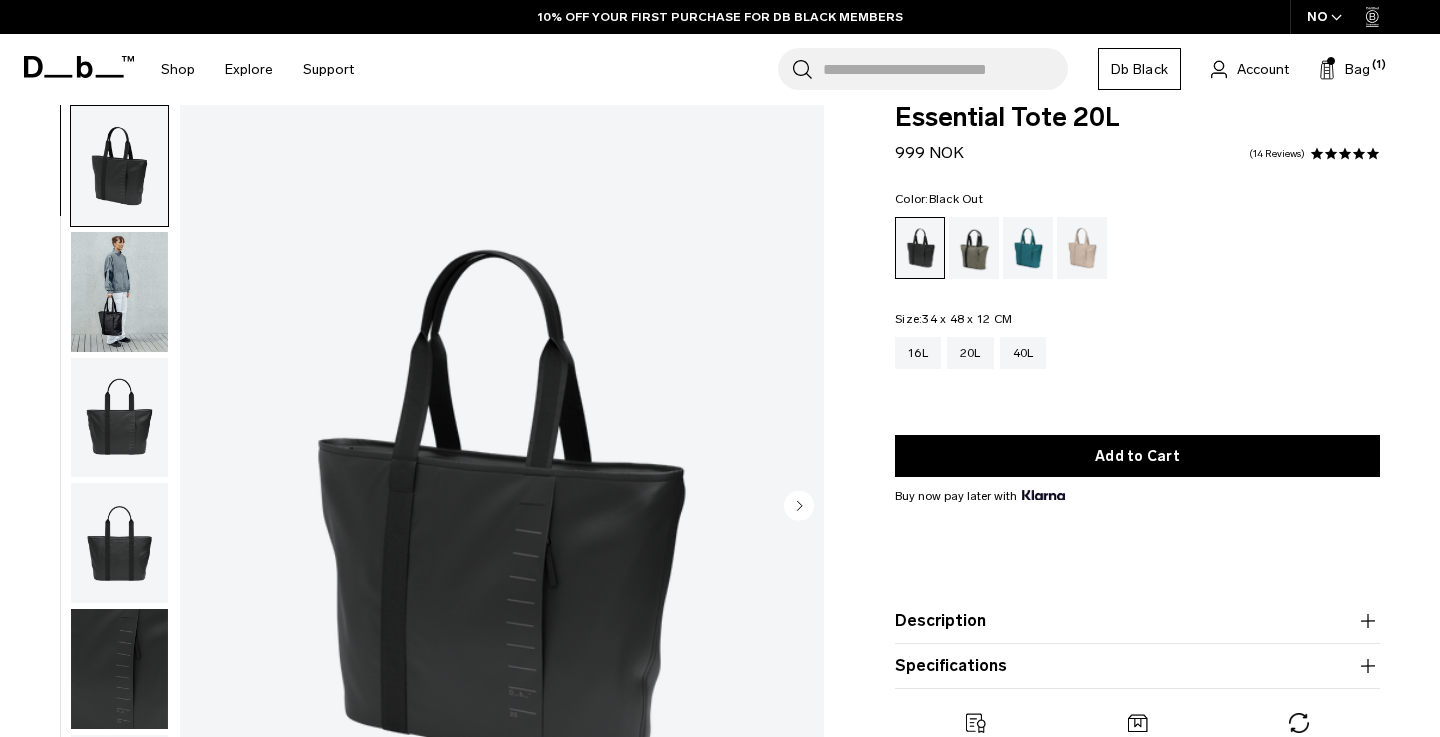 scroll, scrollTop: 74, scrollLeft: 0, axis: vertical 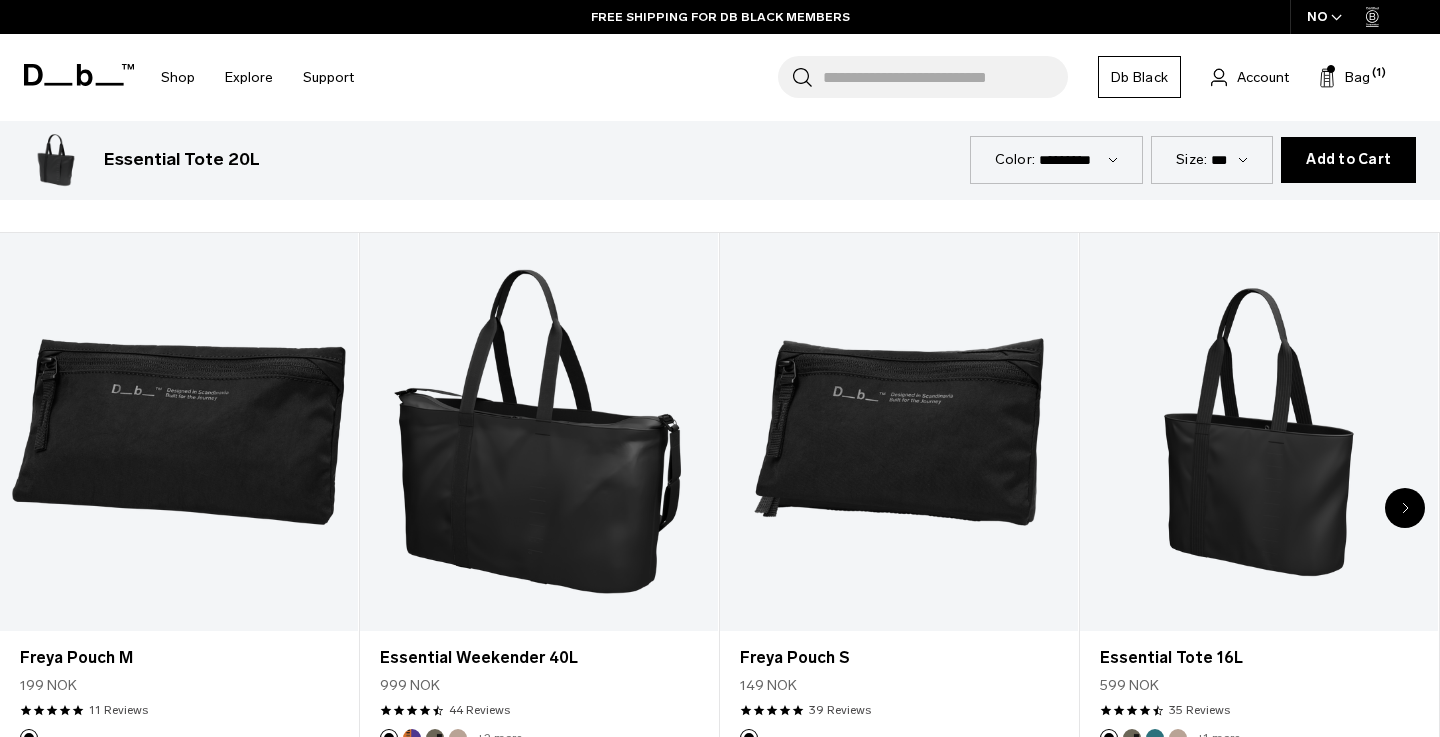 click at bounding box center [1405, 508] 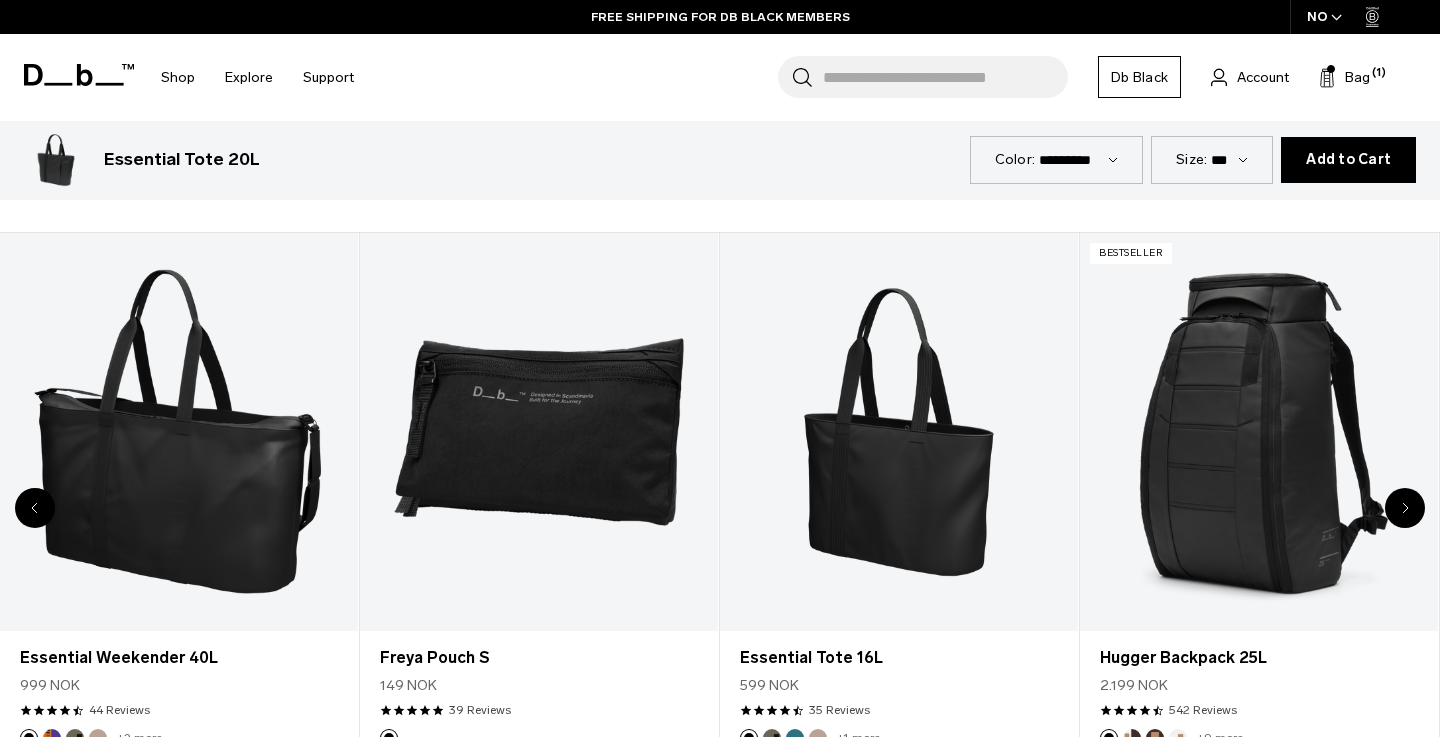 click 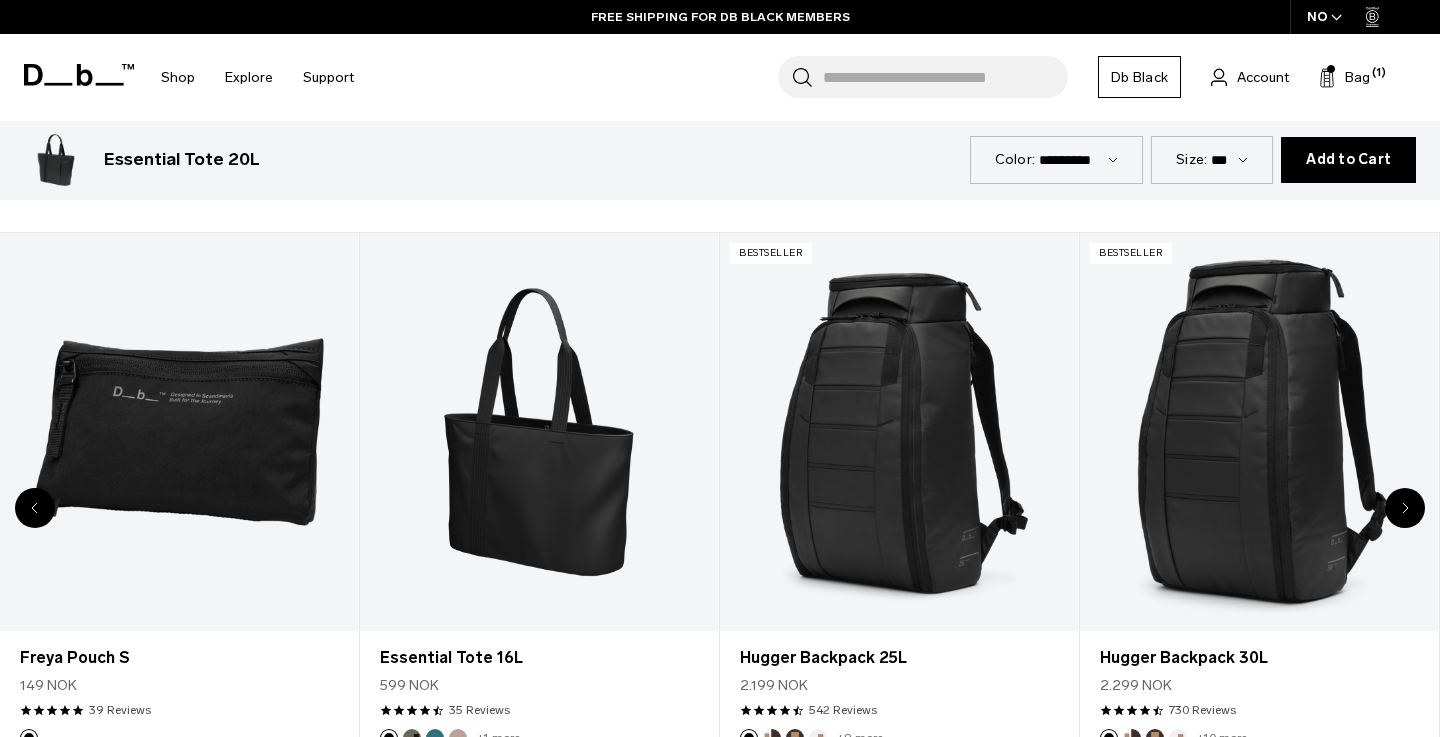 click 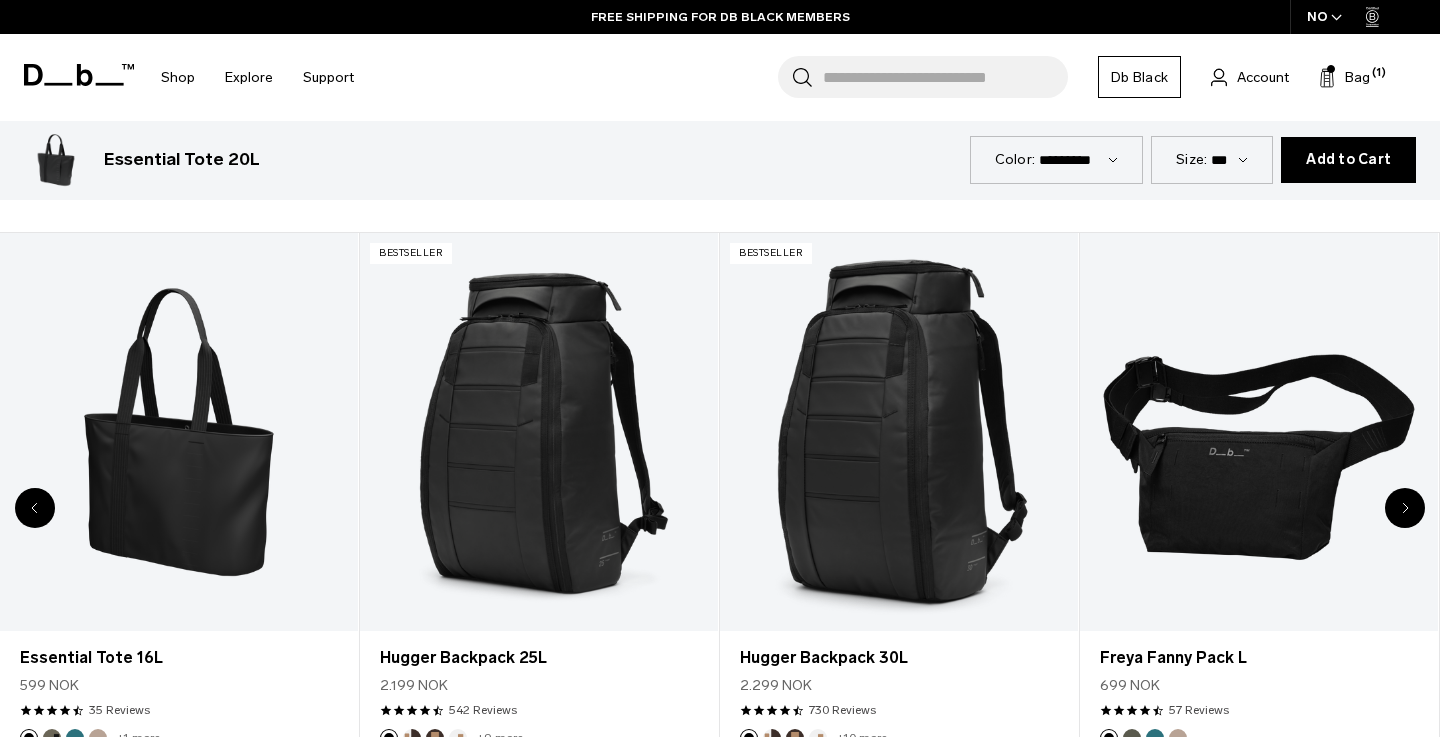 click 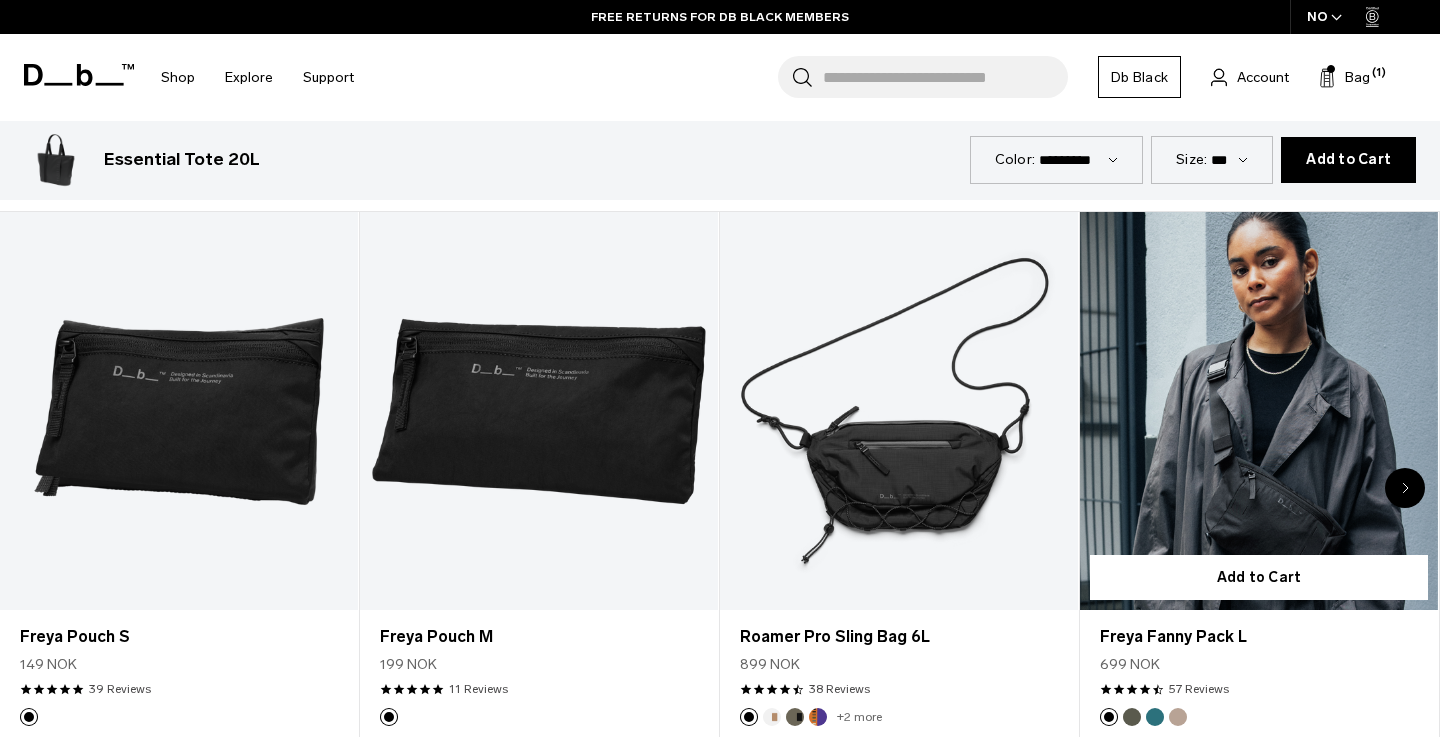 scroll, scrollTop: 3071, scrollLeft: 0, axis: vertical 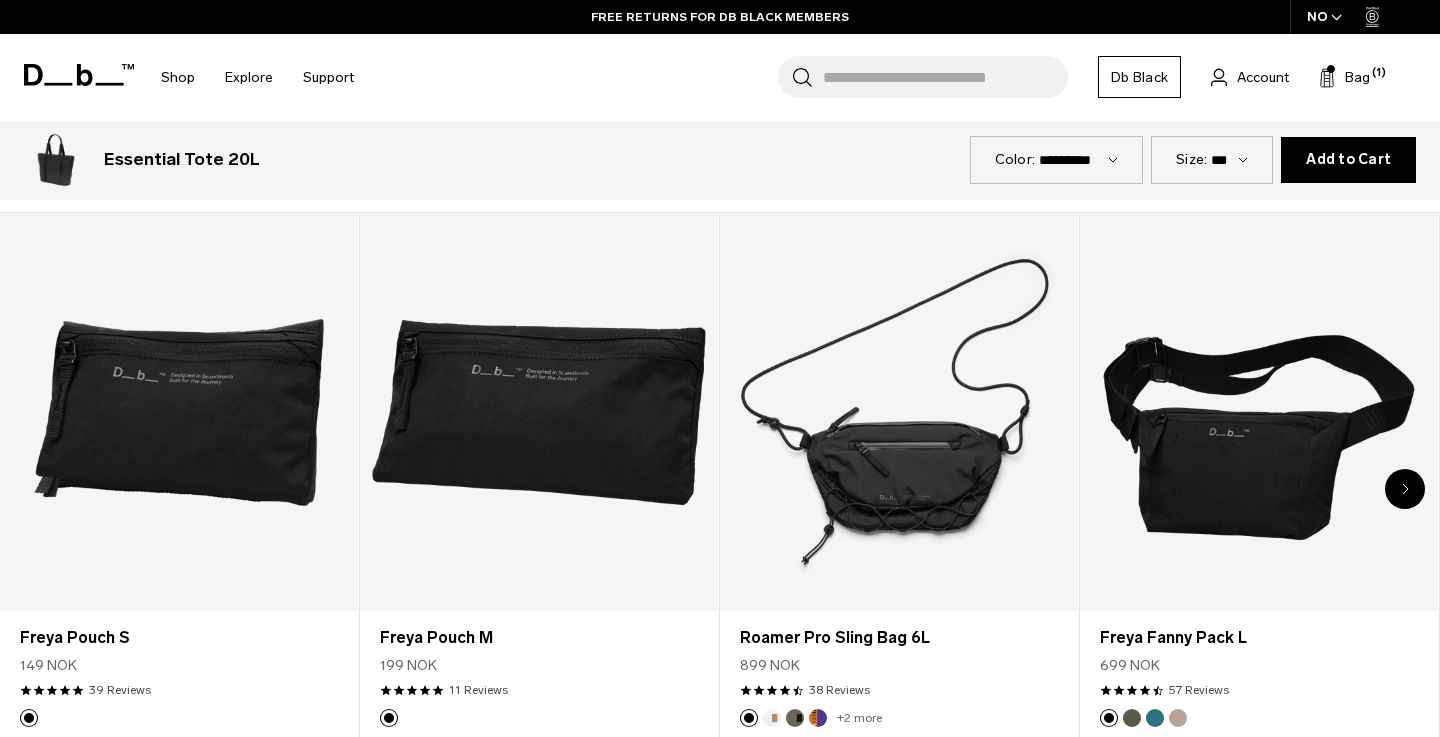 click at bounding box center [1405, 489] 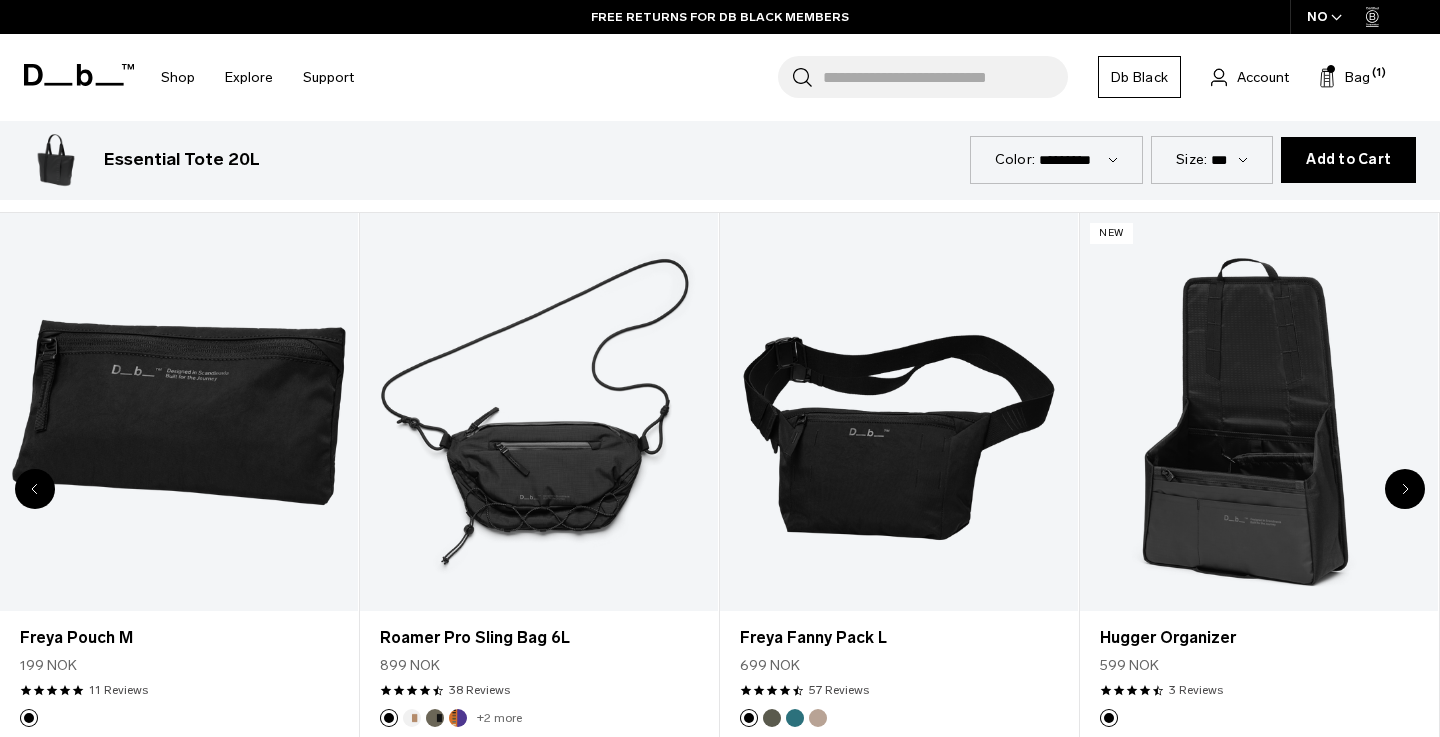 click at bounding box center (1405, 489) 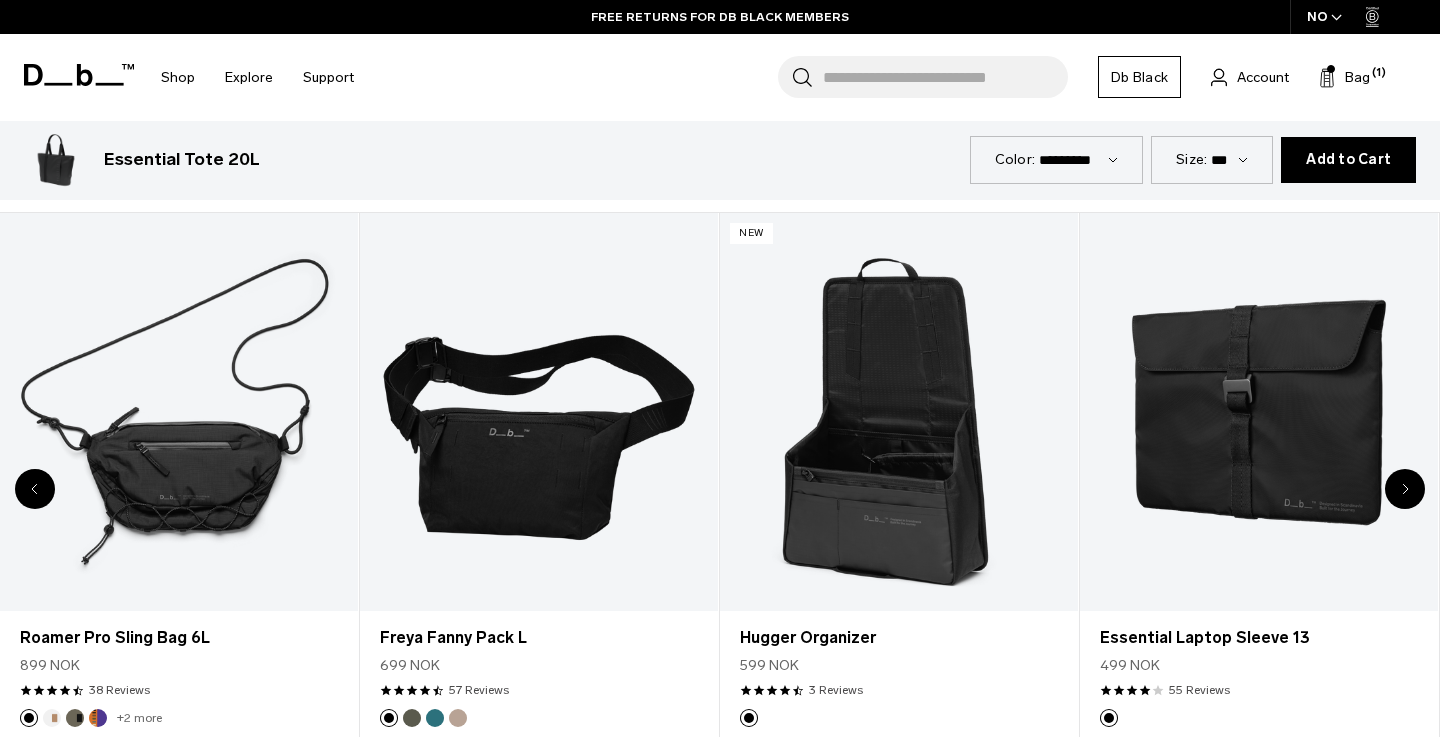 click at bounding box center (1405, 489) 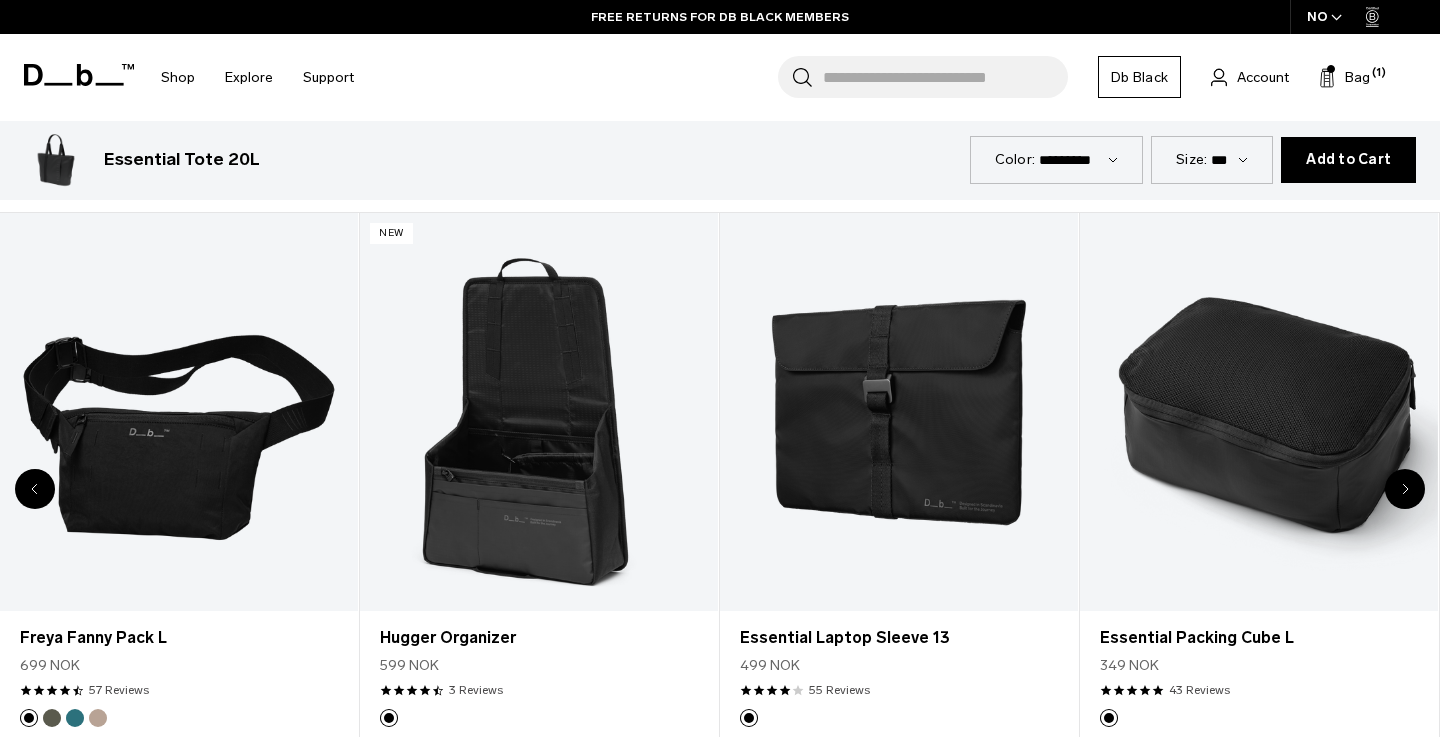 click at bounding box center [1405, 489] 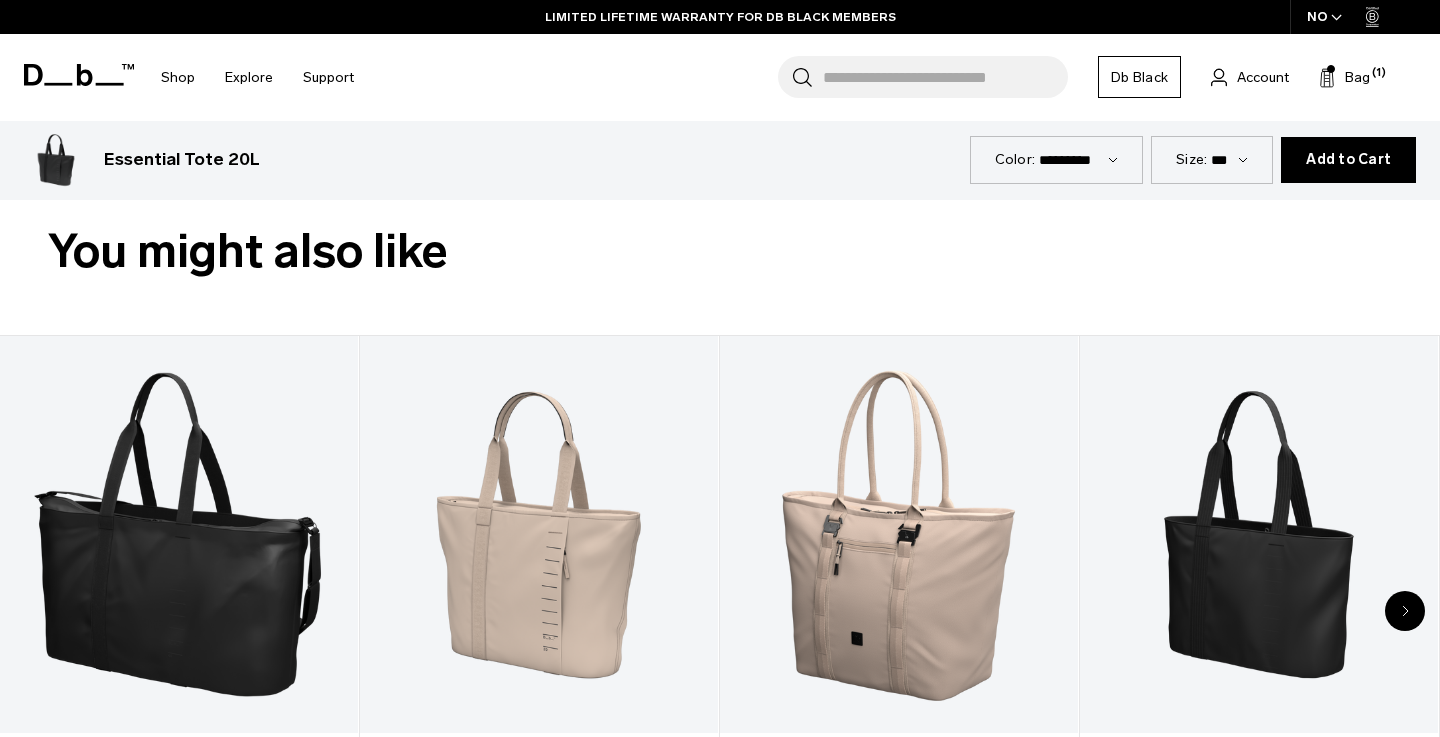 scroll, scrollTop: 899, scrollLeft: 0, axis: vertical 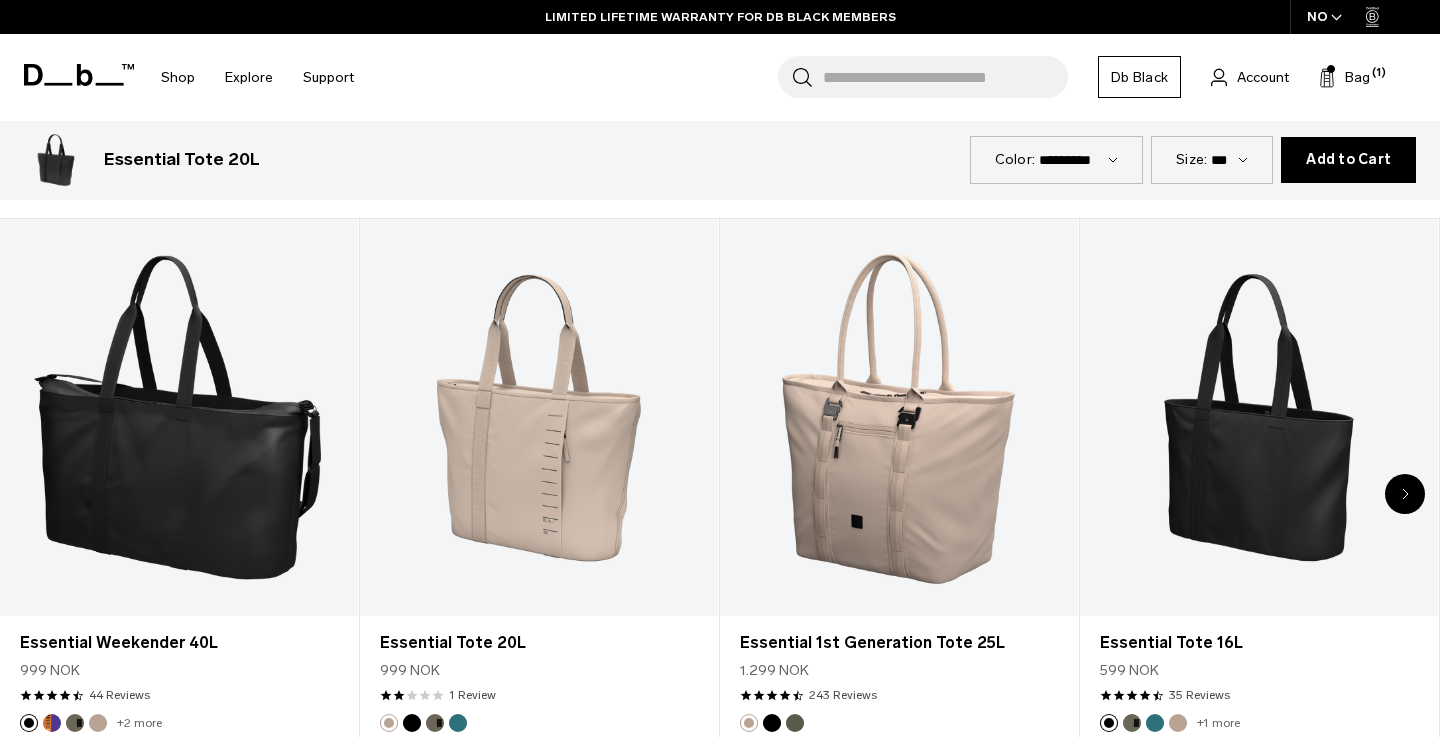 click 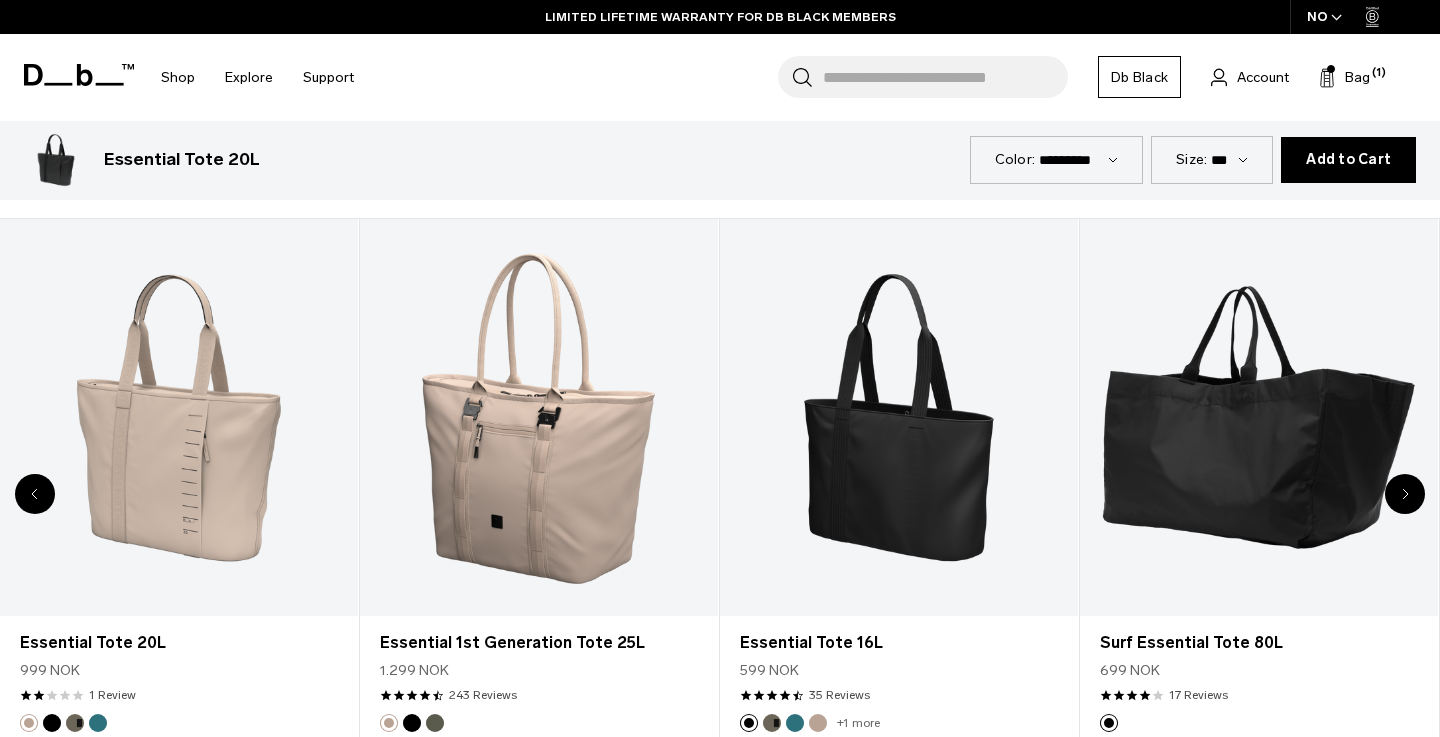 click 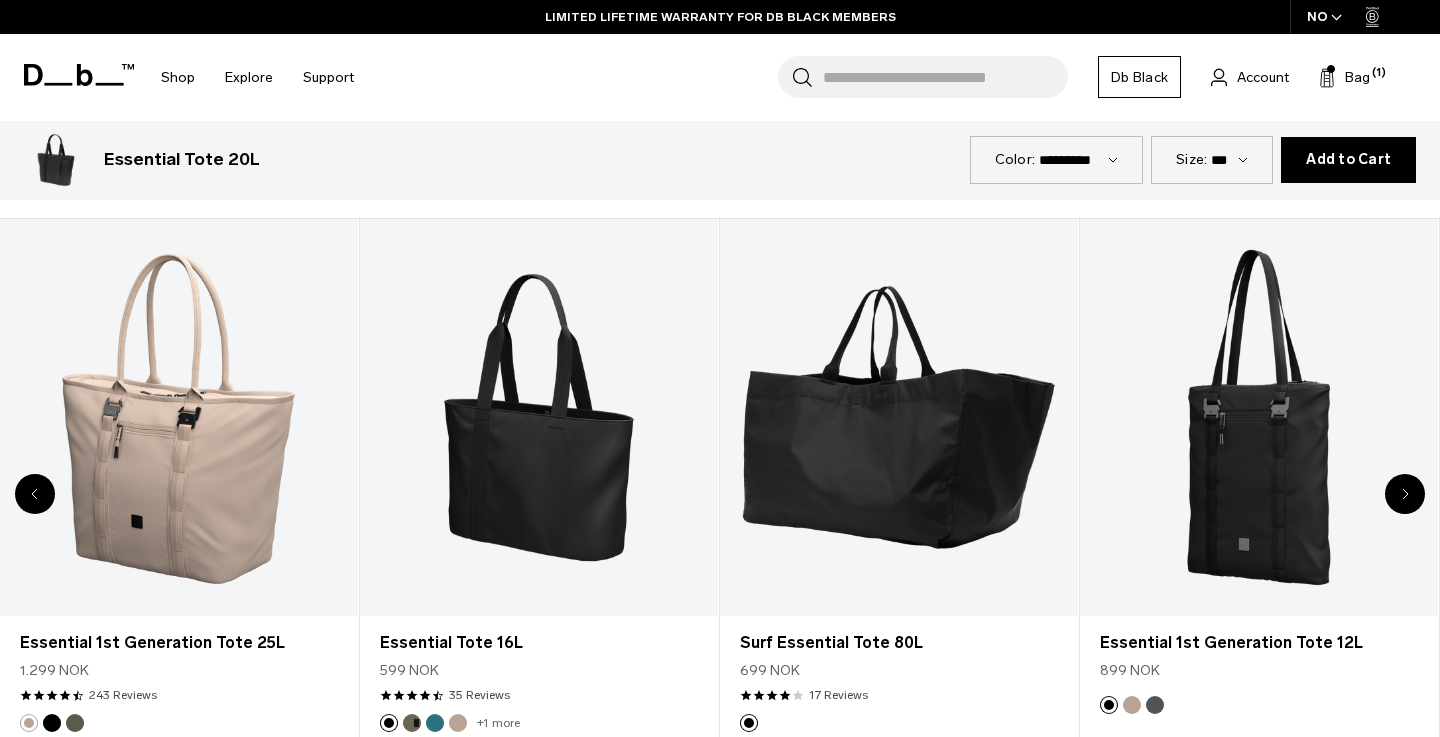 click 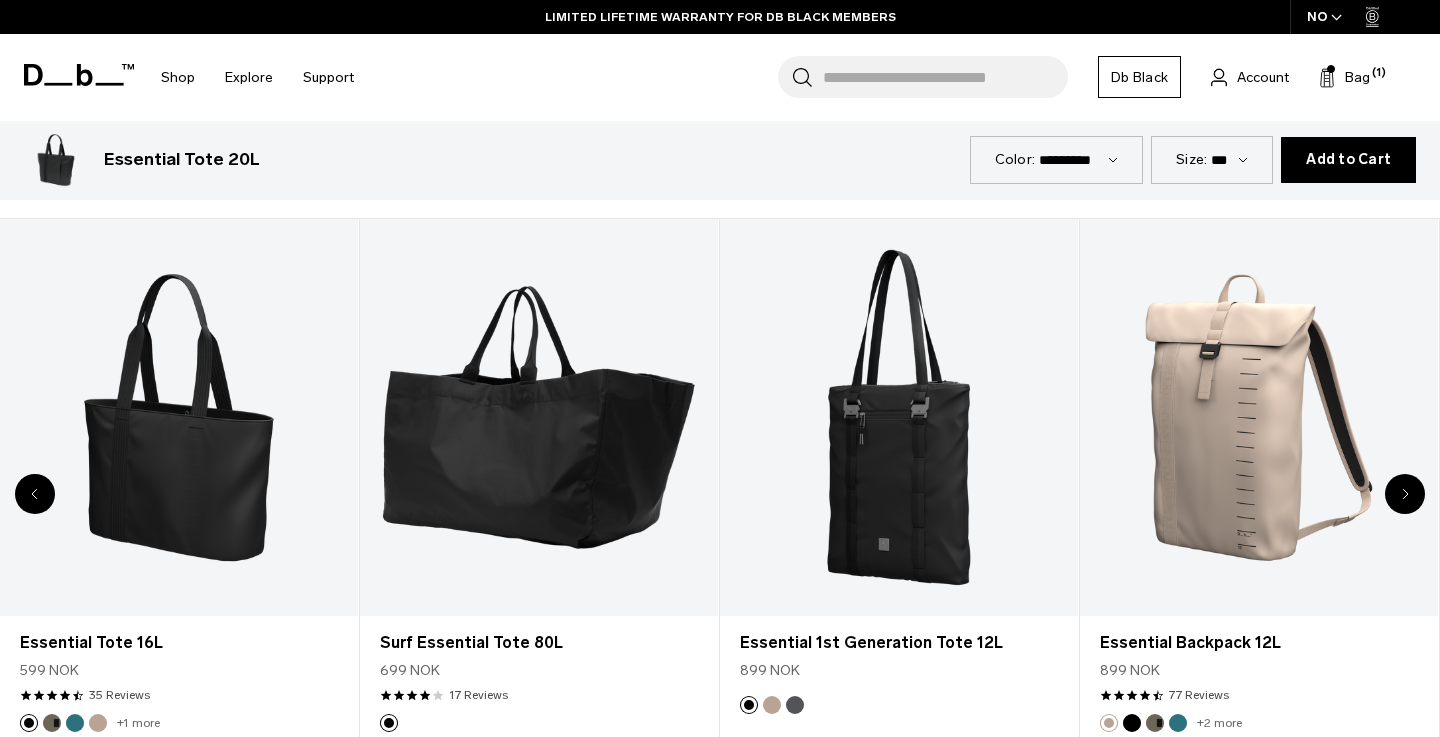 click 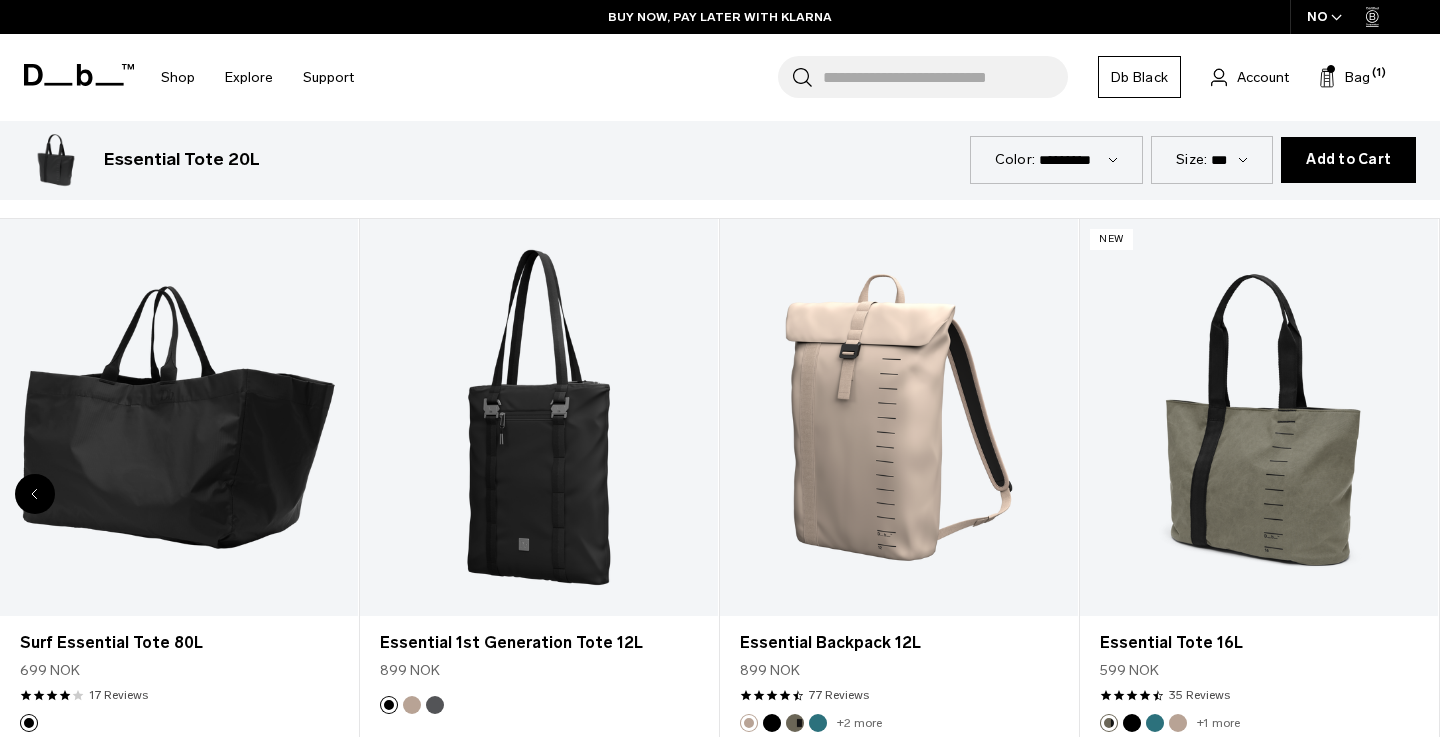 click at bounding box center [35, 494] 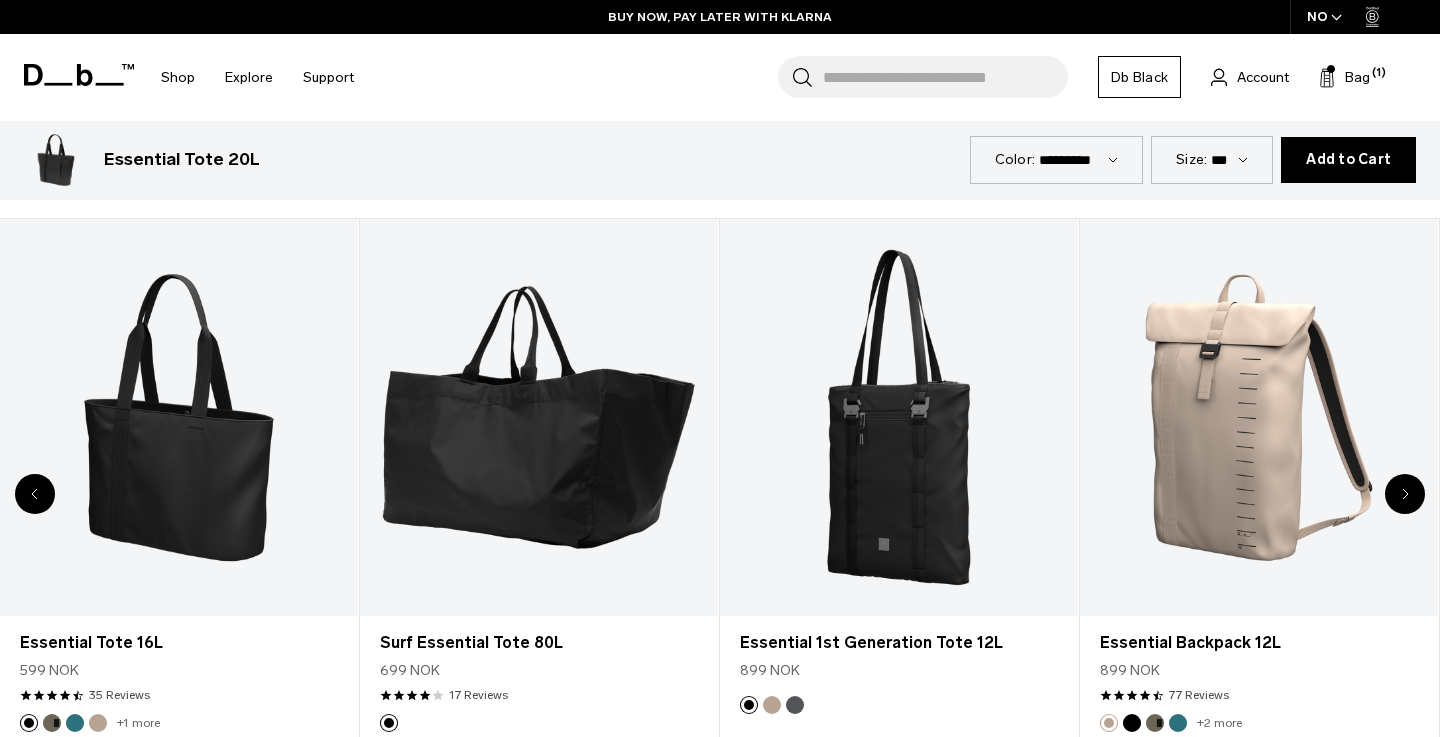 click at bounding box center (35, 494) 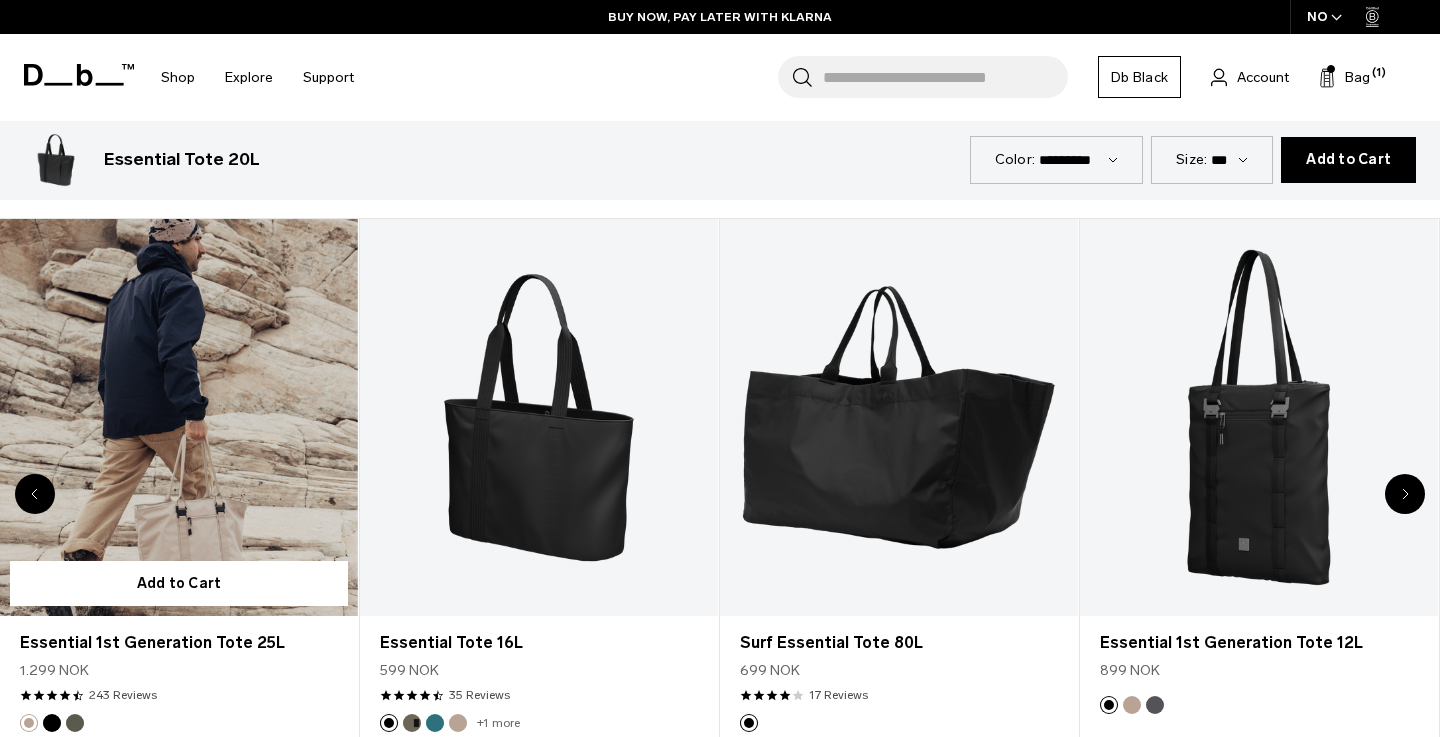 click at bounding box center [179, 418] 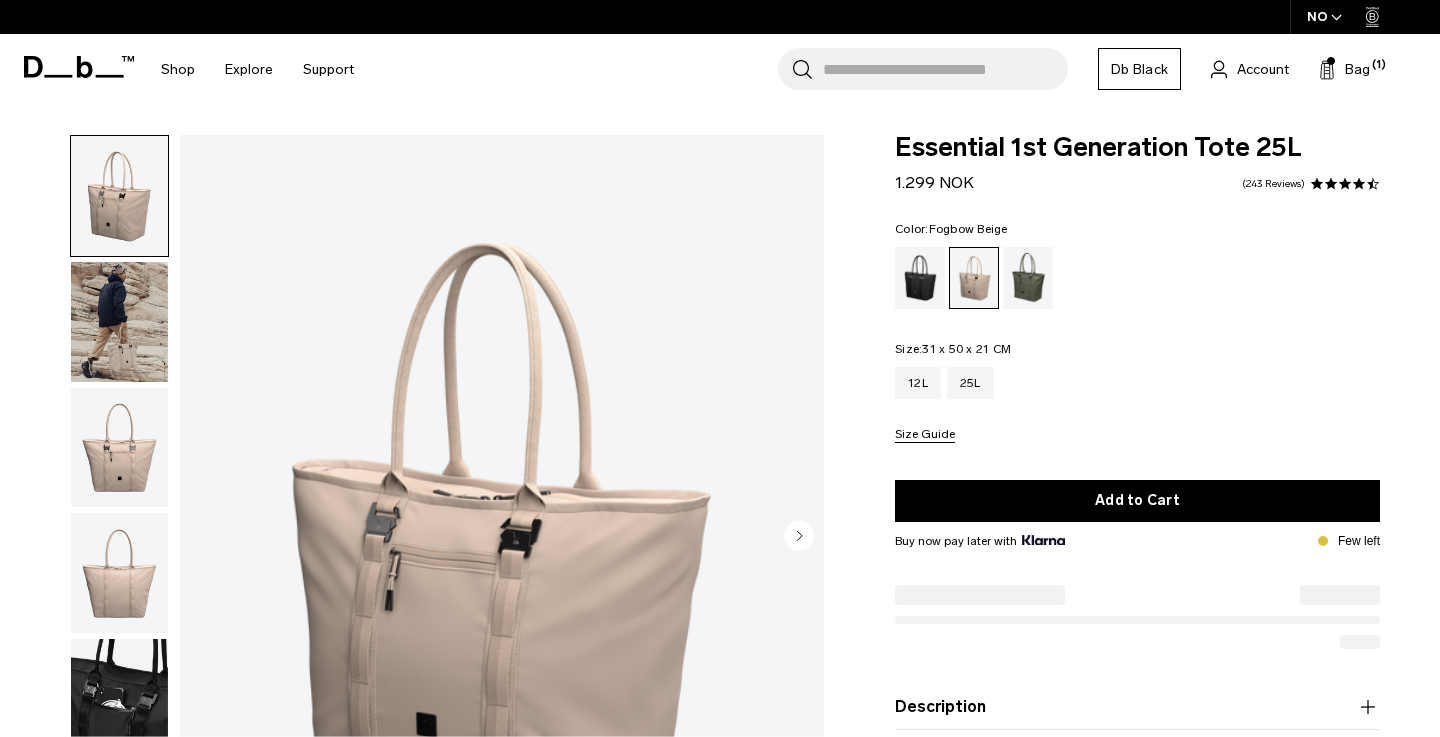 scroll, scrollTop: 0, scrollLeft: 0, axis: both 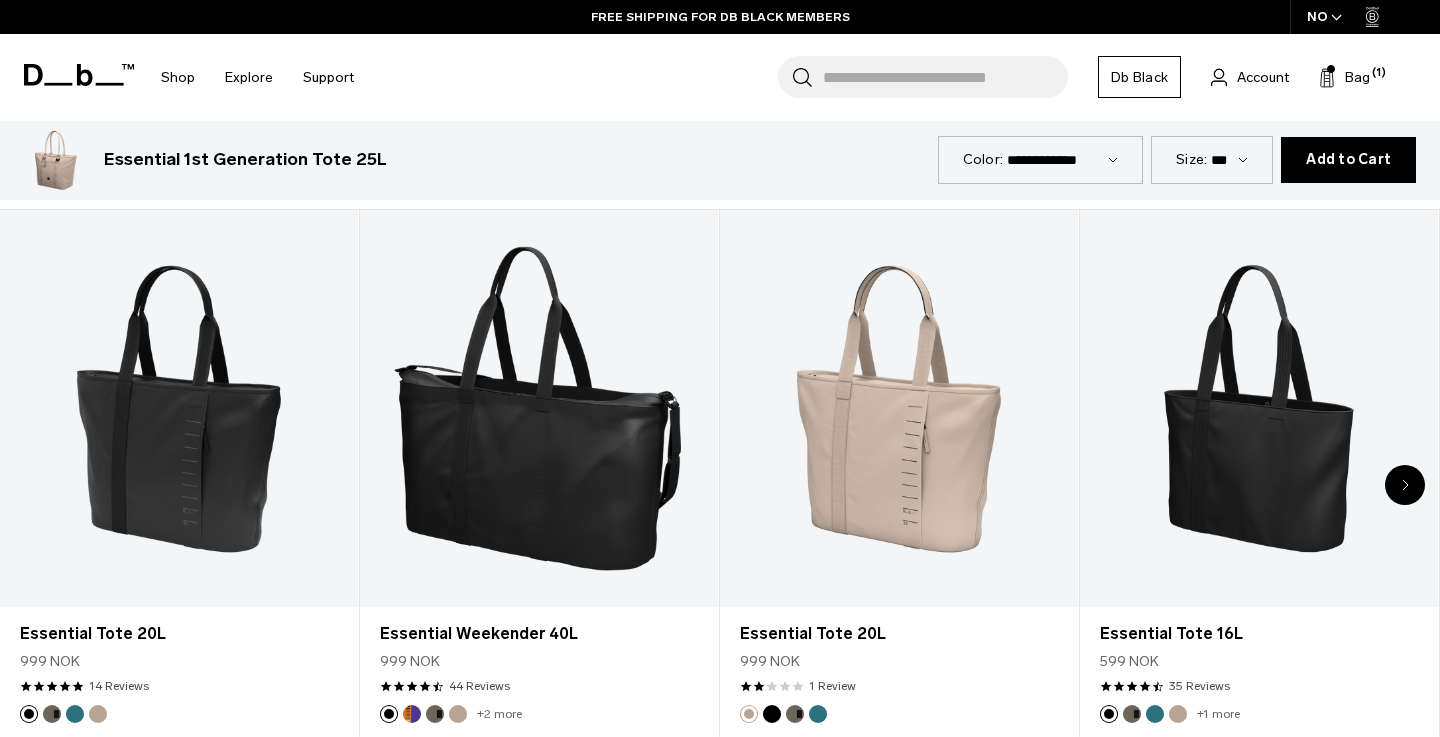 click 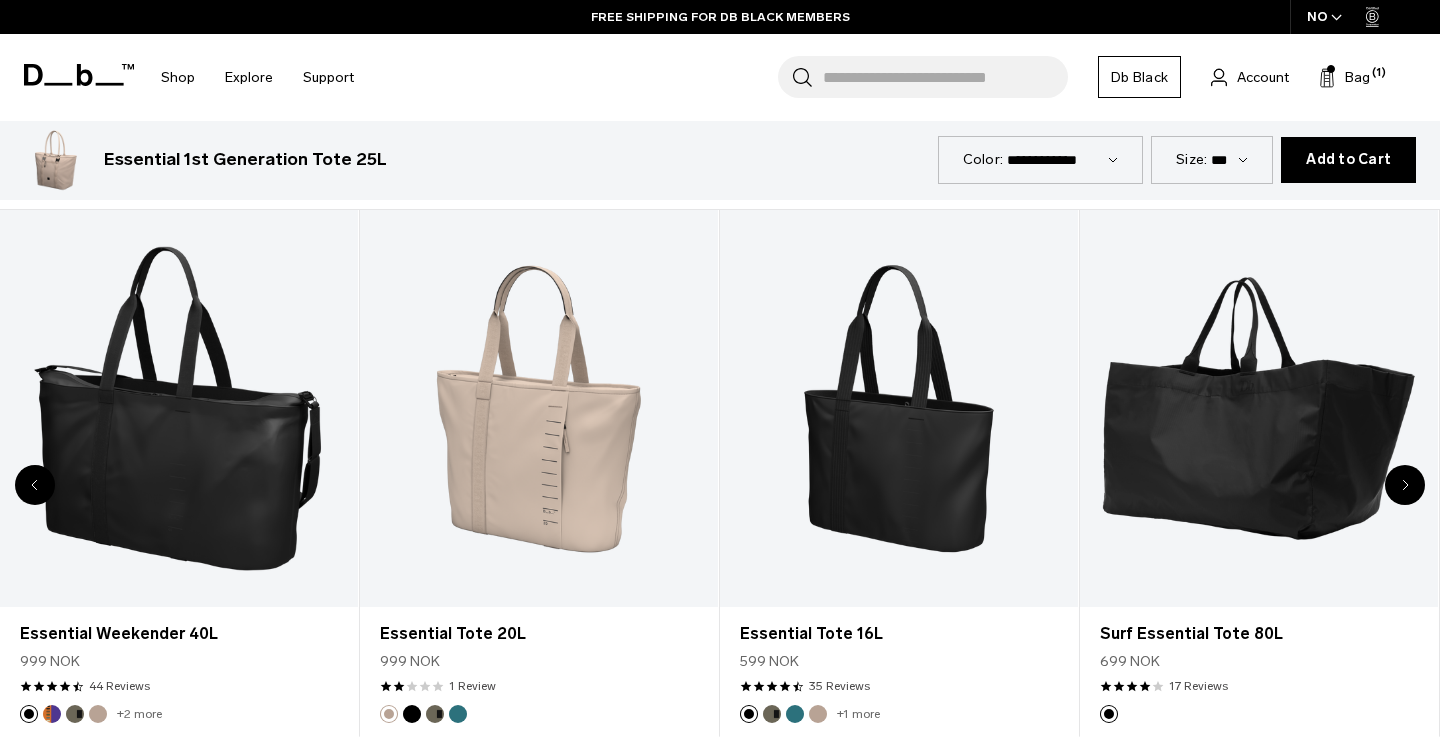 click at bounding box center [1405, 485] 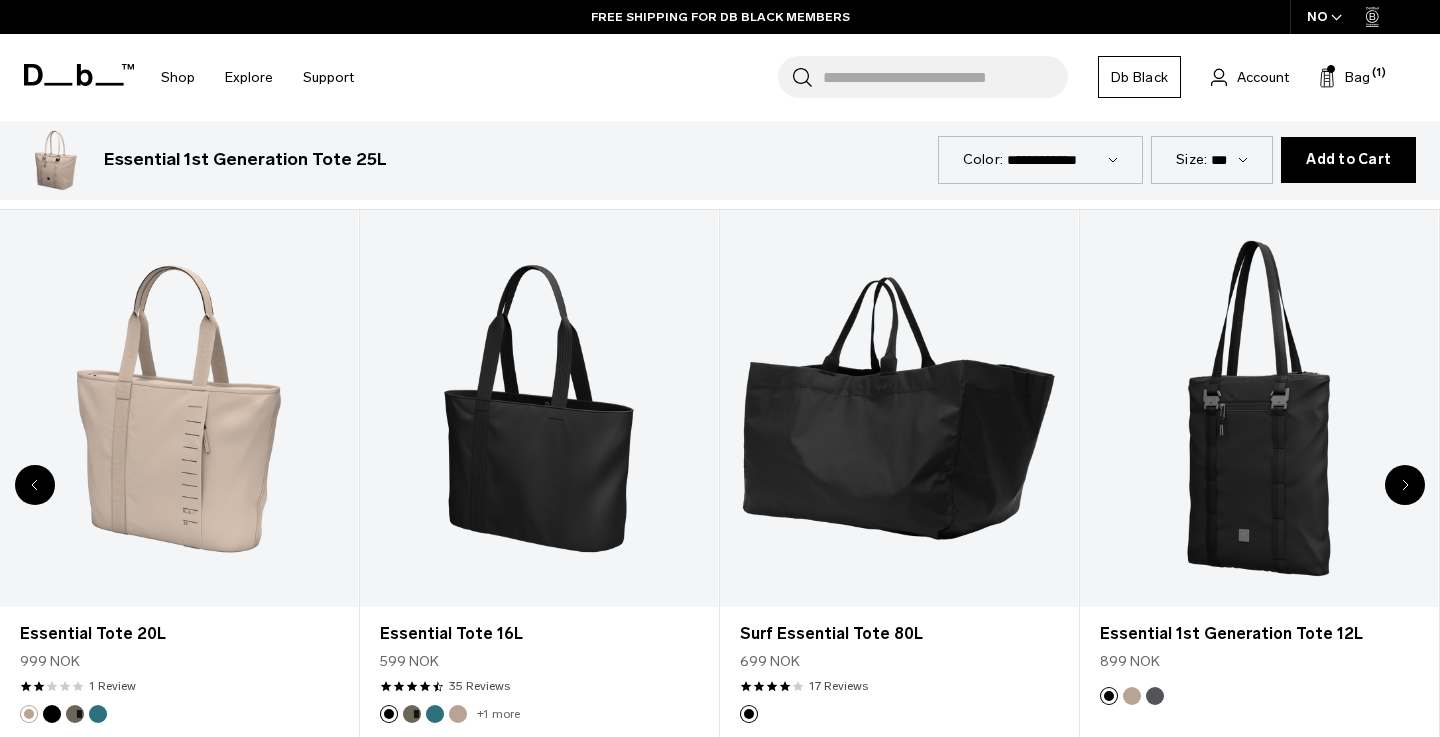click at bounding box center (1405, 485) 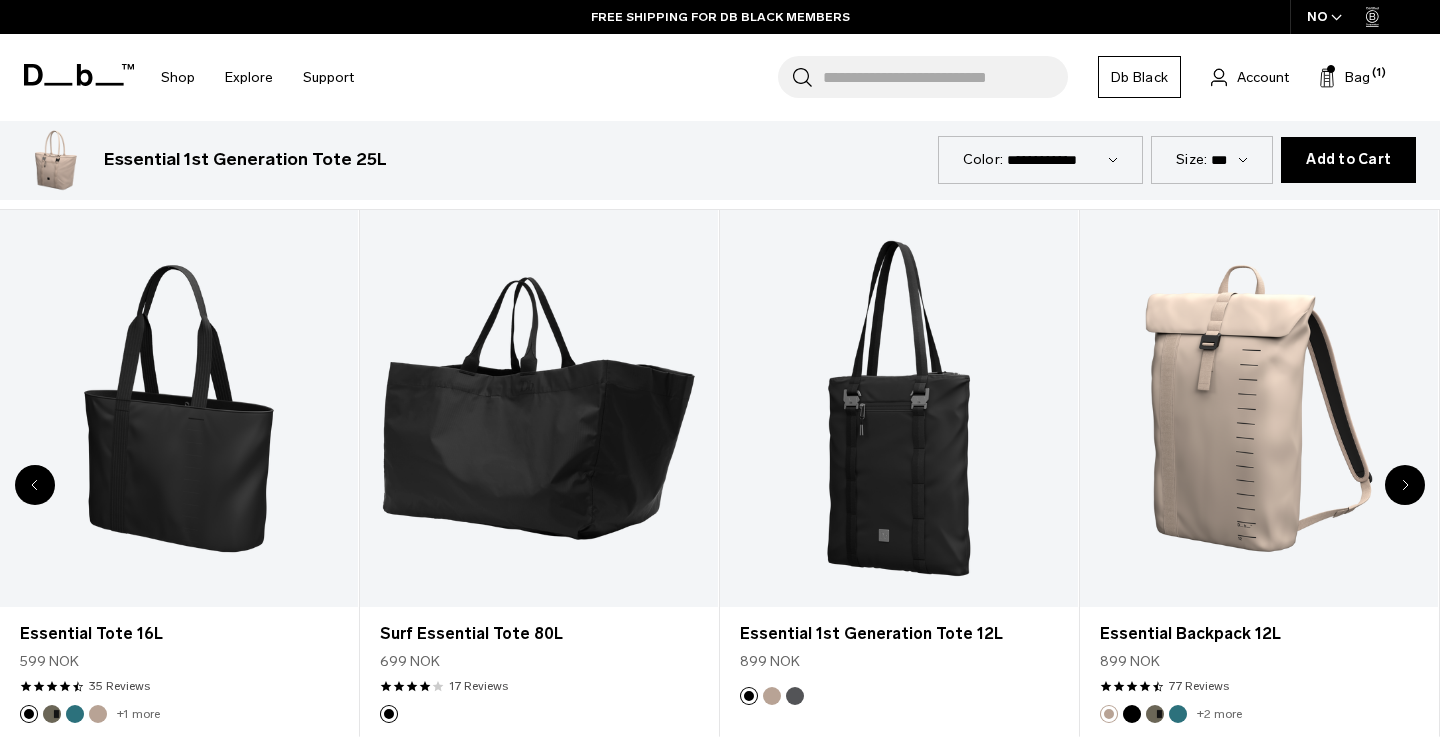 click at bounding box center (1405, 485) 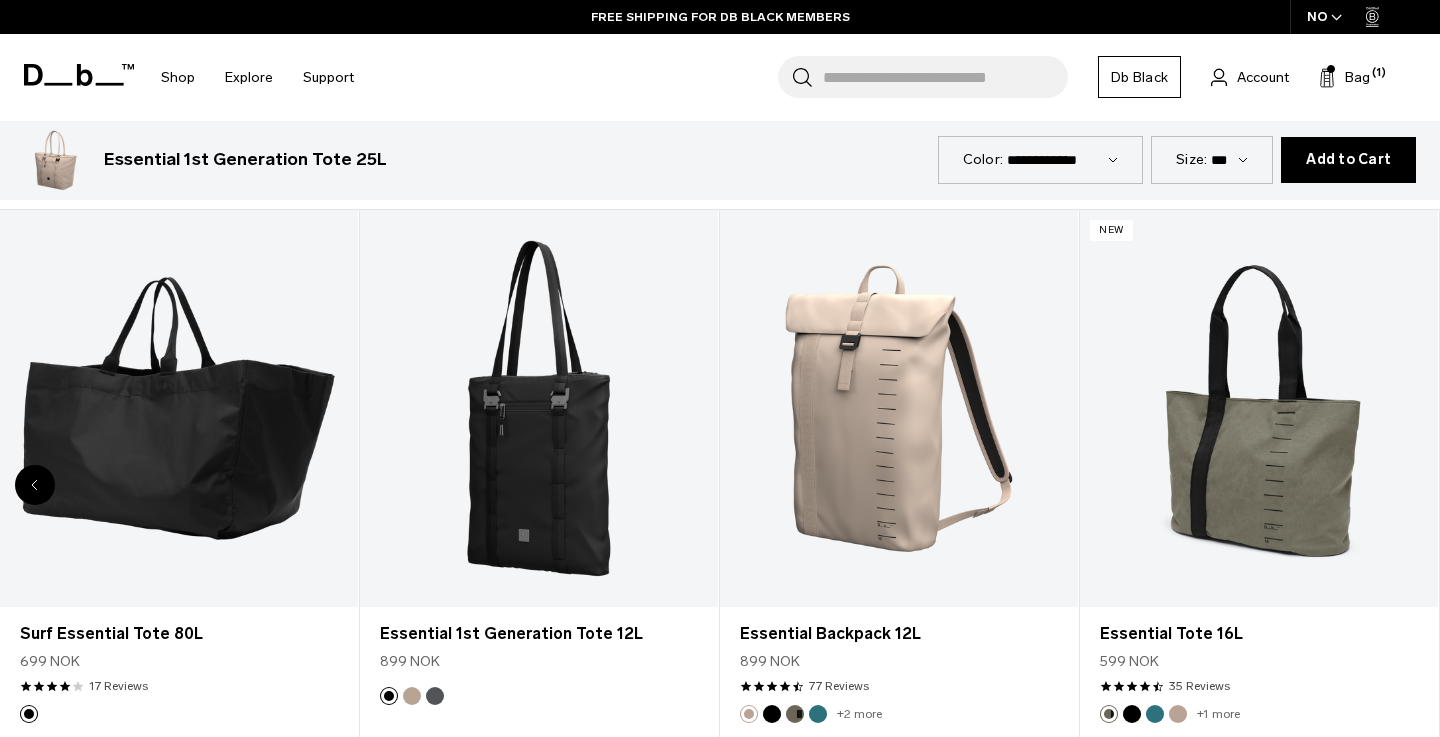 click at bounding box center [1259, 409] 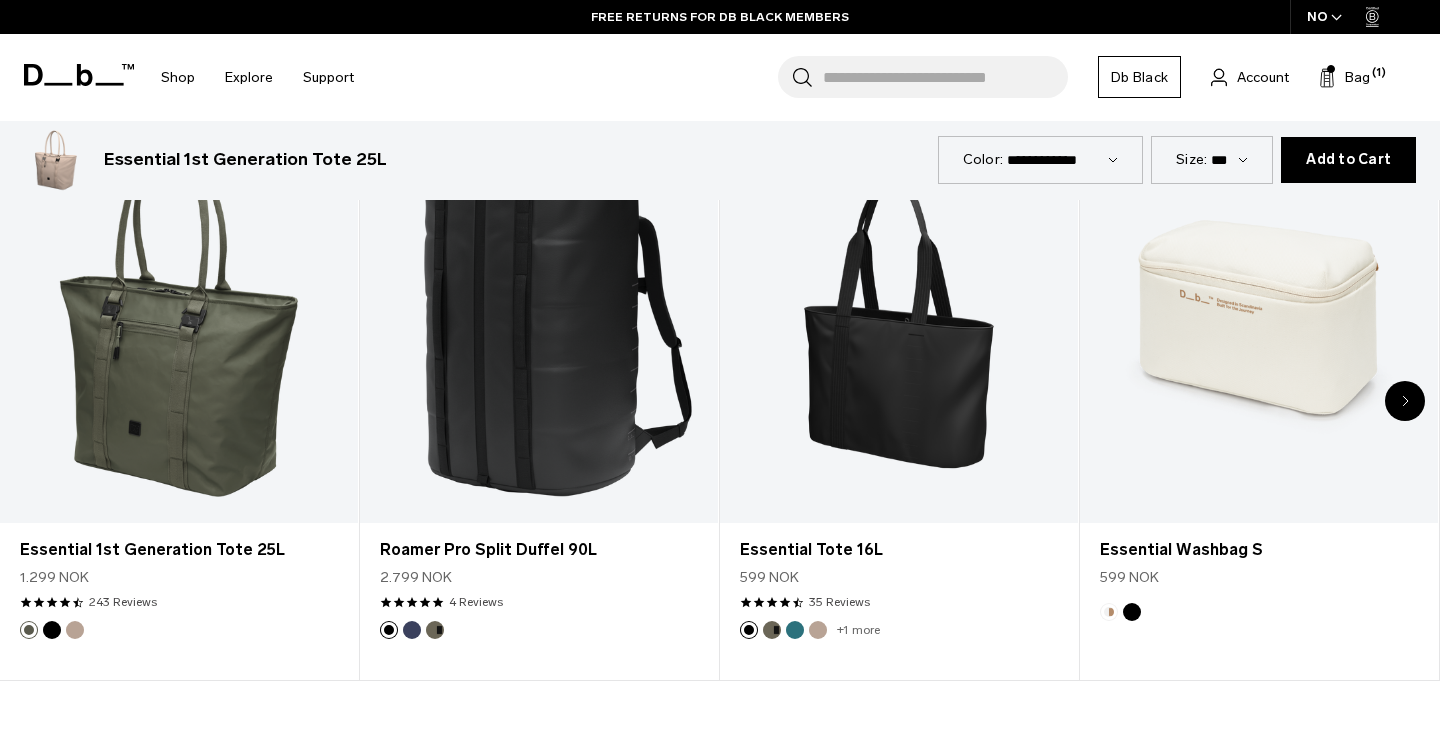 scroll, scrollTop: 3480, scrollLeft: 0, axis: vertical 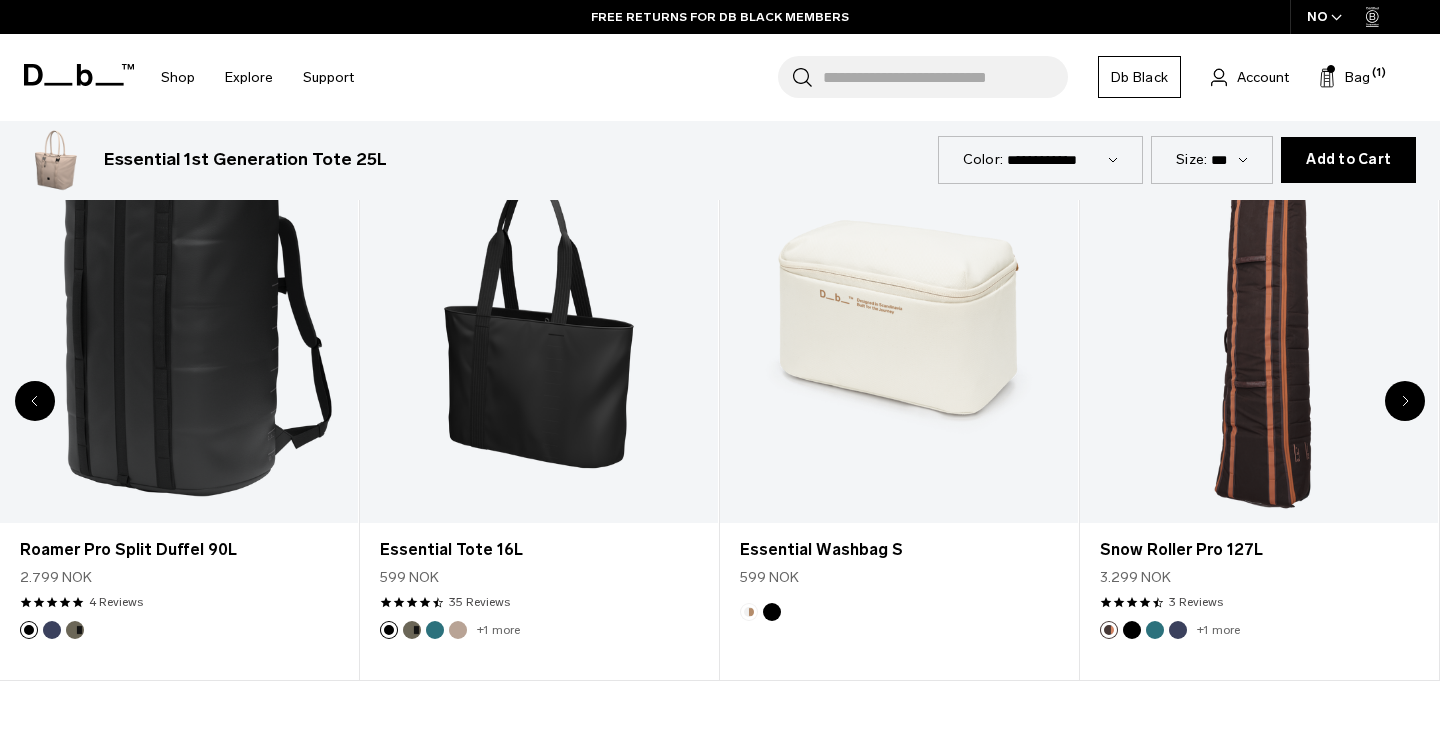 click at bounding box center (1405, 401) 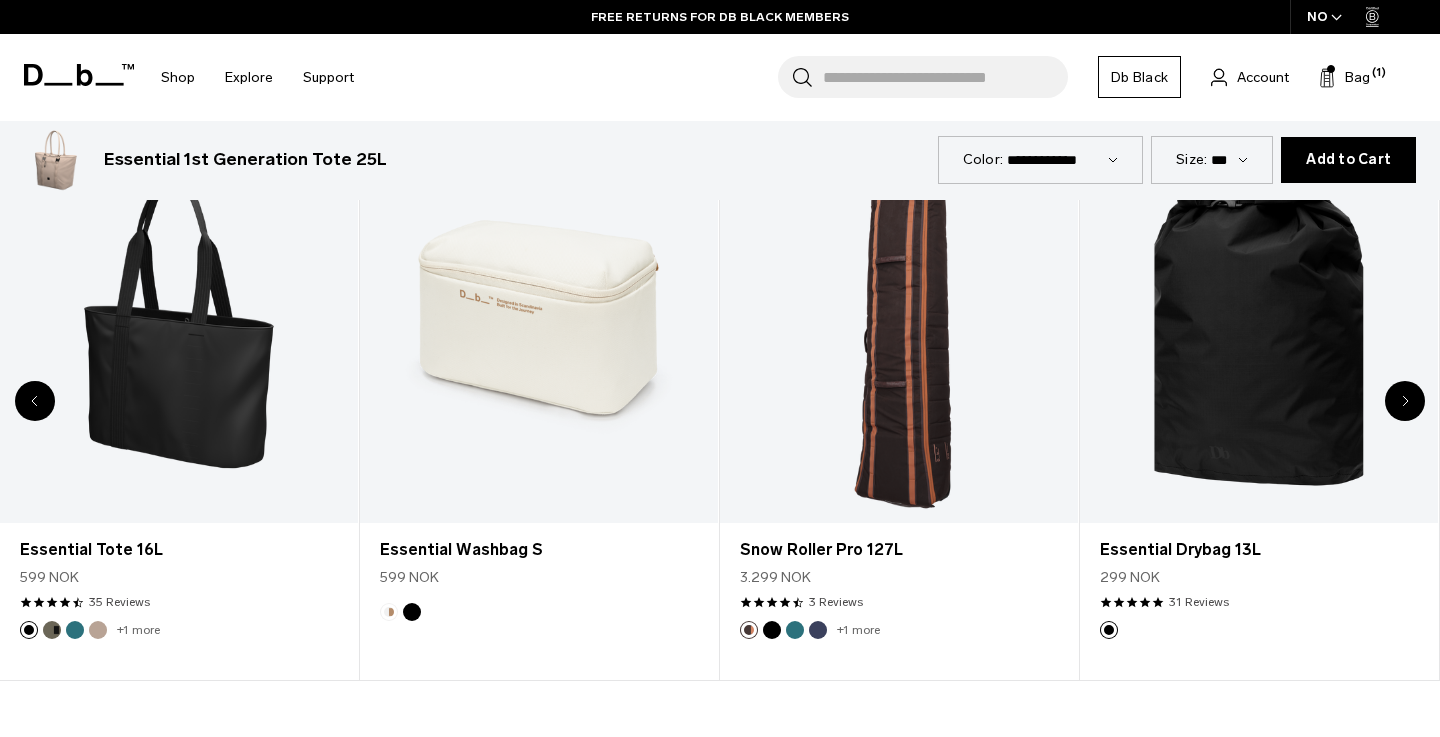 click at bounding box center [1405, 401] 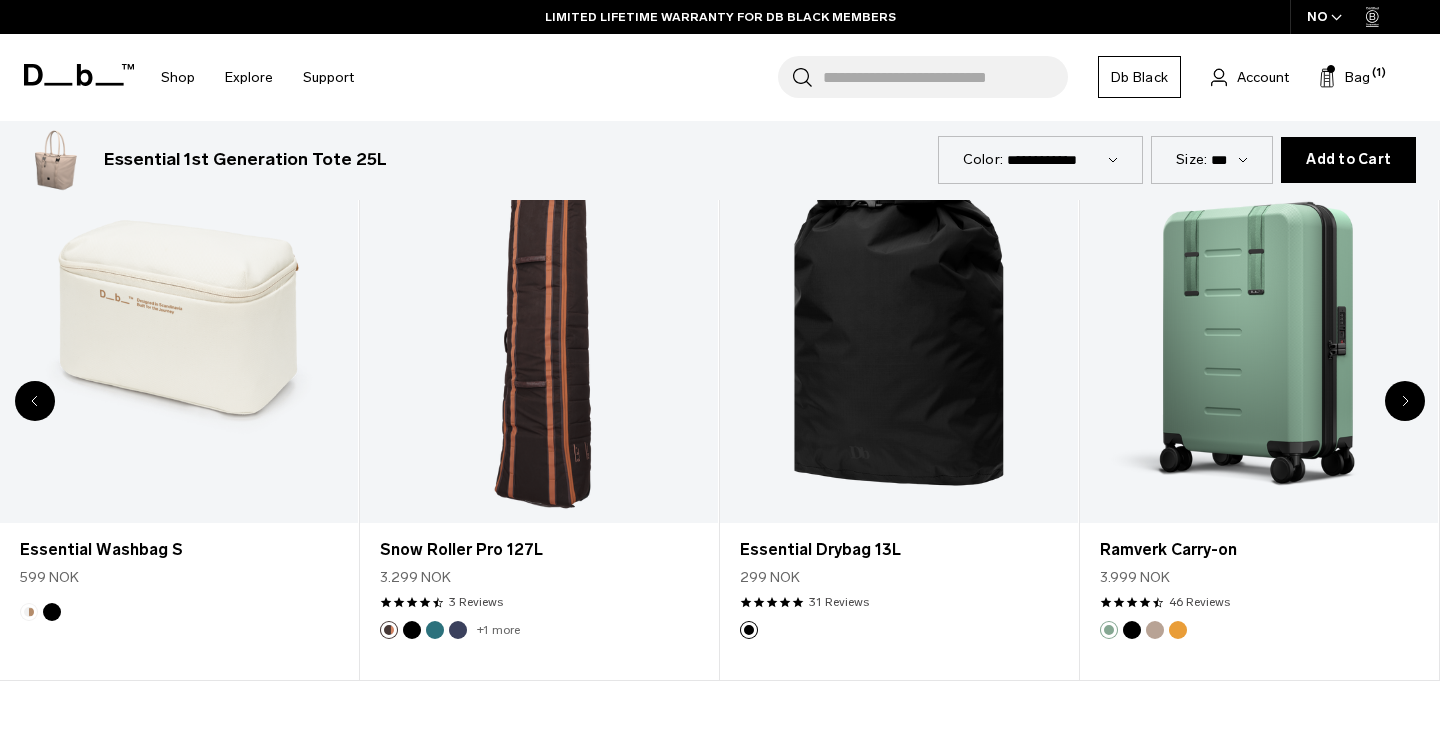 click at bounding box center (1405, 401) 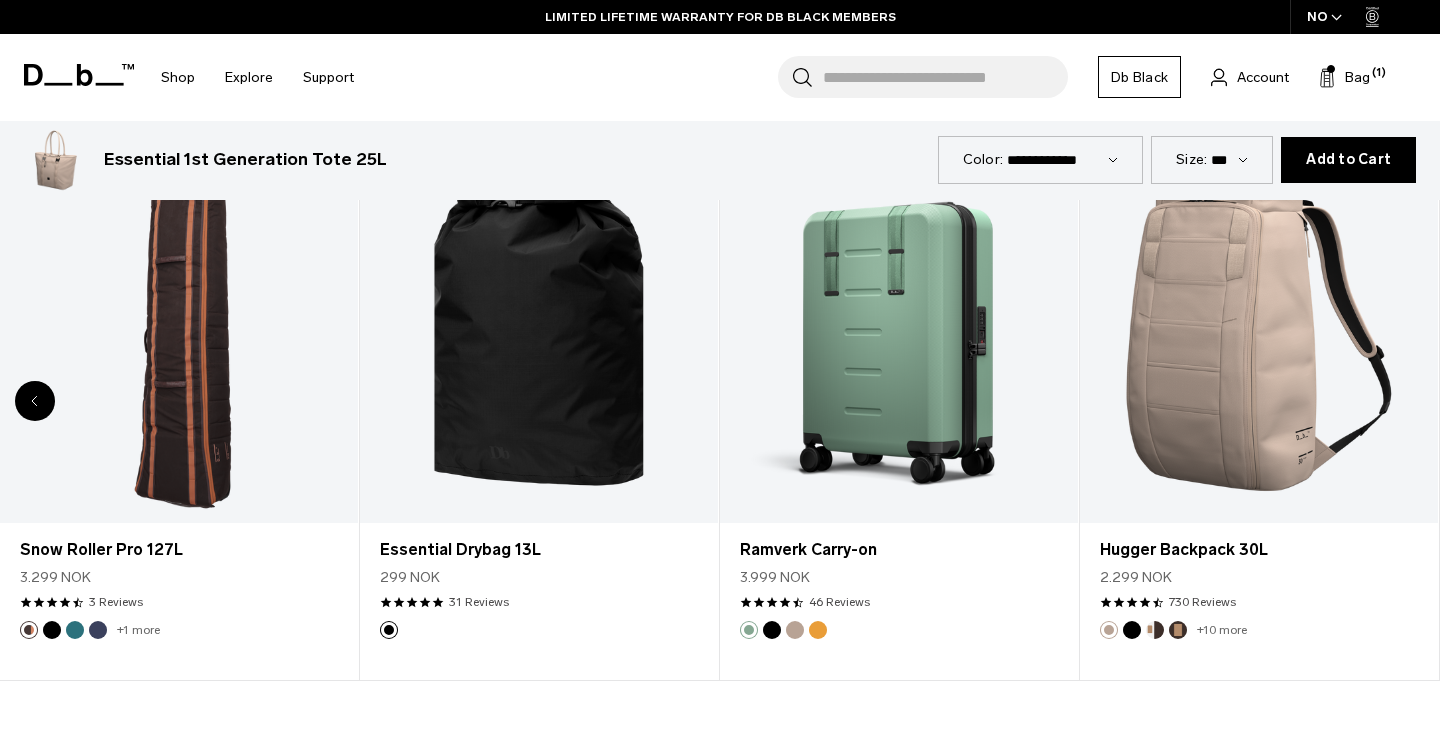 click at bounding box center (1259, 324) 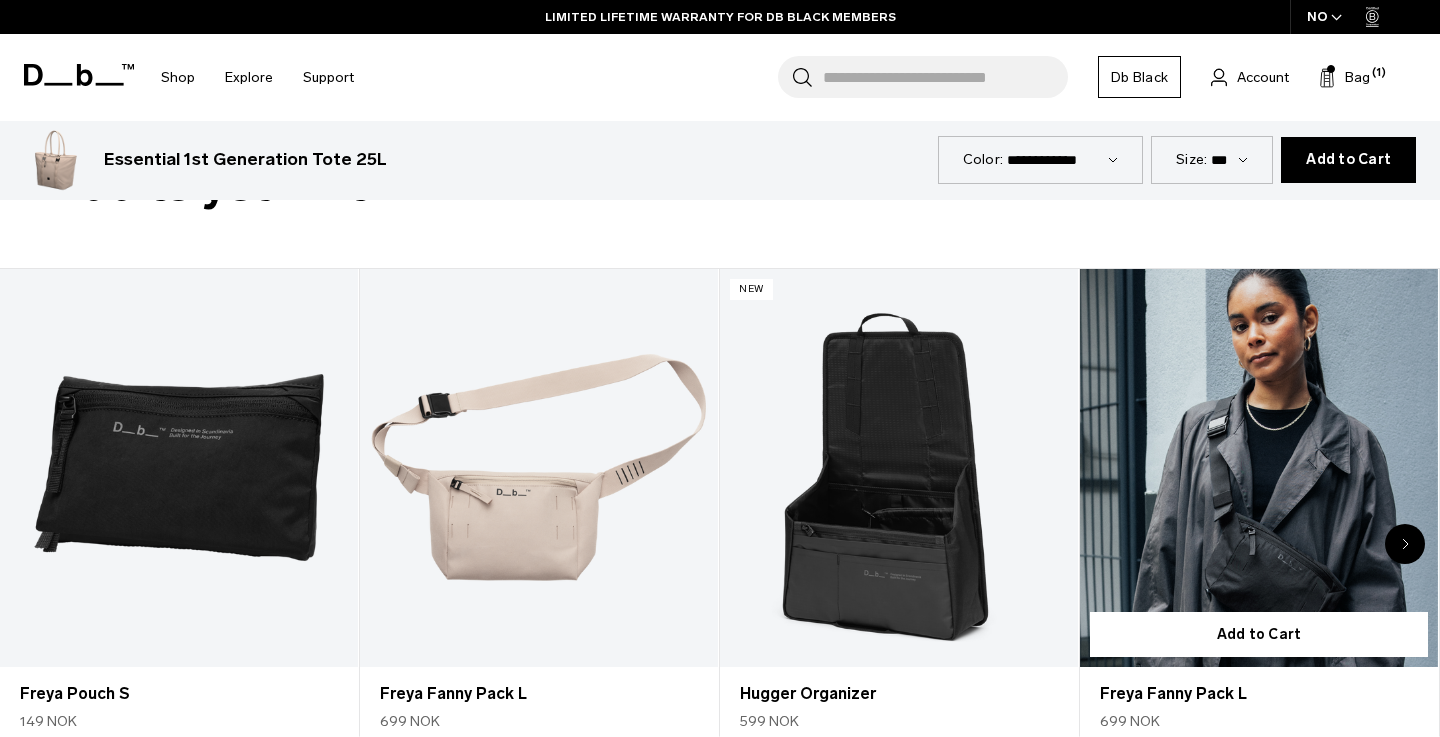 scroll, scrollTop: 4066, scrollLeft: 0, axis: vertical 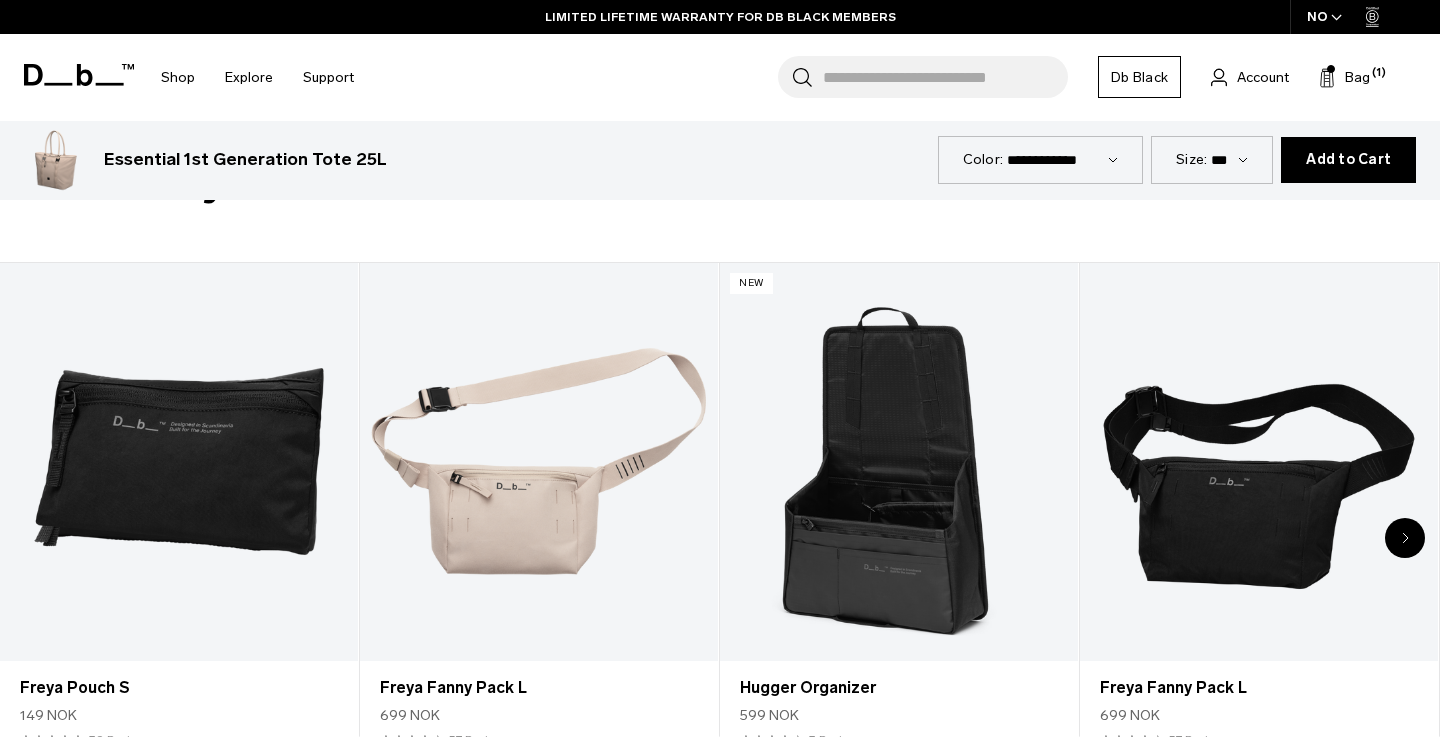 click at bounding box center [1405, 538] 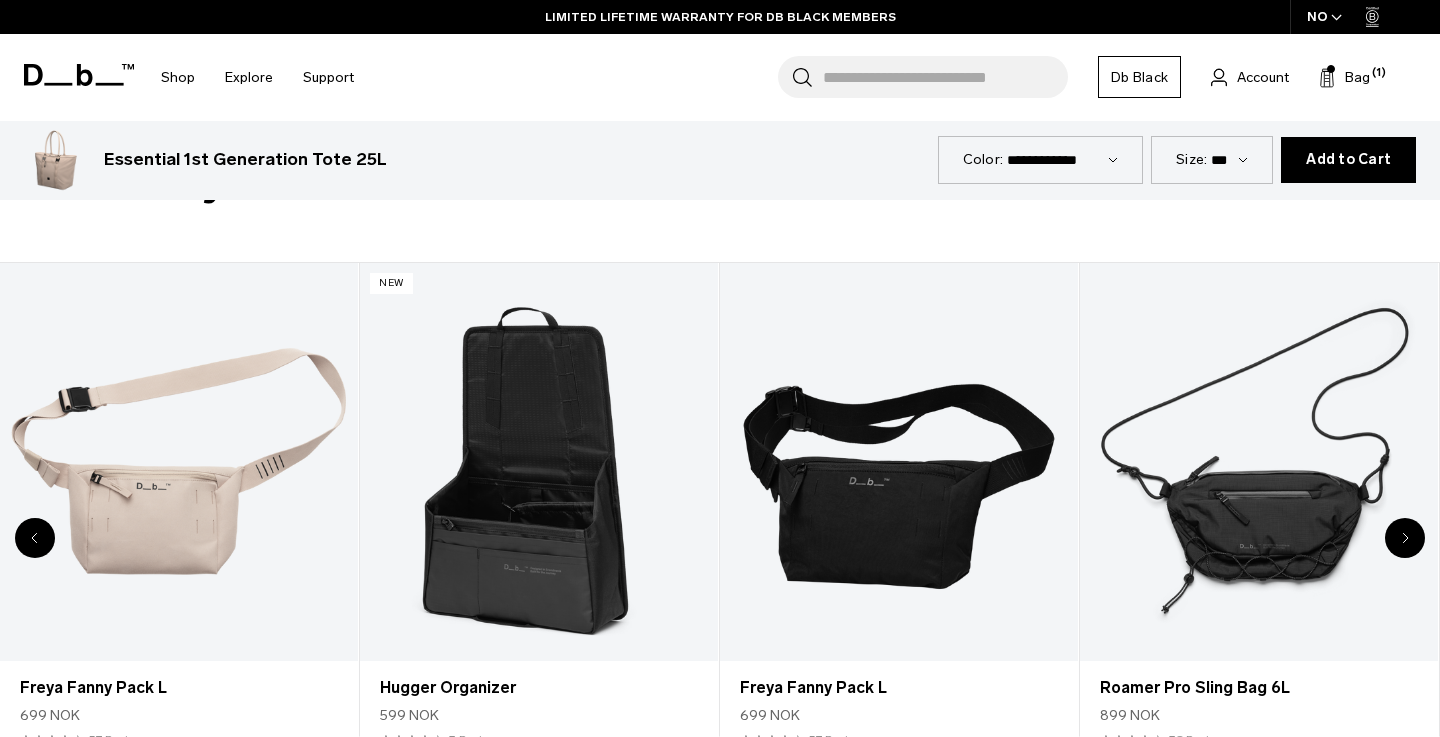 click at bounding box center [1405, 538] 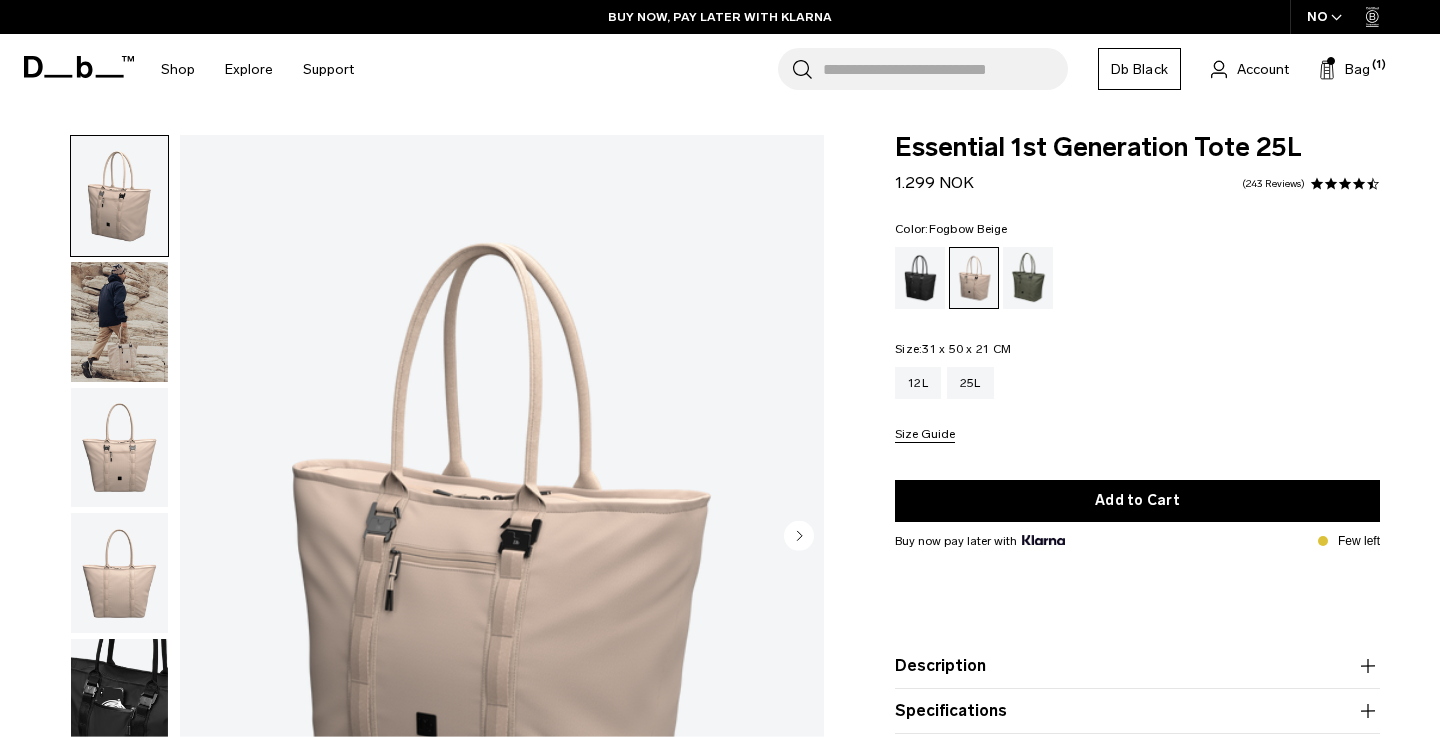 scroll, scrollTop: 0, scrollLeft: 0, axis: both 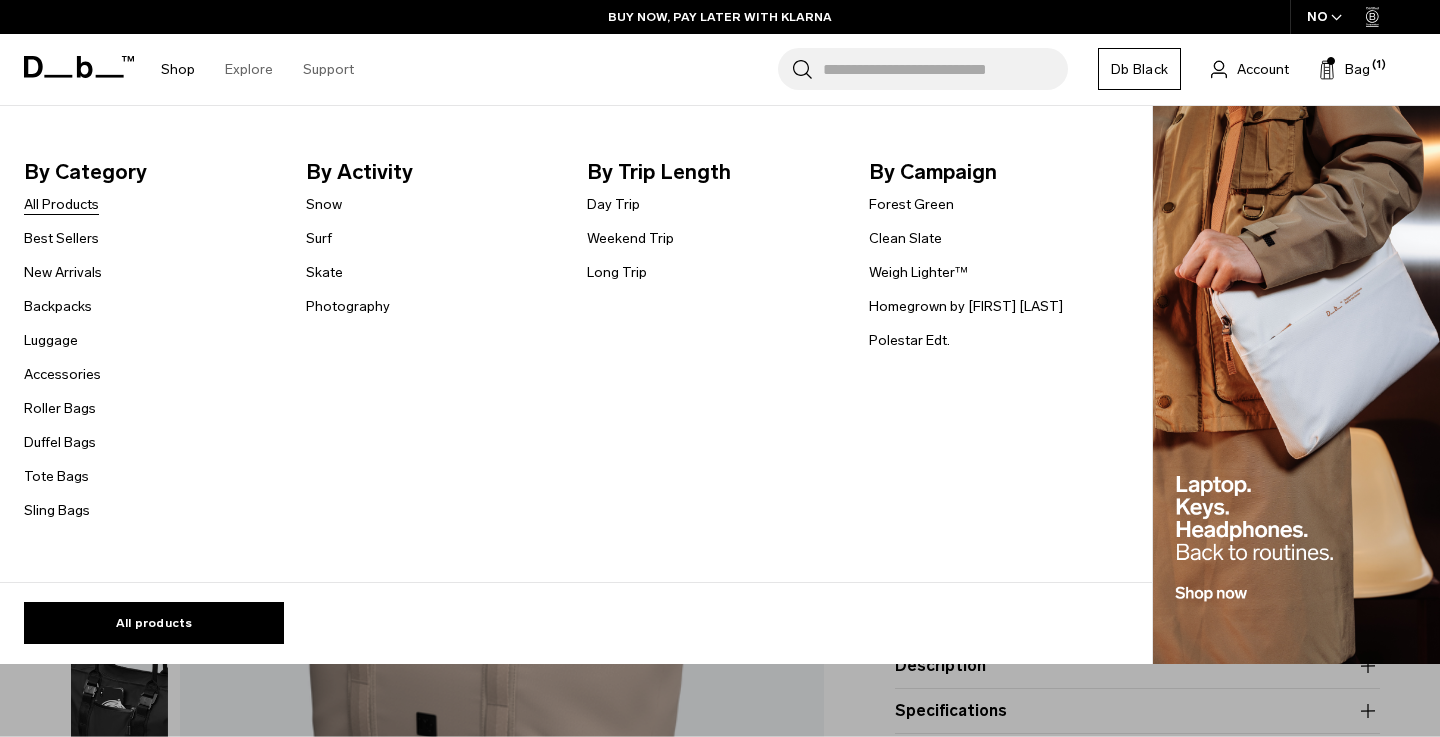 click on "All Products" at bounding box center (61, 204) 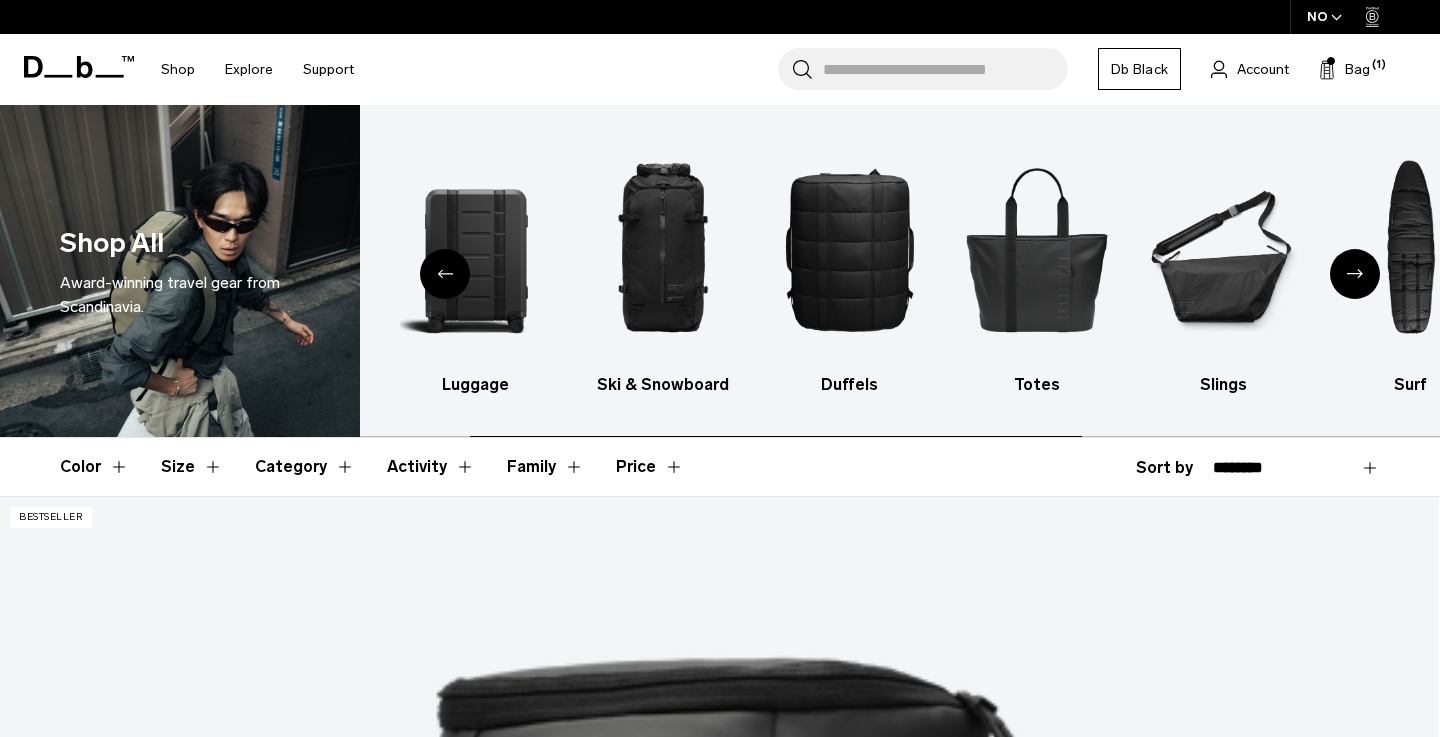 scroll, scrollTop: 0, scrollLeft: 0, axis: both 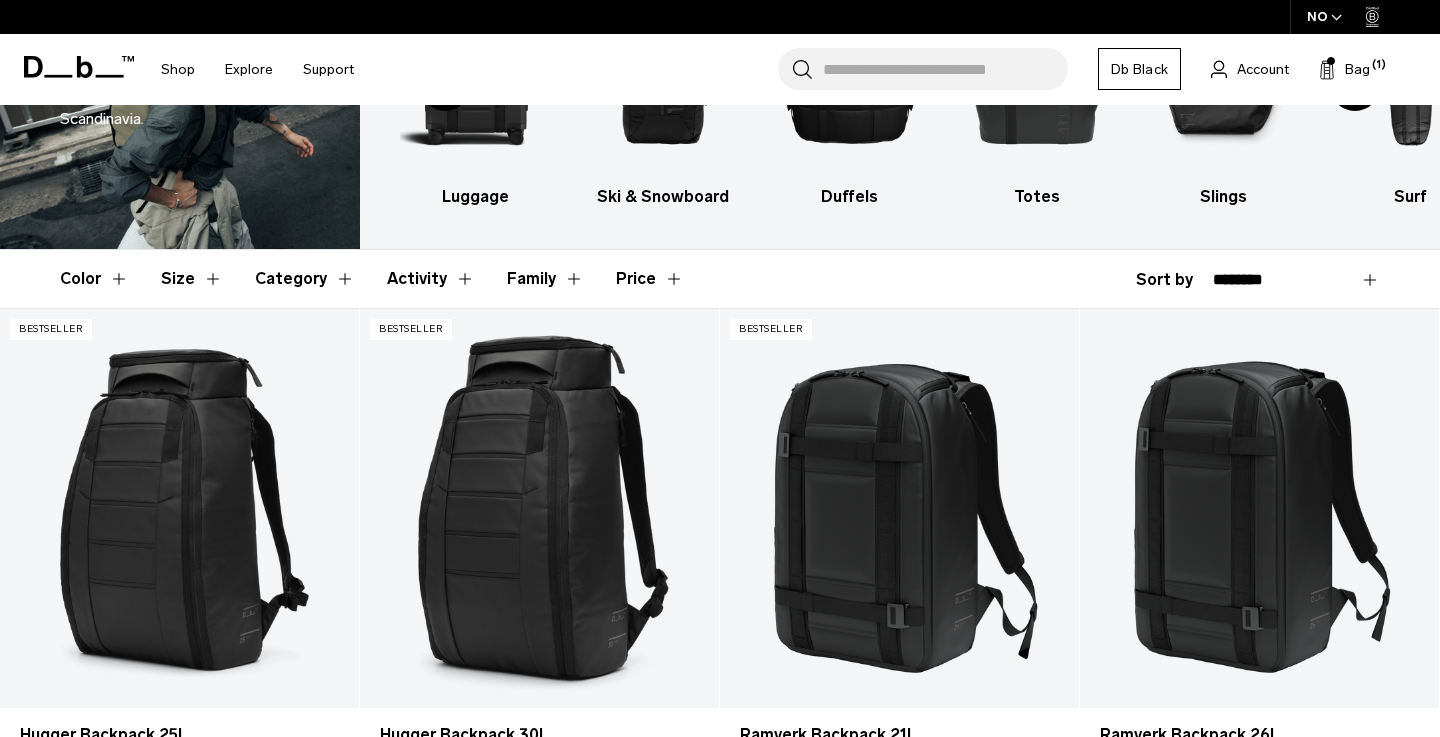 click on "Color" at bounding box center [94, 279] 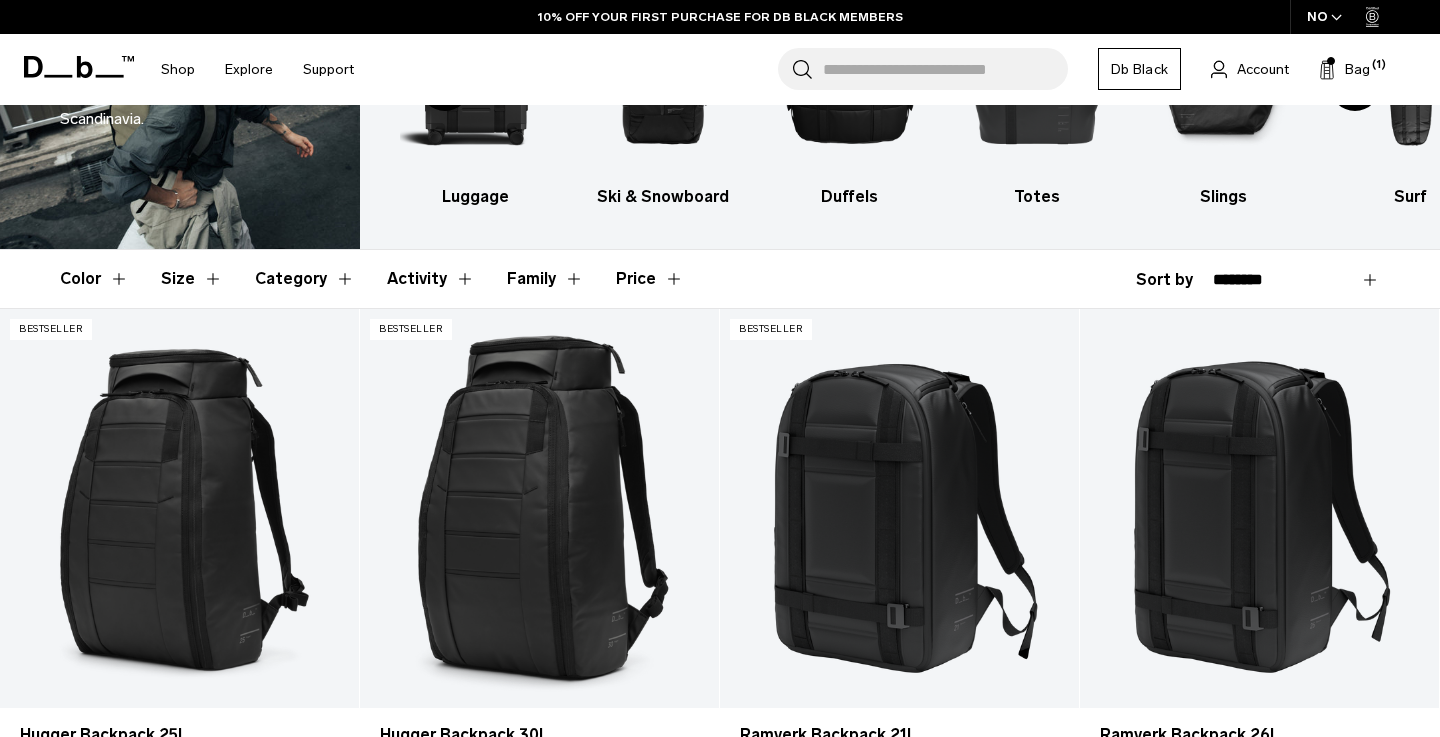 click on "Color" at bounding box center (94, 279) 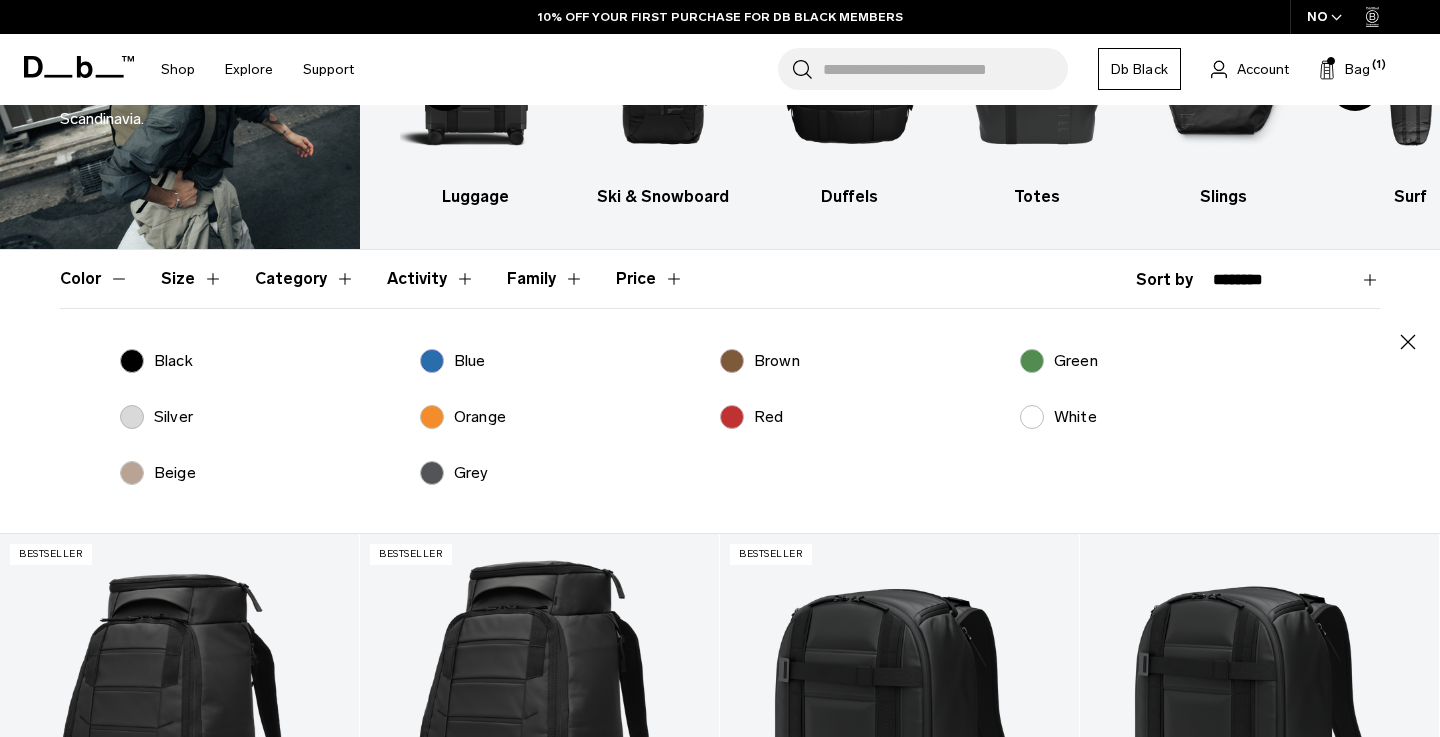 click on "Black" at bounding box center [173, 361] 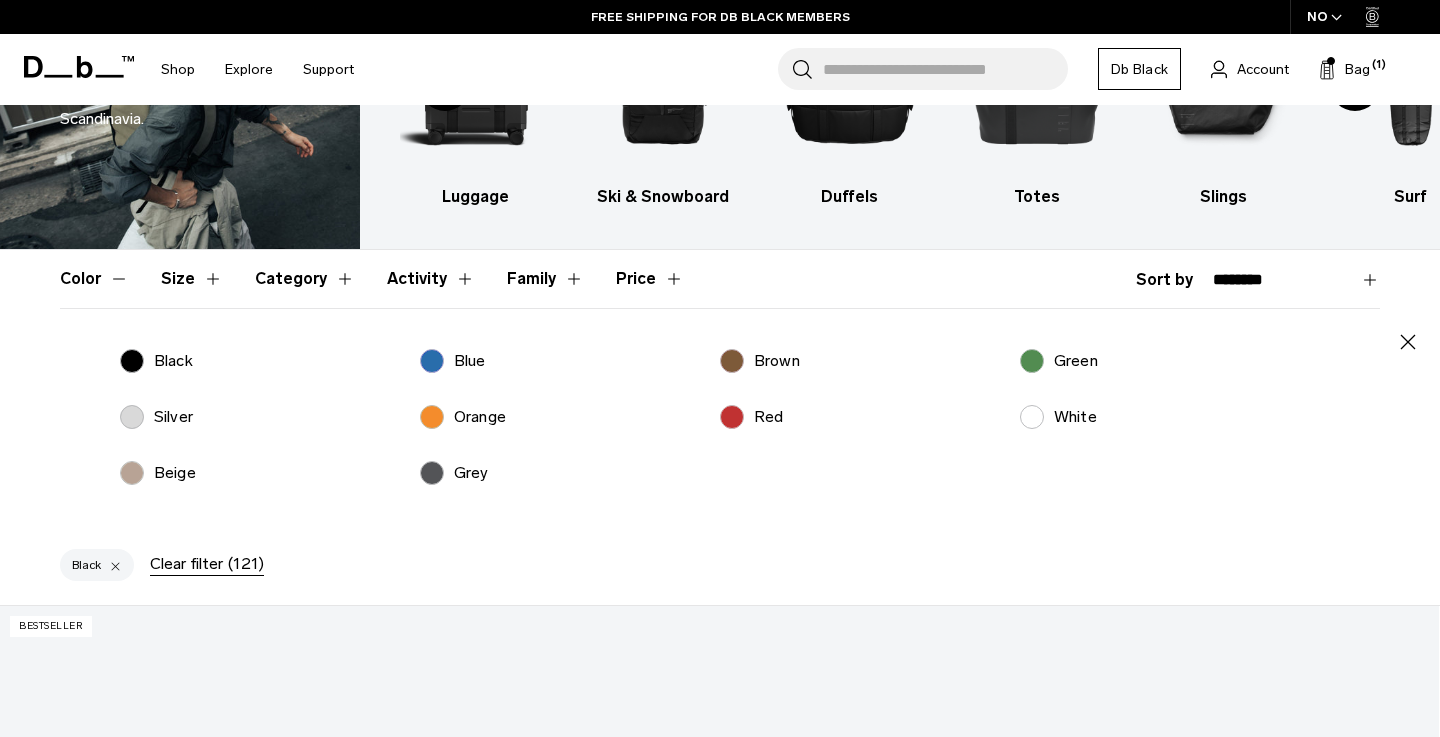 click on "Black" at bounding box center (156, 361) 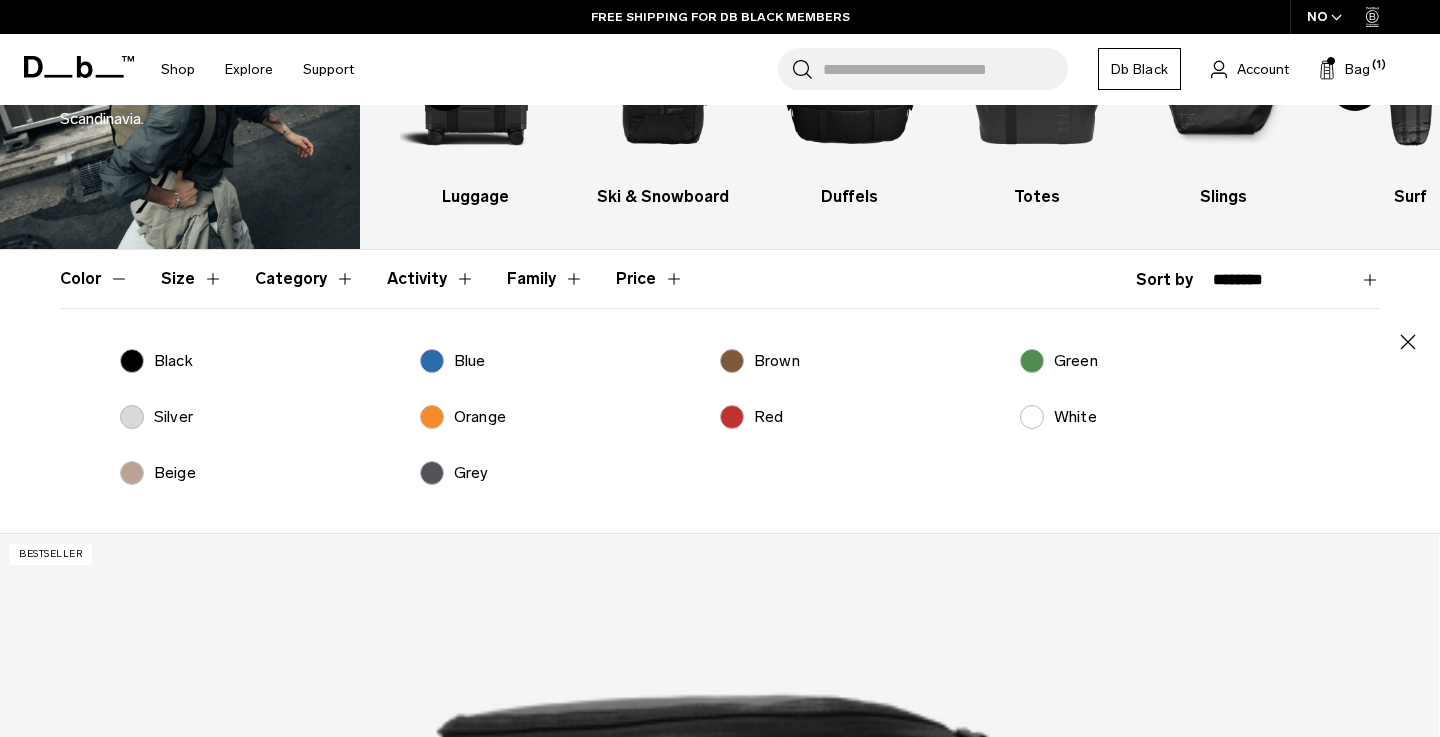 click on "Black" at bounding box center (156, 361) 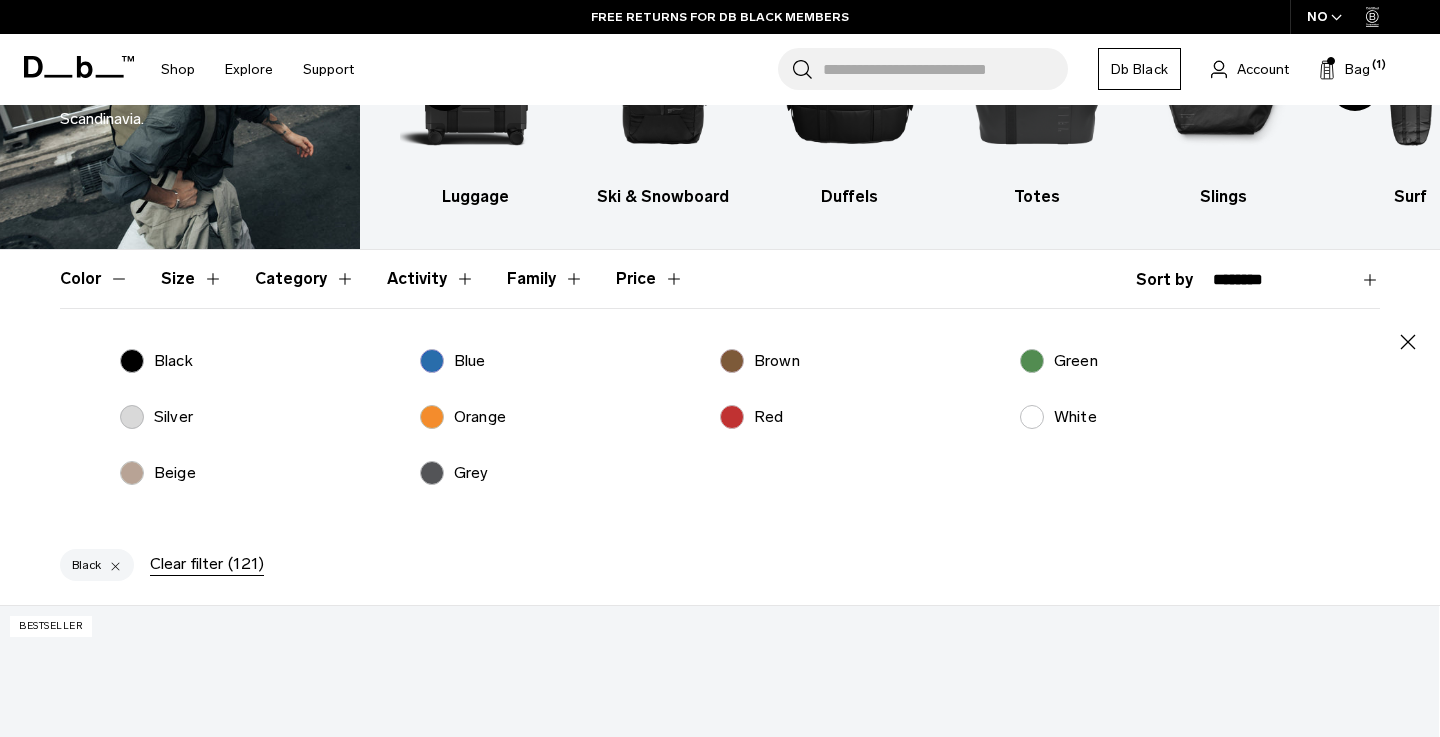 click at bounding box center [719, 6673] 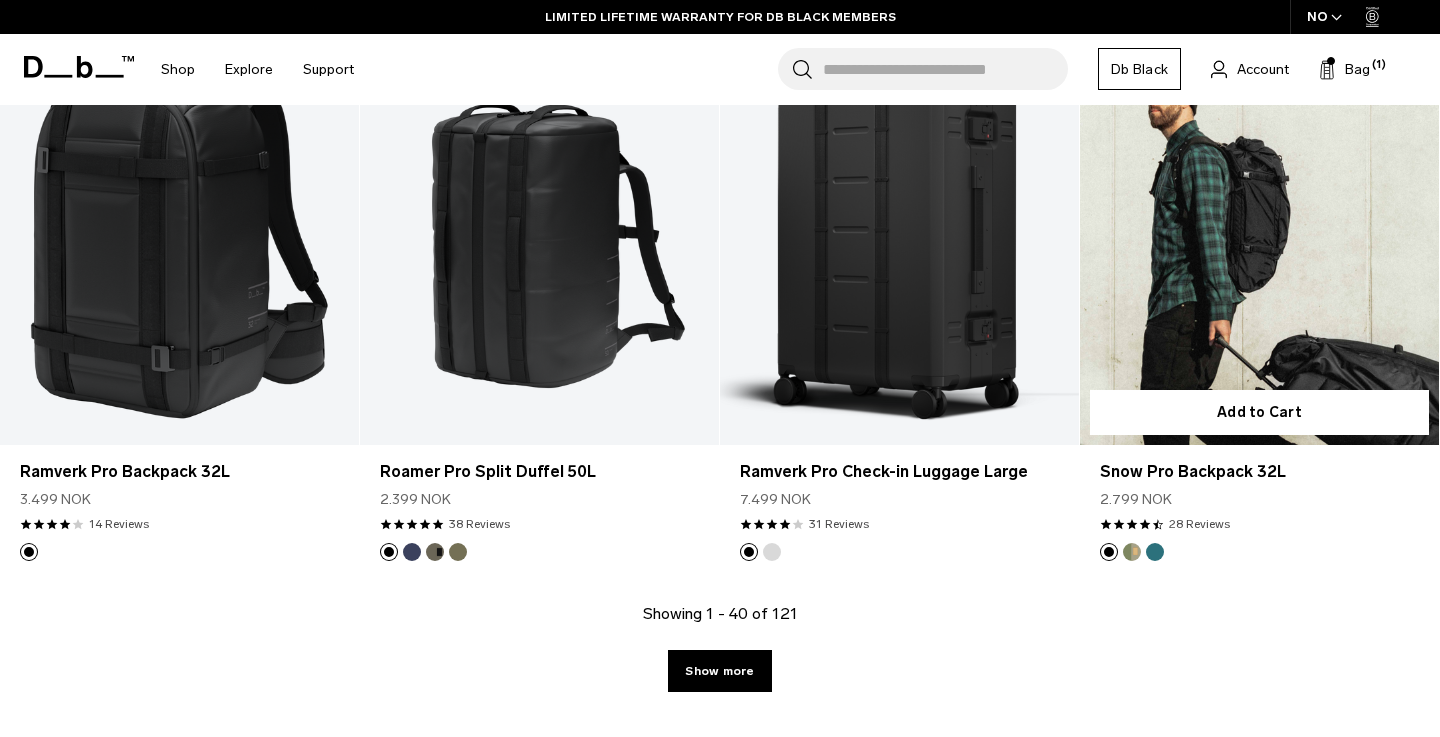 scroll, scrollTop: 5750, scrollLeft: 0, axis: vertical 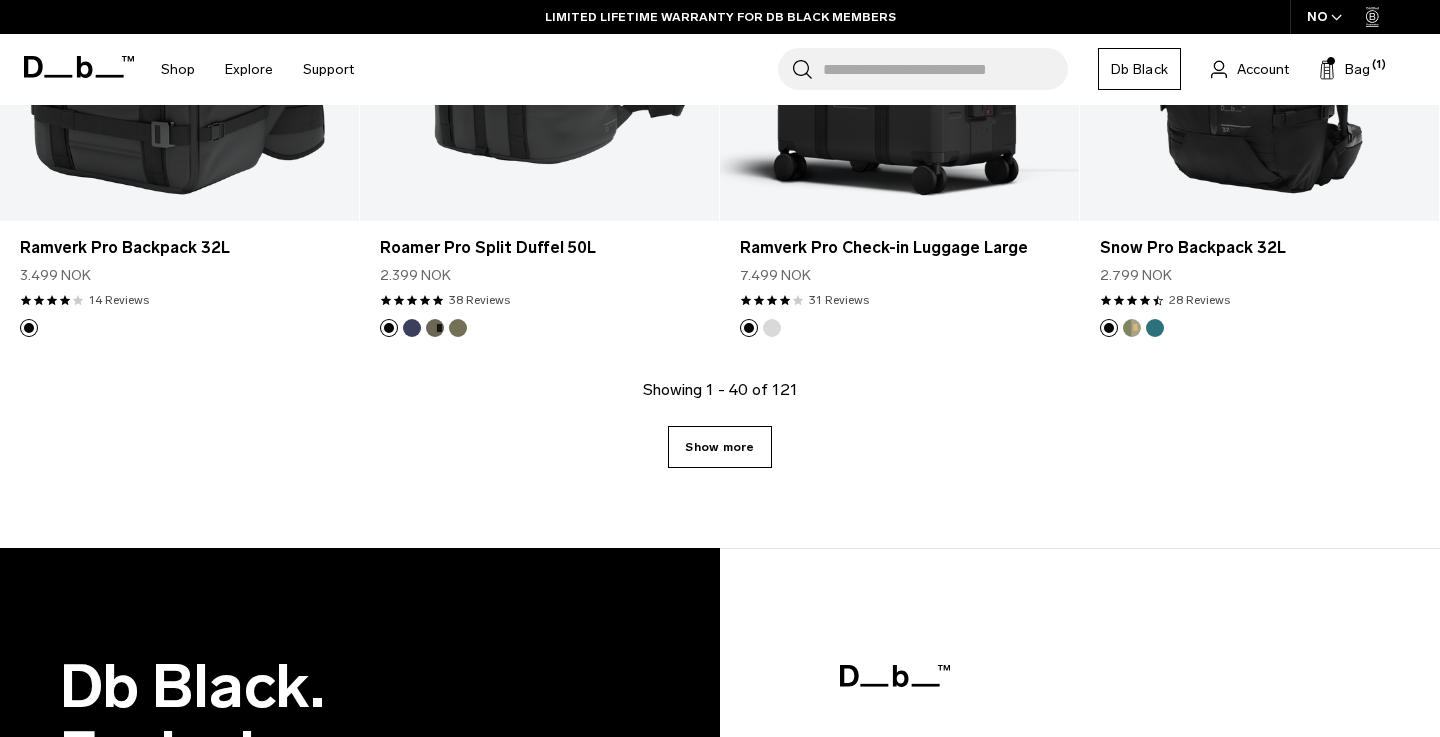 click on "Show more" at bounding box center (719, 447) 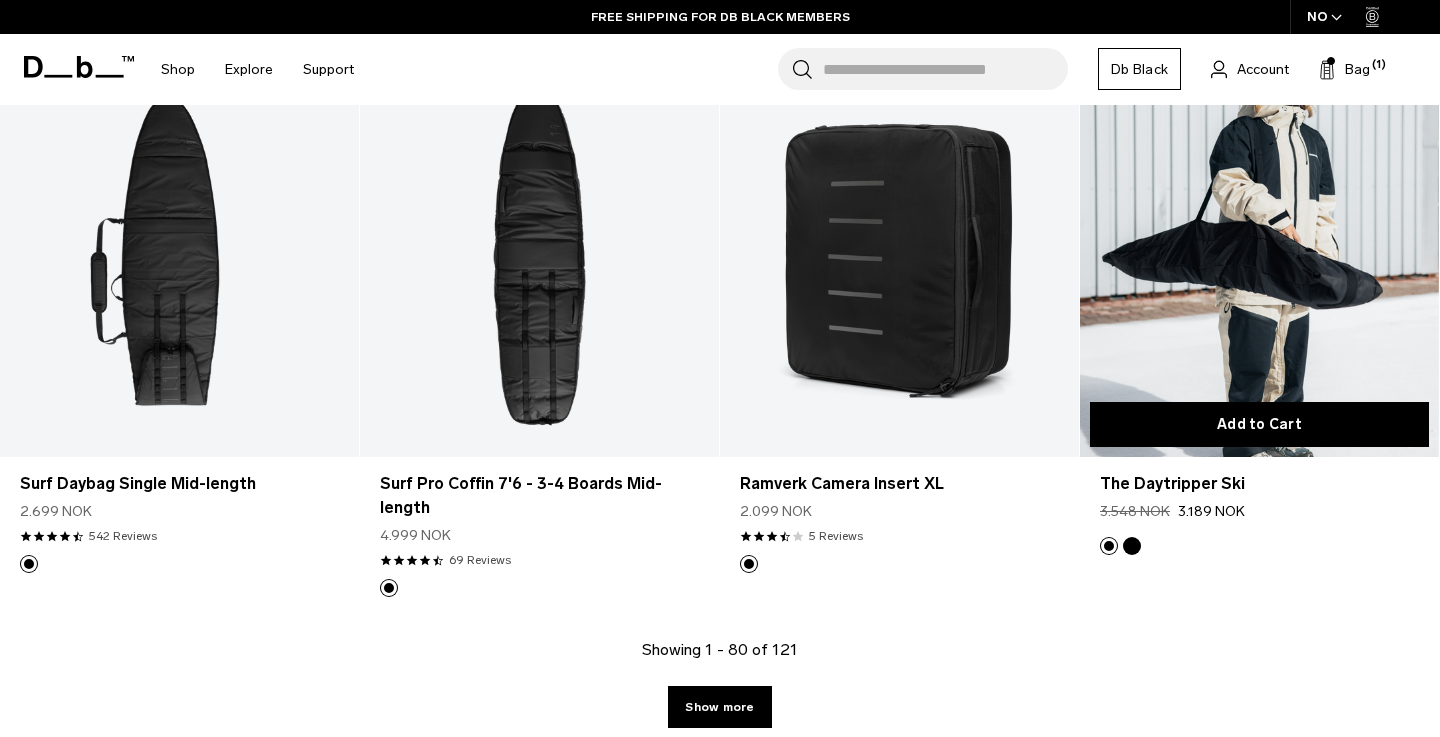 scroll, scrollTop: 11378, scrollLeft: 0, axis: vertical 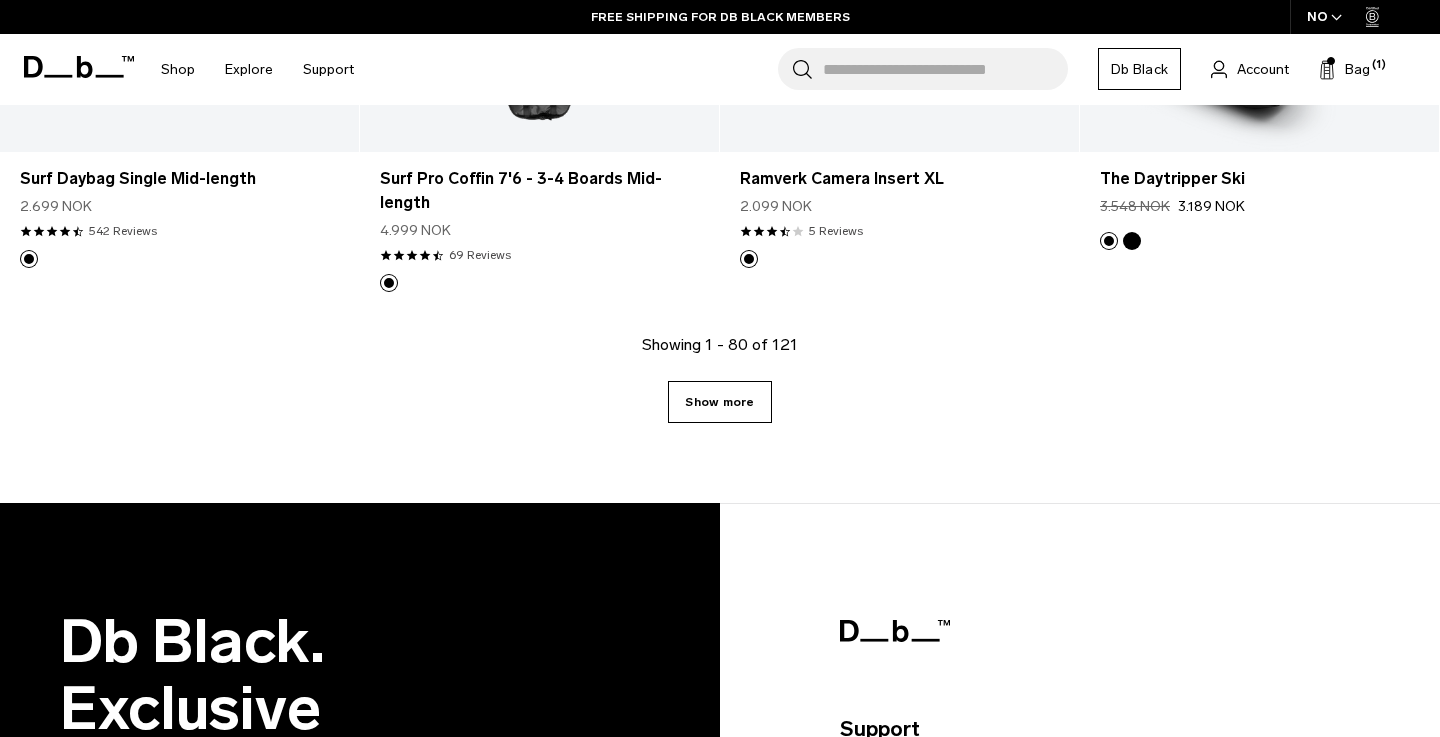 click on "Show more" at bounding box center (719, 402) 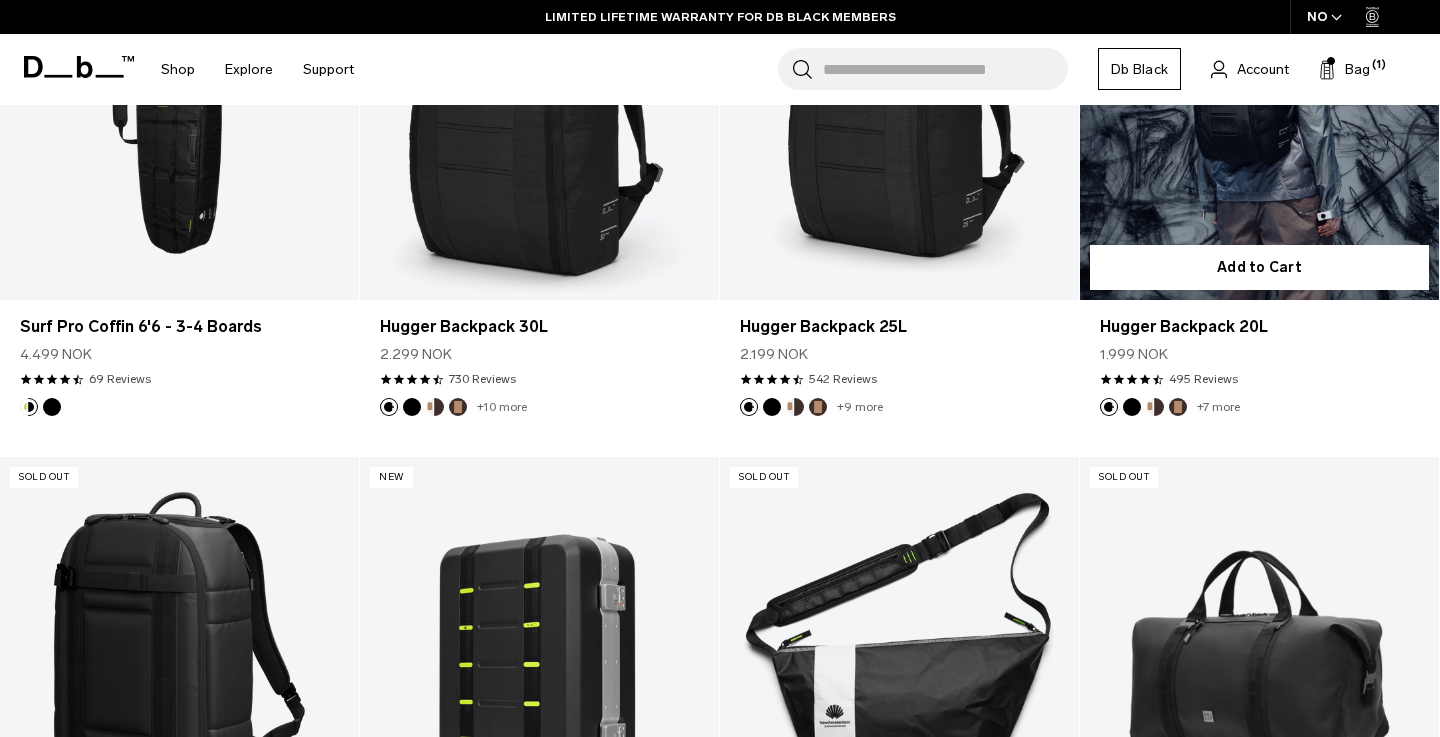 scroll, scrollTop: 15434, scrollLeft: 0, axis: vertical 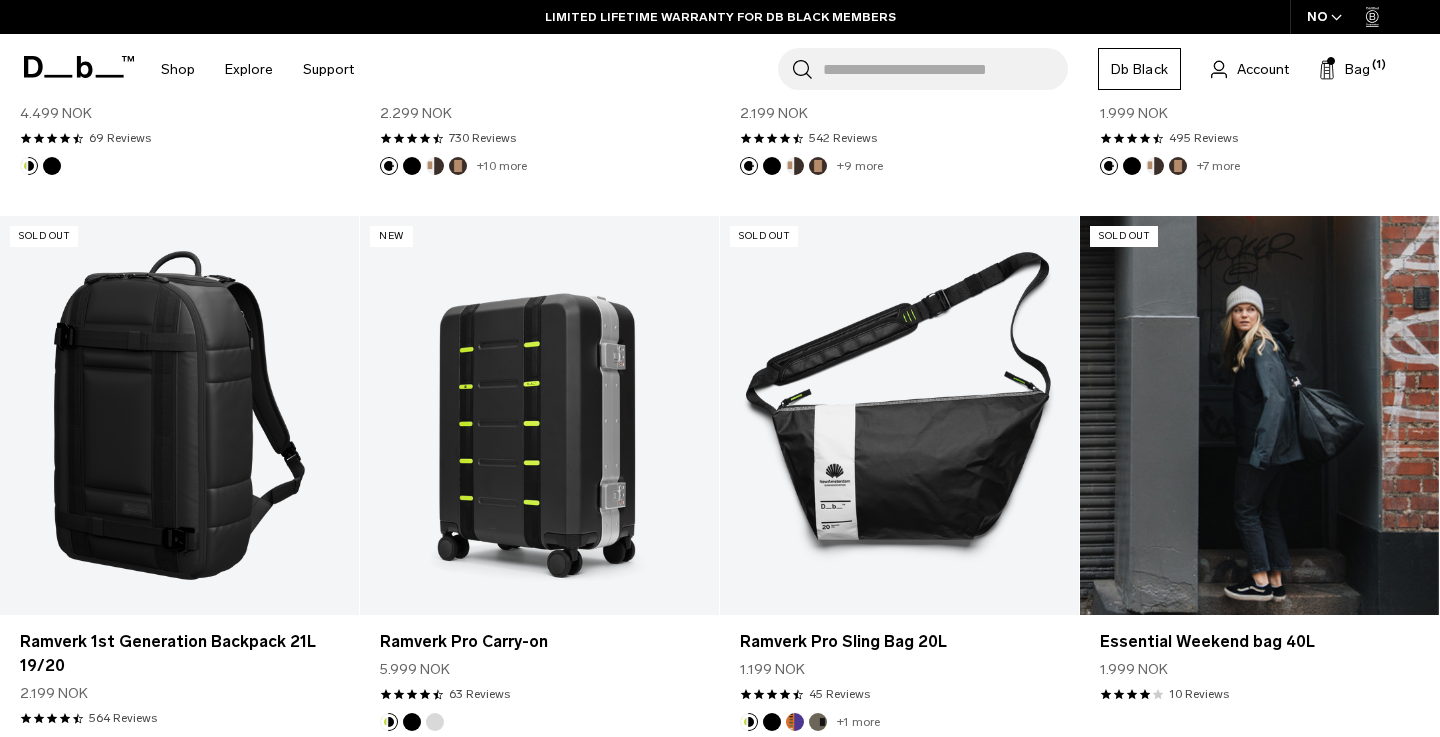 click at bounding box center [1259, 415] 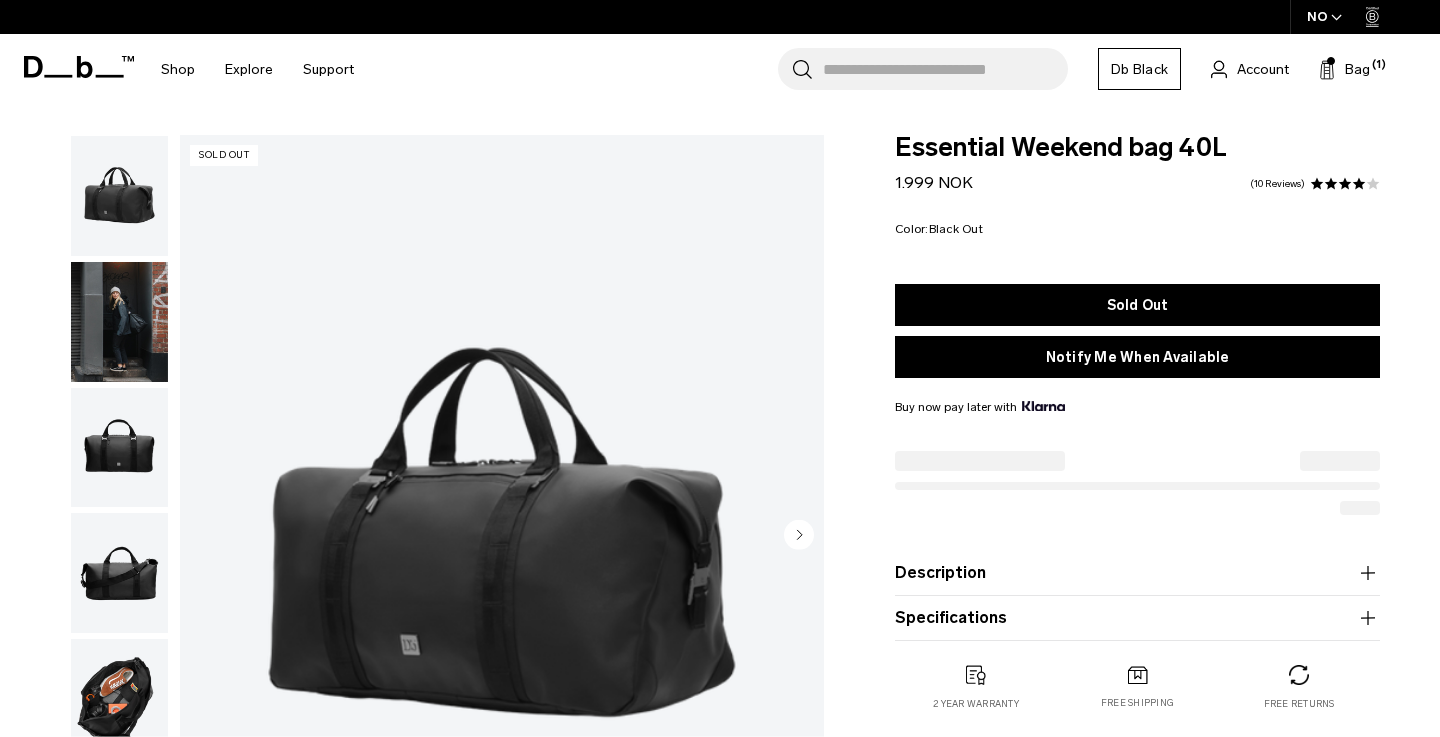 scroll, scrollTop: 0, scrollLeft: 0, axis: both 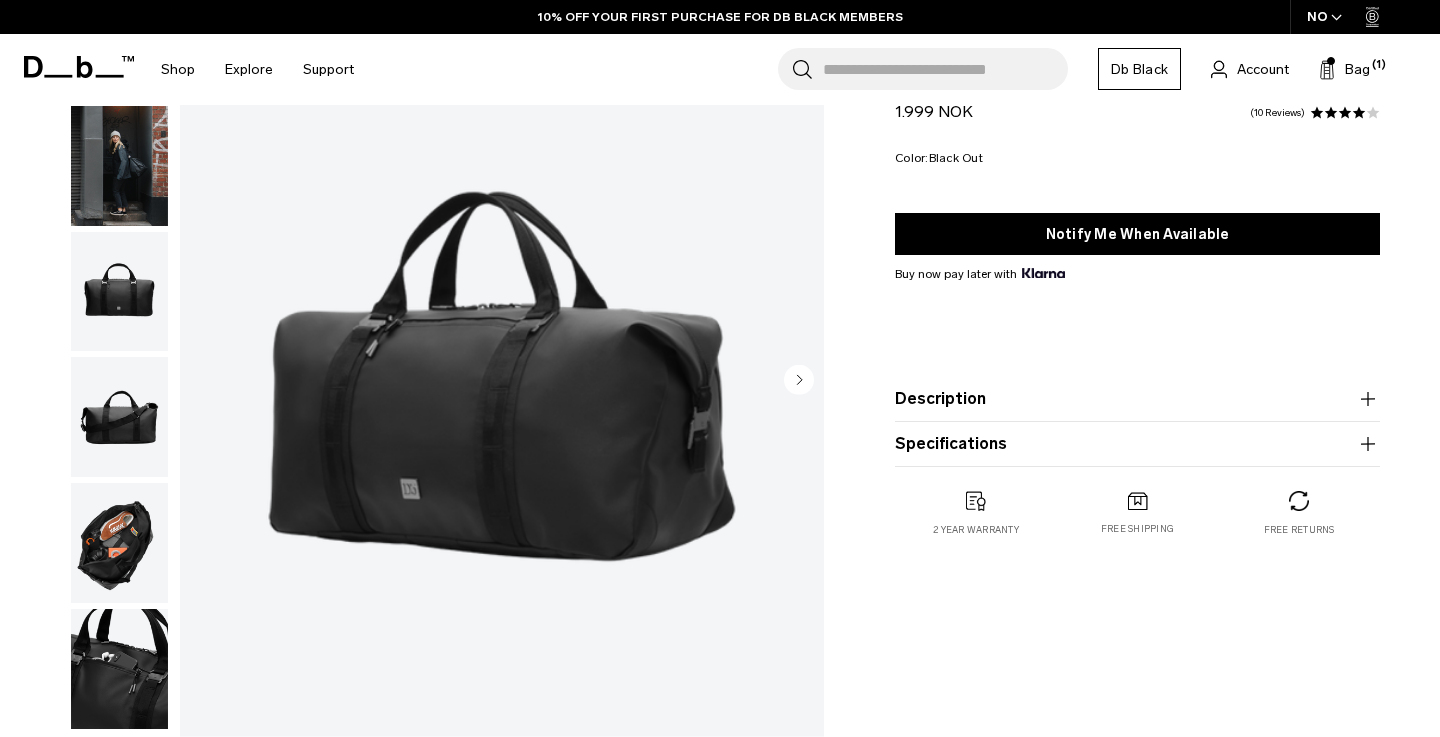 click at bounding box center (119, 292) 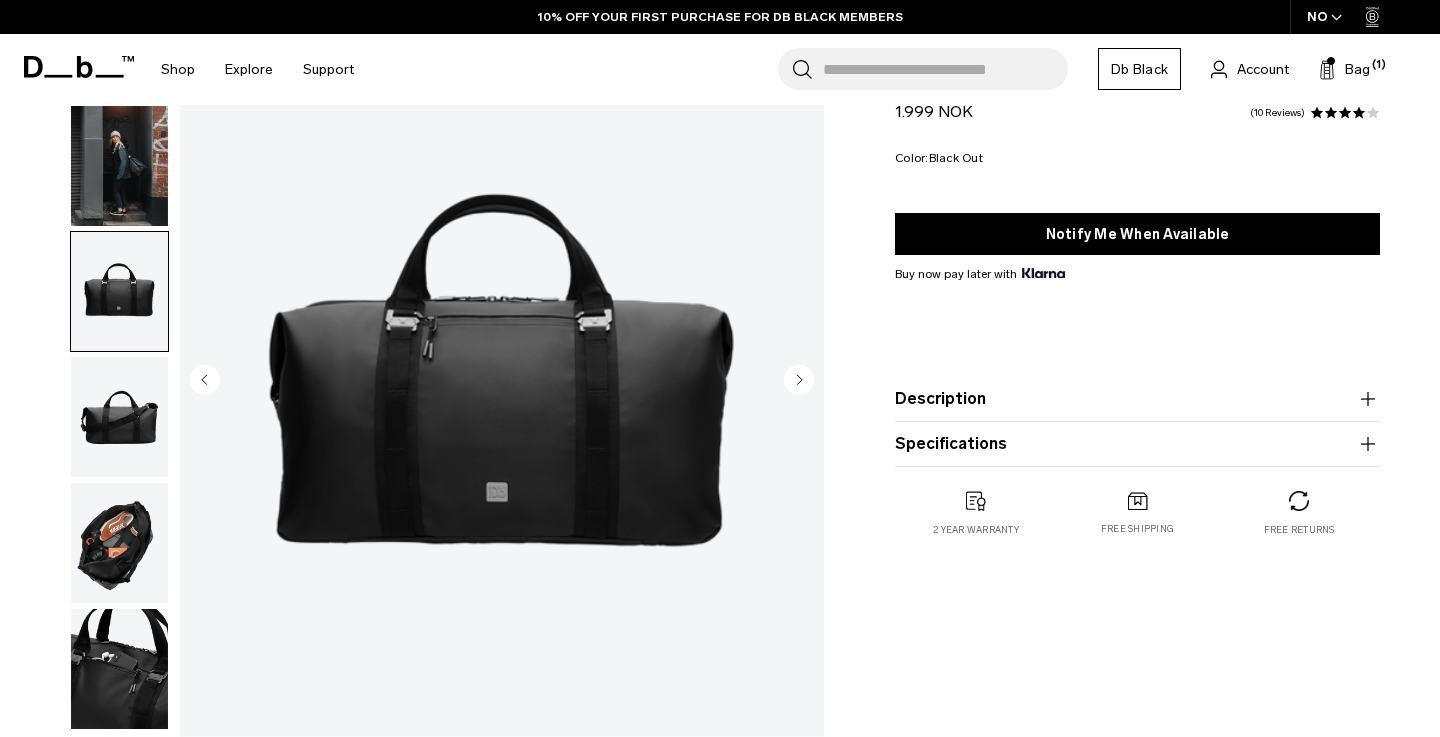 click at bounding box center (119, 417) 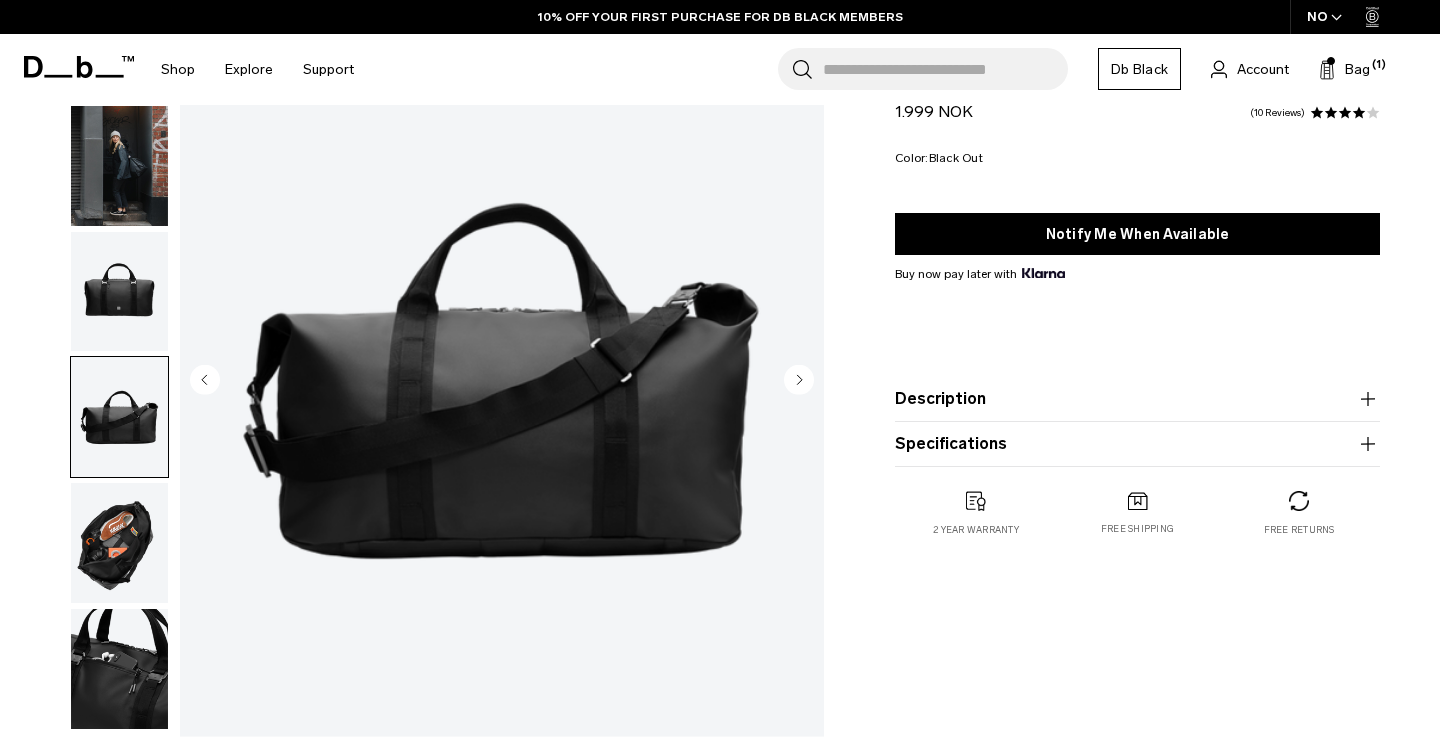 click at bounding box center (119, 543) 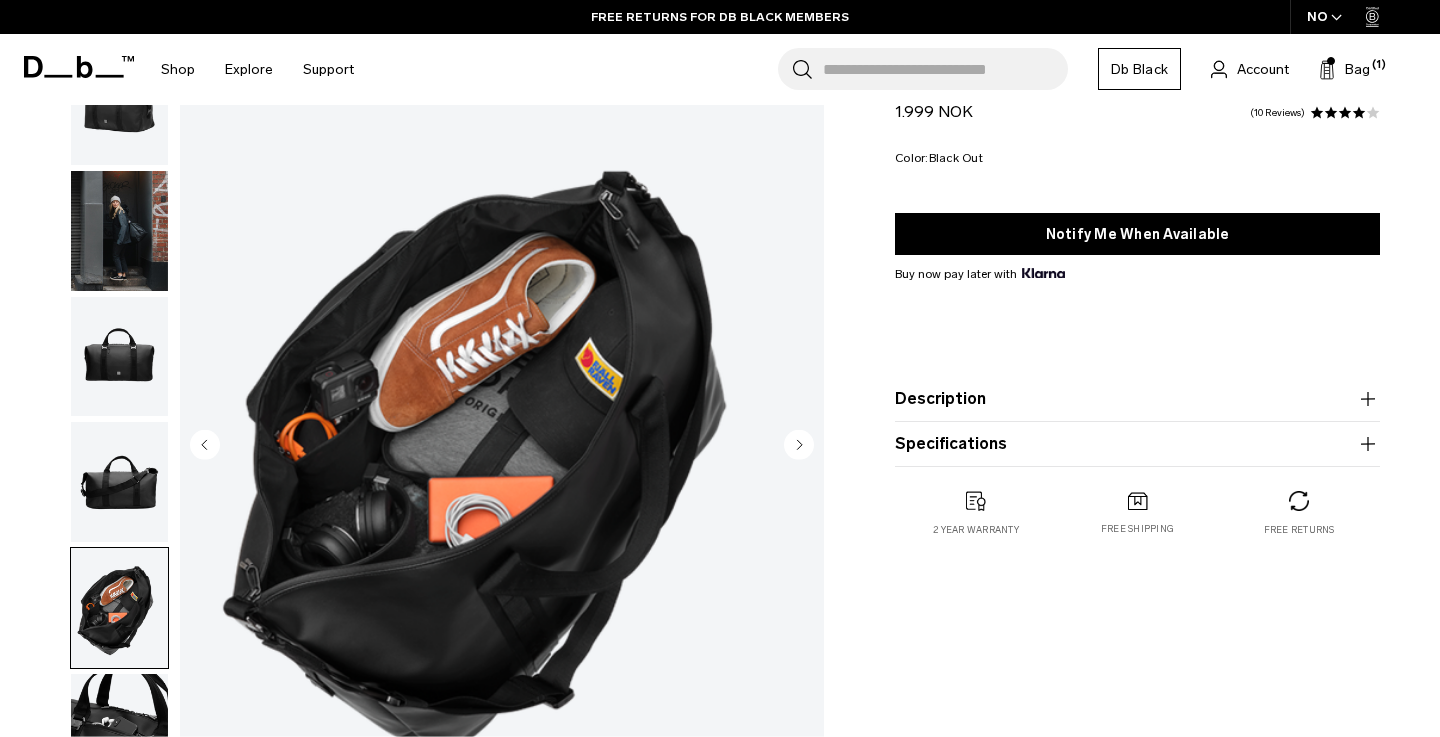 scroll, scrollTop: 85, scrollLeft: 0, axis: vertical 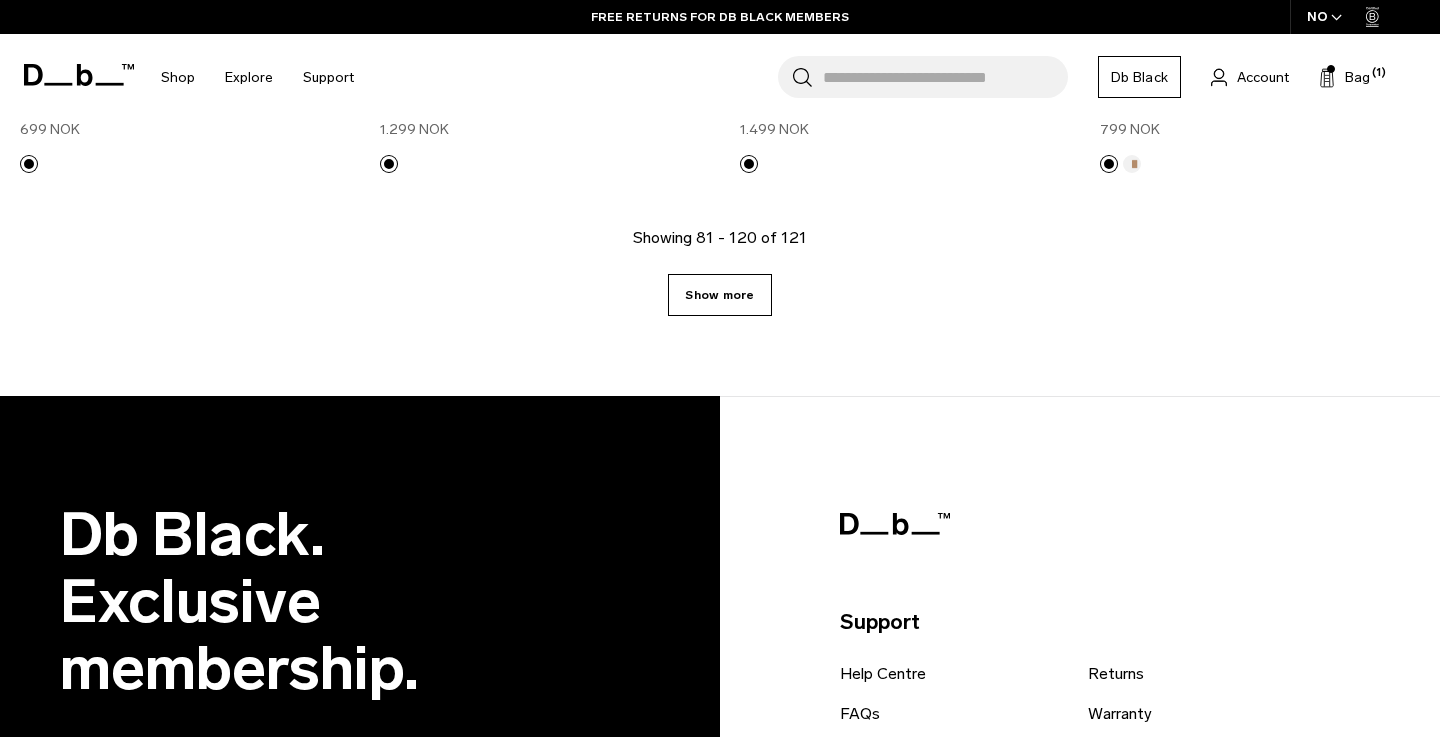 click on "Show more" at bounding box center [719, 295] 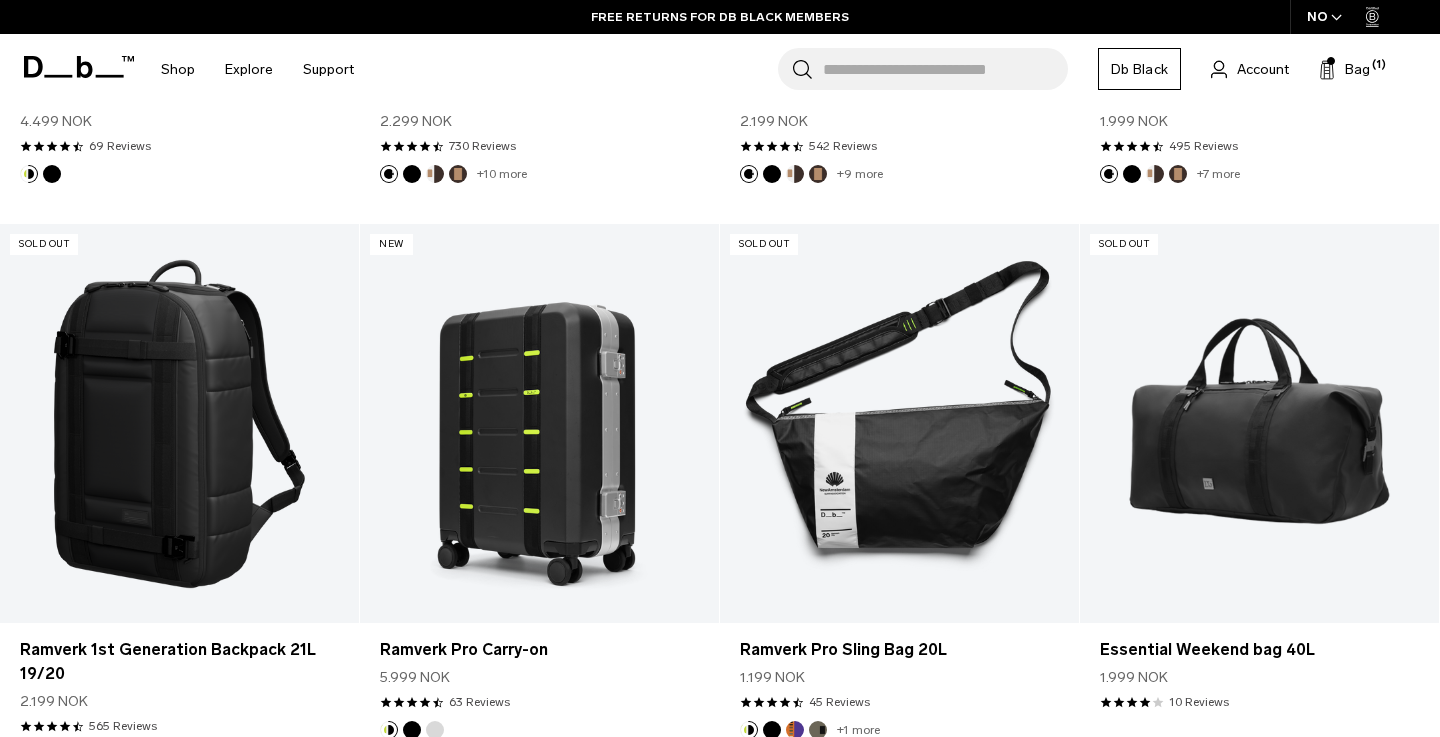 scroll, scrollTop: 4382, scrollLeft: 0, axis: vertical 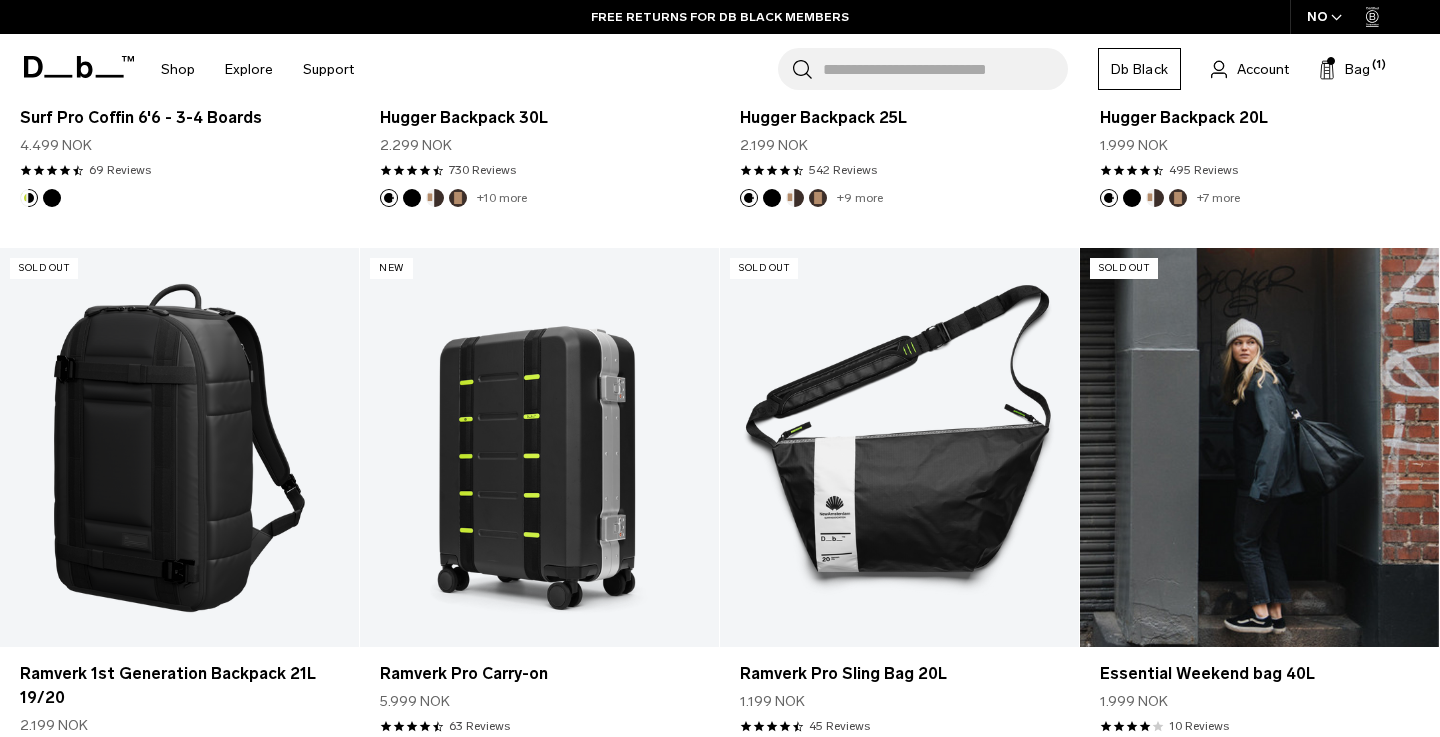 click at bounding box center [1259, 447] 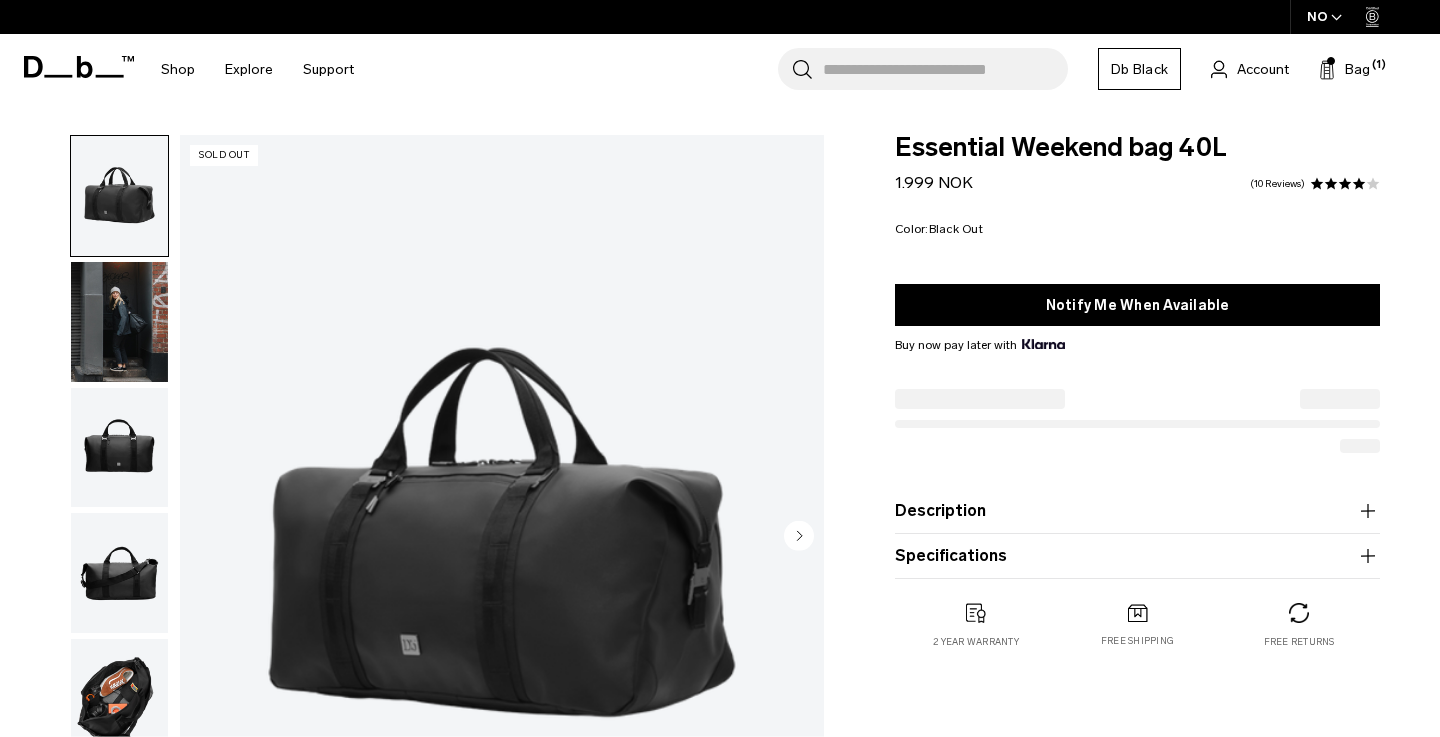 scroll, scrollTop: 0, scrollLeft: 0, axis: both 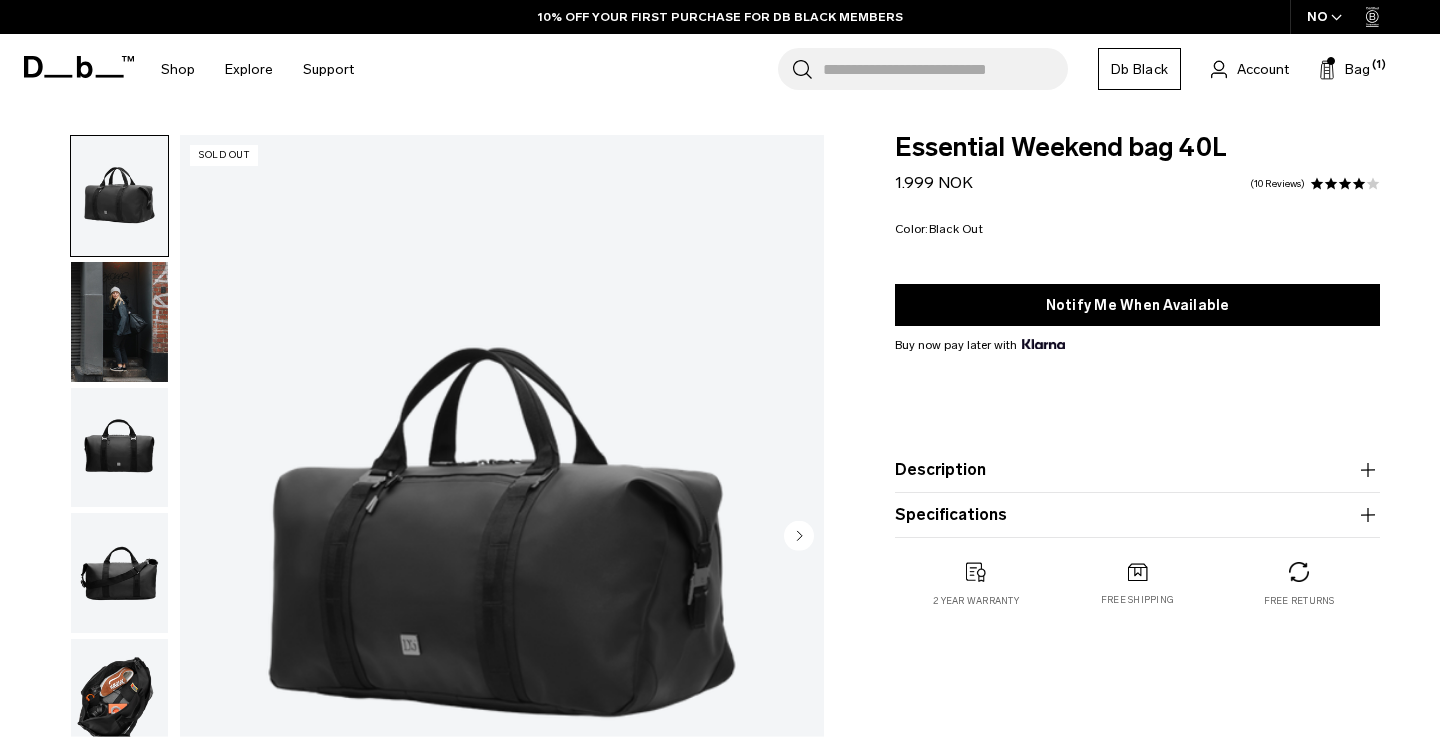 click 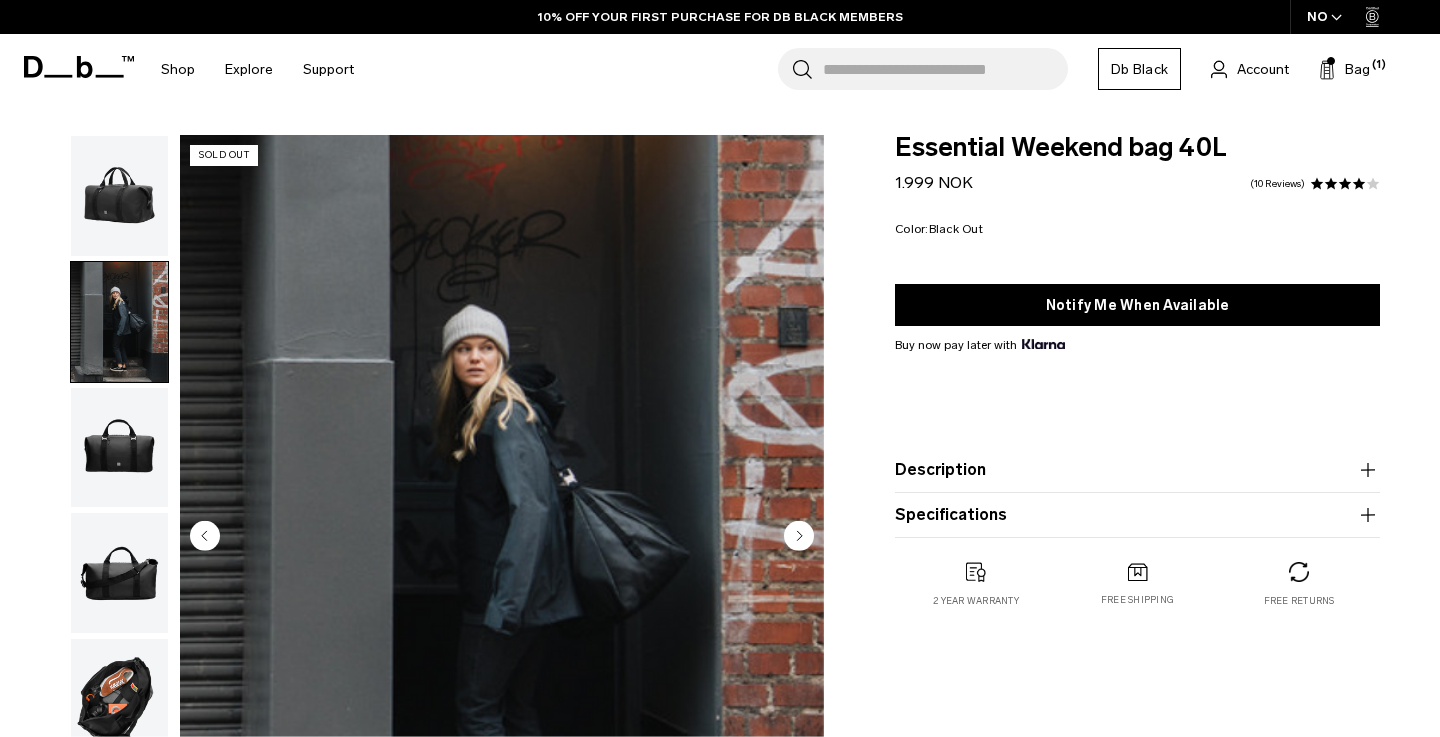 scroll, scrollTop: 0, scrollLeft: 0, axis: both 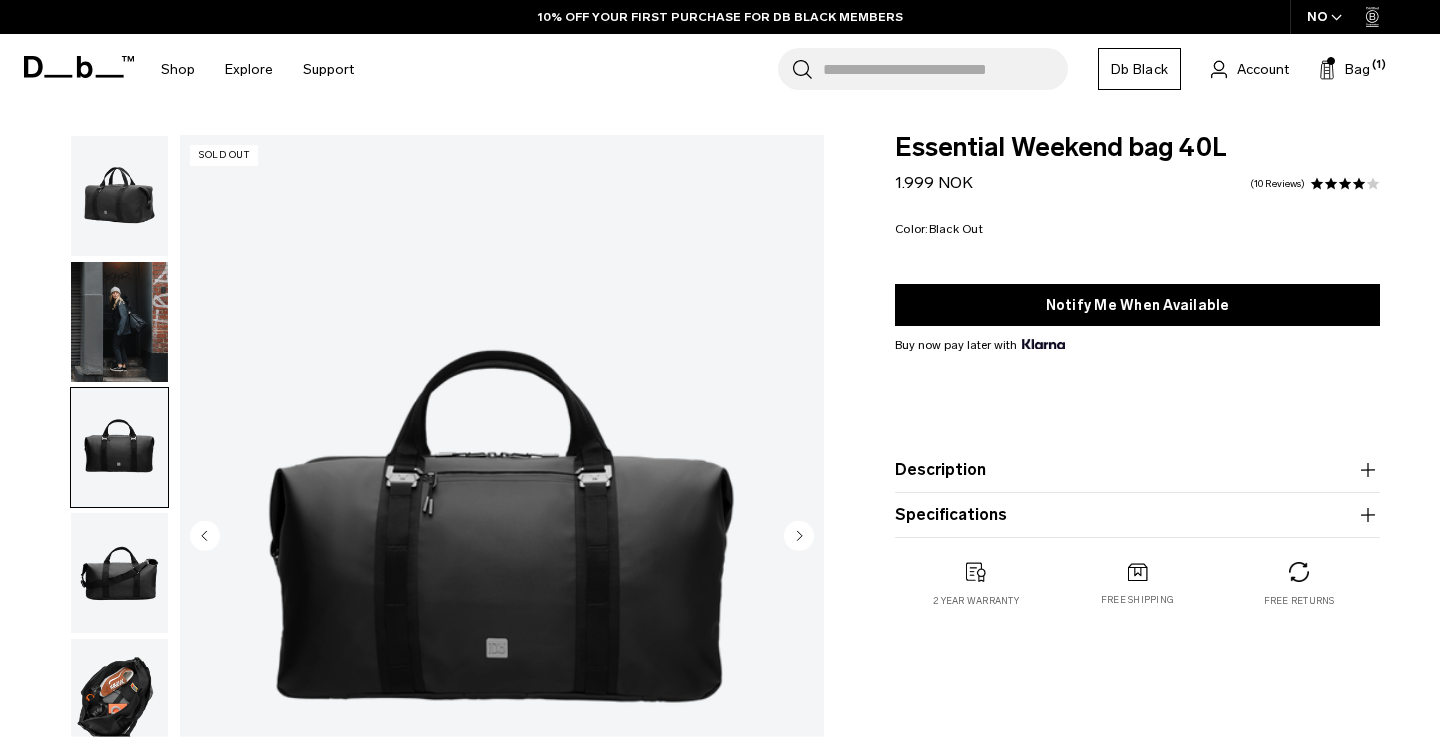 click 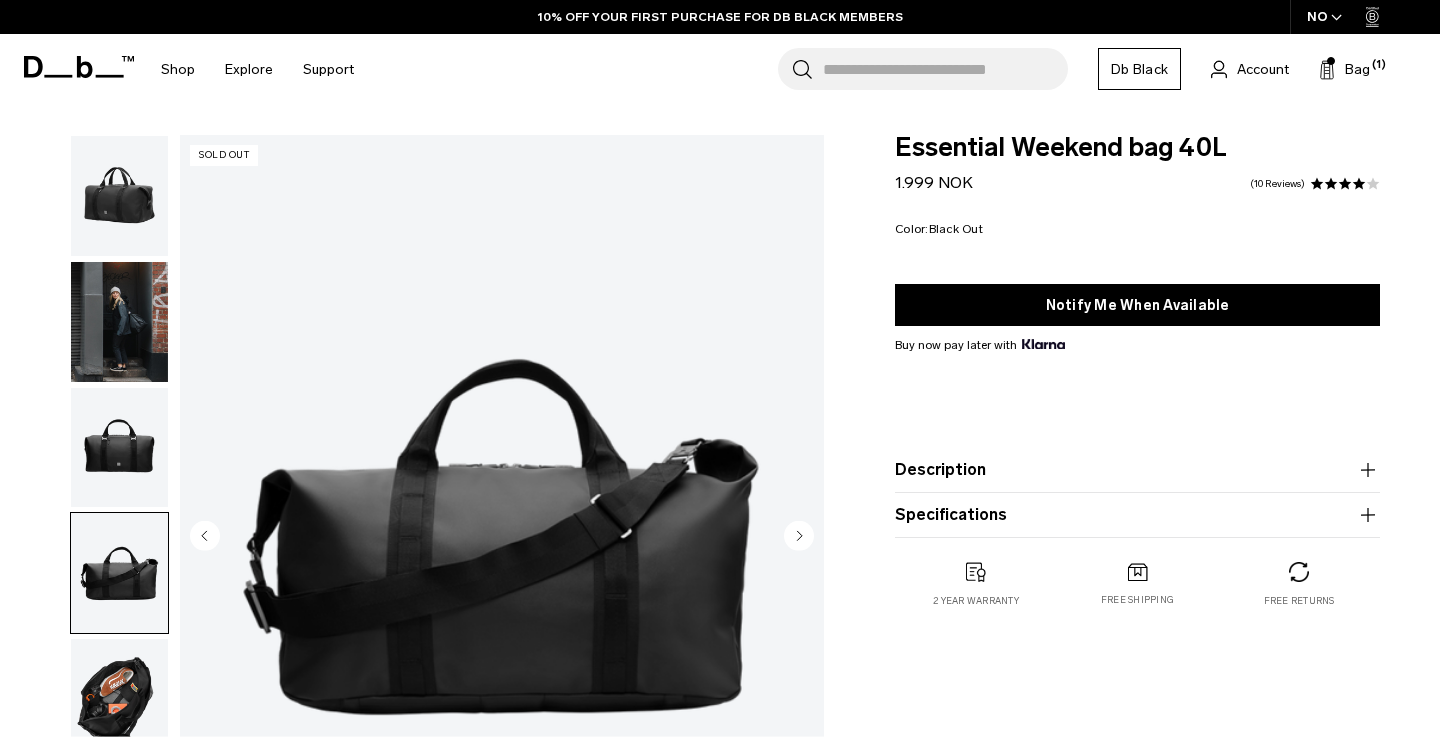click 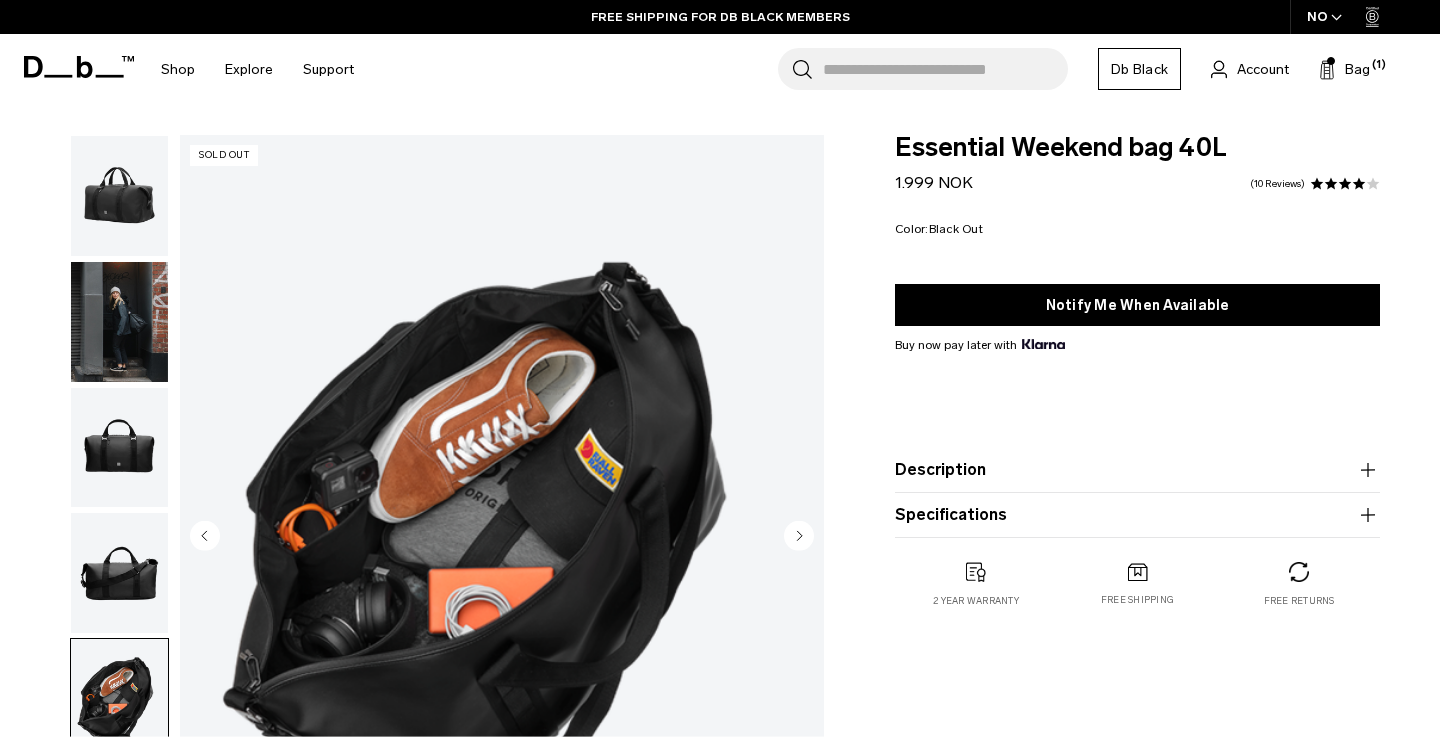 click 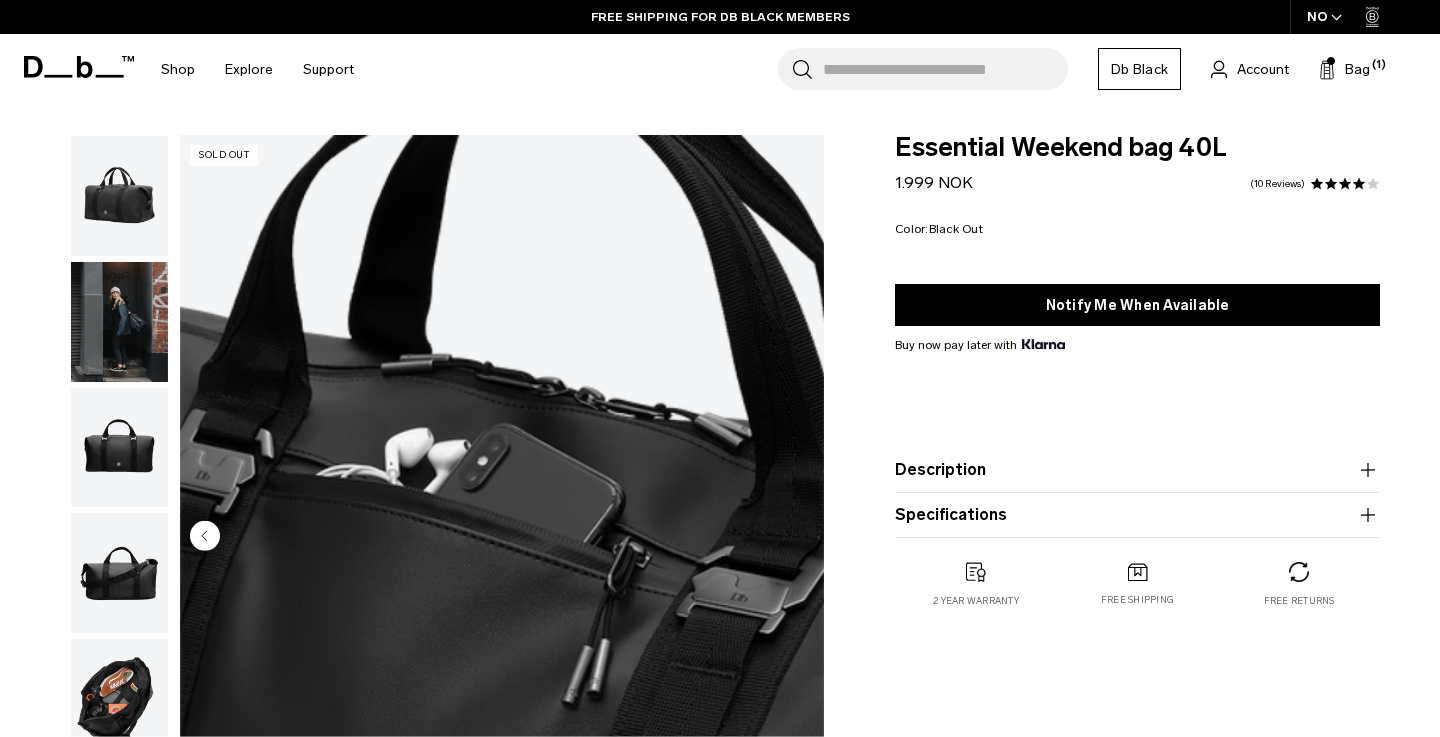 click at bounding box center [502, 537] 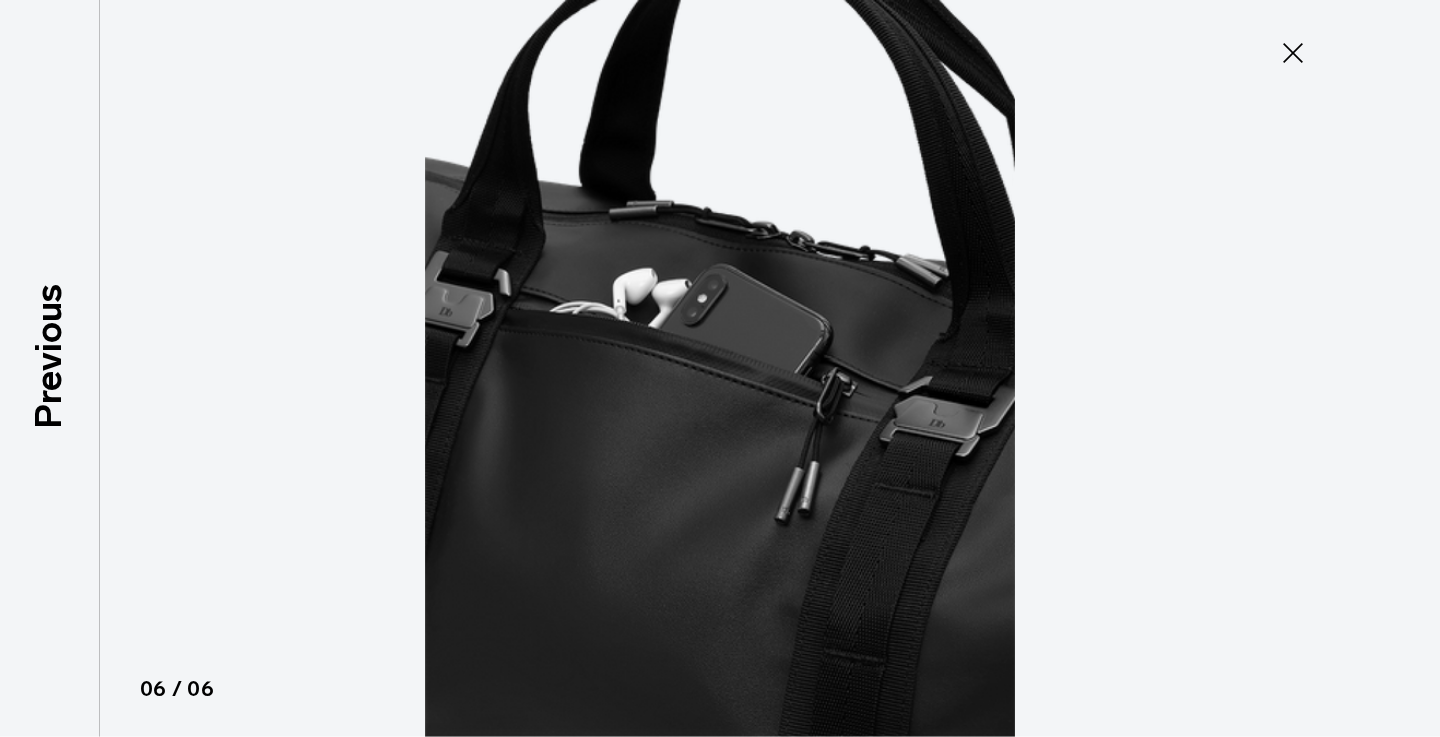click at bounding box center (720, 368) 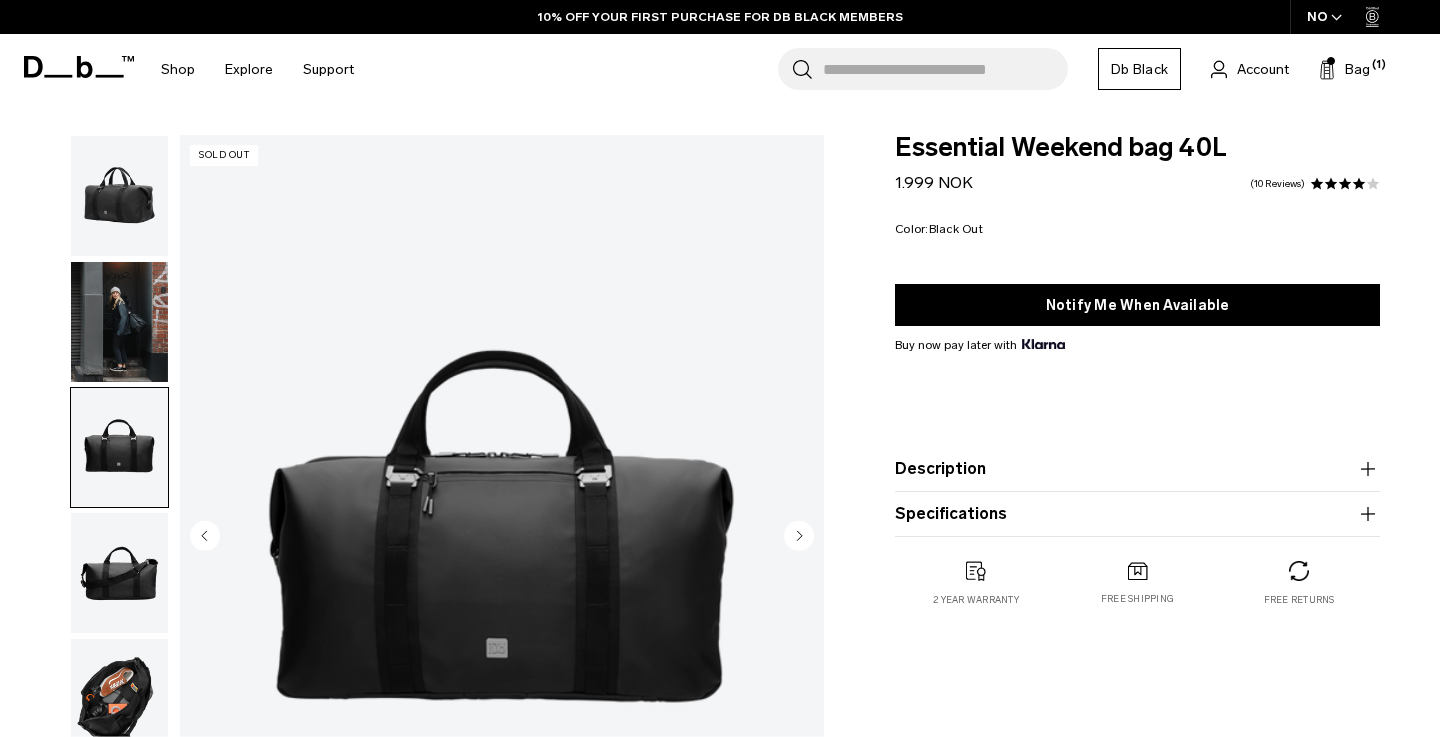 scroll, scrollTop: 0, scrollLeft: 0, axis: both 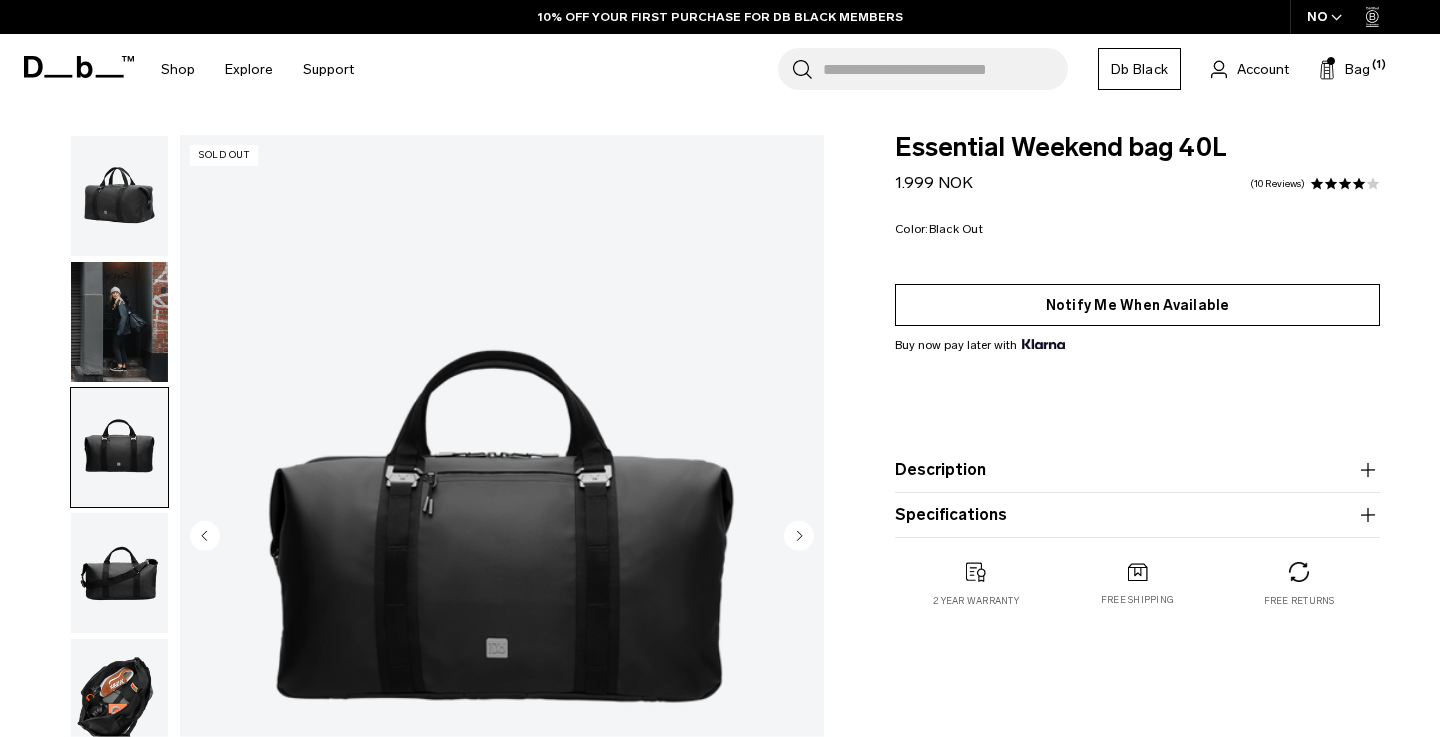 click on "Notify Me When Available" at bounding box center (1137, 305) 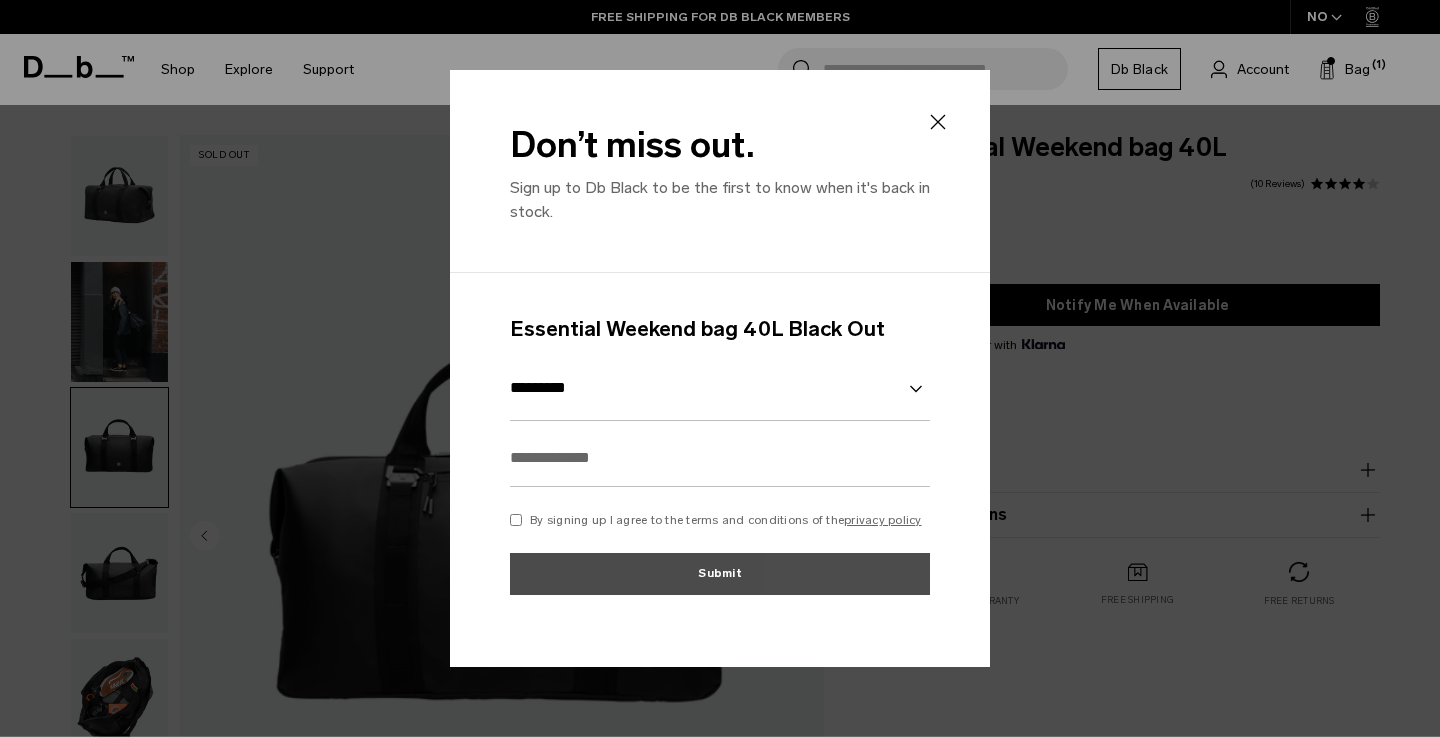 click at bounding box center (720, 458) 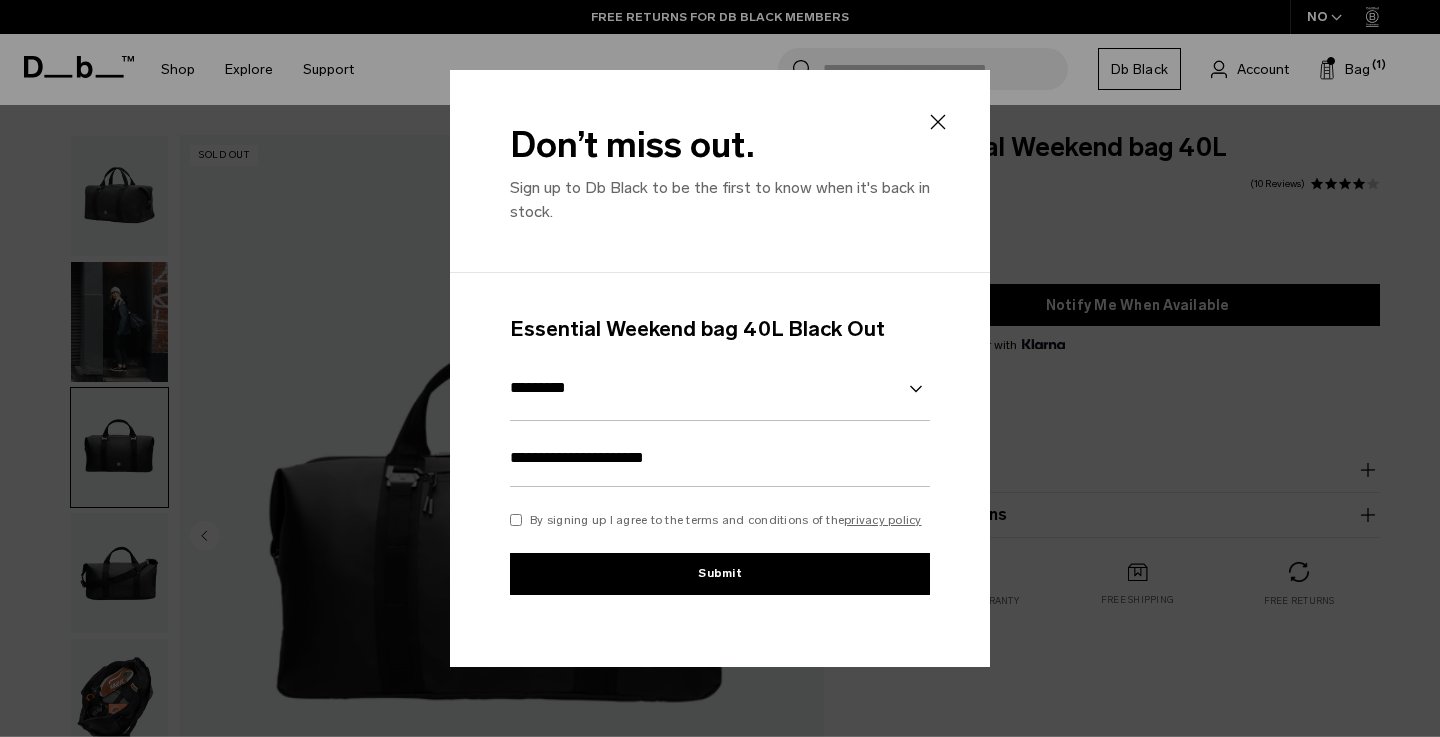 click on "Submit" at bounding box center [720, 574] 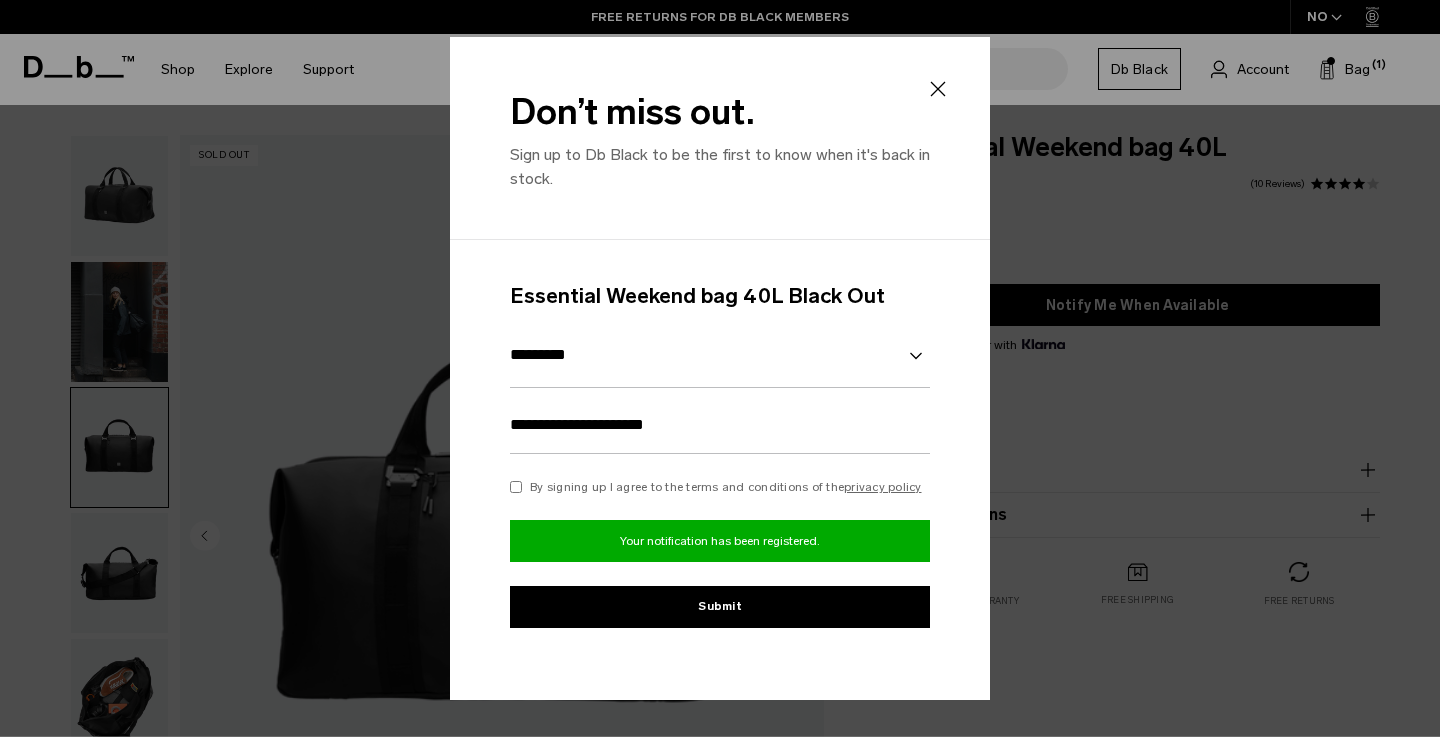 click 